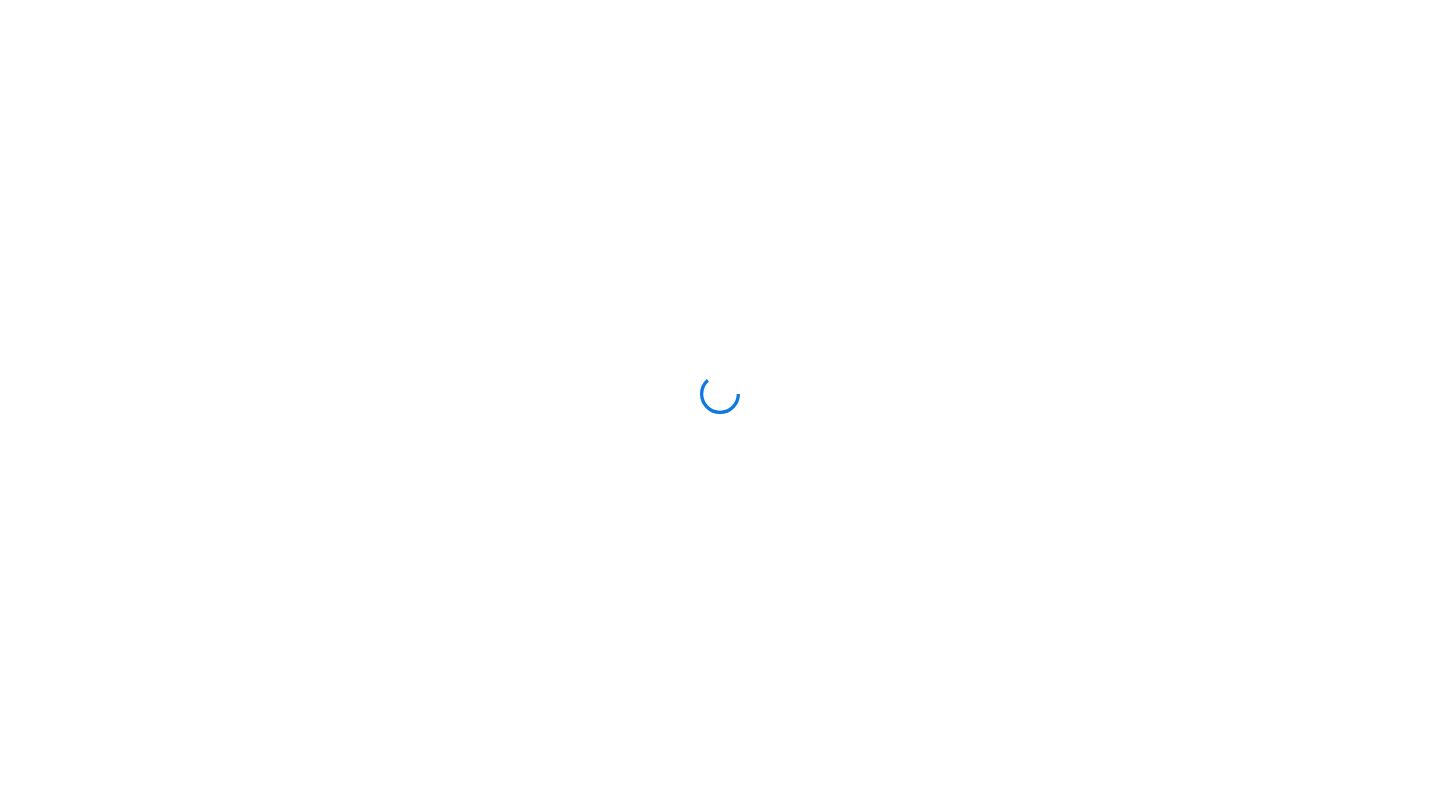 scroll, scrollTop: 0, scrollLeft: 0, axis: both 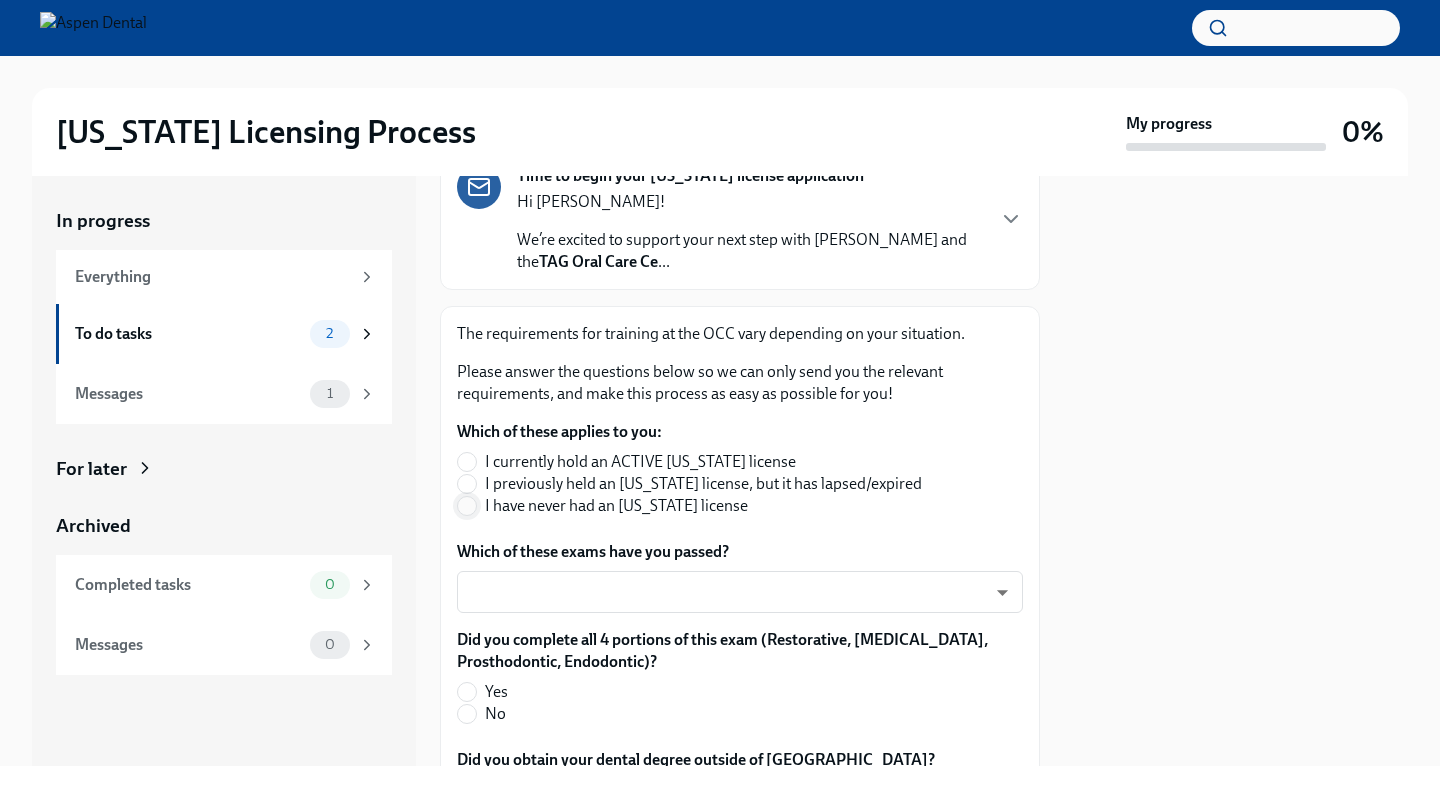 click on "I have never had an [US_STATE] license" at bounding box center [467, 506] 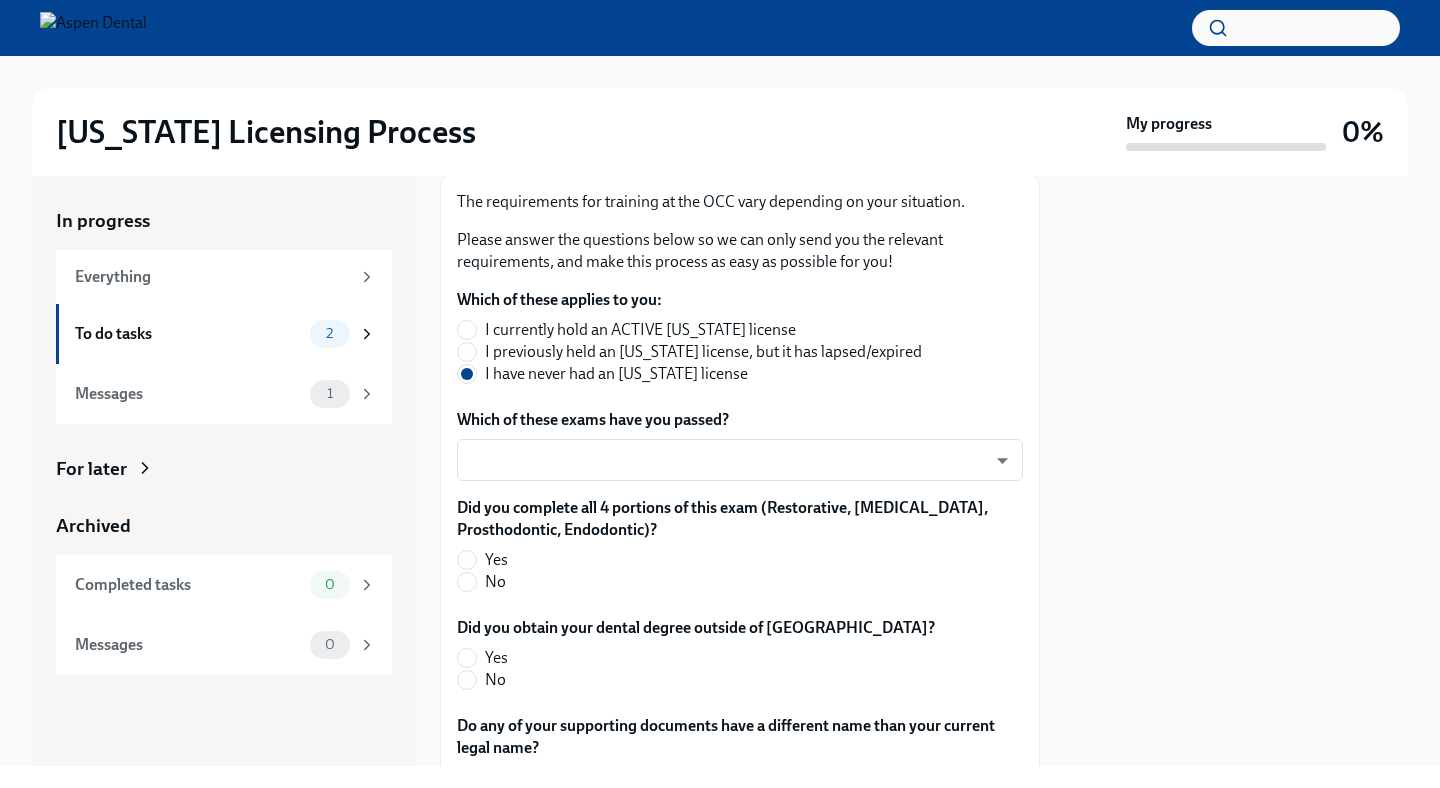 scroll, scrollTop: 359, scrollLeft: 0, axis: vertical 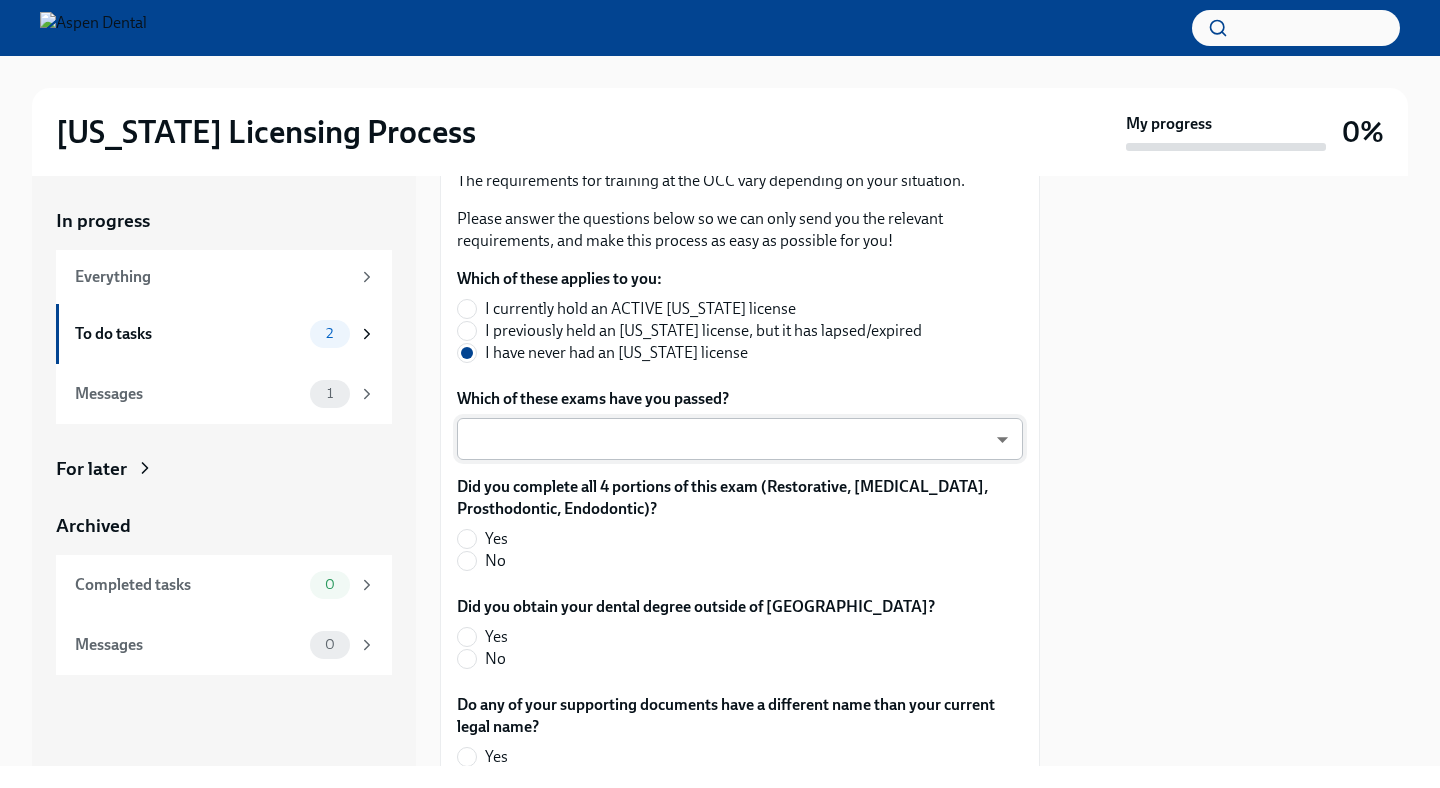 click on "[US_STATE] Licensing Process My progress 0% In progress Everything To do tasks 2 Messages 1 For later Archived Completed tasks 0 Messages 0 Answer these questions to get tailored instructions for the [US_STATE] licensing process To Do Due  [DATE] Time to begin your [US_STATE] license application Hi [PERSON_NAME]!
We’re excited to support your next step with Aspen Dental and the  TAG Oral Care Ce ... The requirements for training at the OCC vary depending on your situation.
Please answer the questions below so we can only send you the relevant requirements, and make this process as easy as possible for you! Which of these applies to you: I currently hold an ACTIVE [US_STATE] license I previously held an [US_STATE] license, but it has lapsed/expired I have never had an [US_STATE] license Which of these exams have you passed? ​ ​ Did you complete all 4 portions of this exam (Restorative, [MEDICAL_DATA], Prosthodontic, Endodontic)? Yes No Did you obtain your dental degree outside of [GEOGRAPHIC_DATA]? Yes No Yes No No" at bounding box center (720, 394) 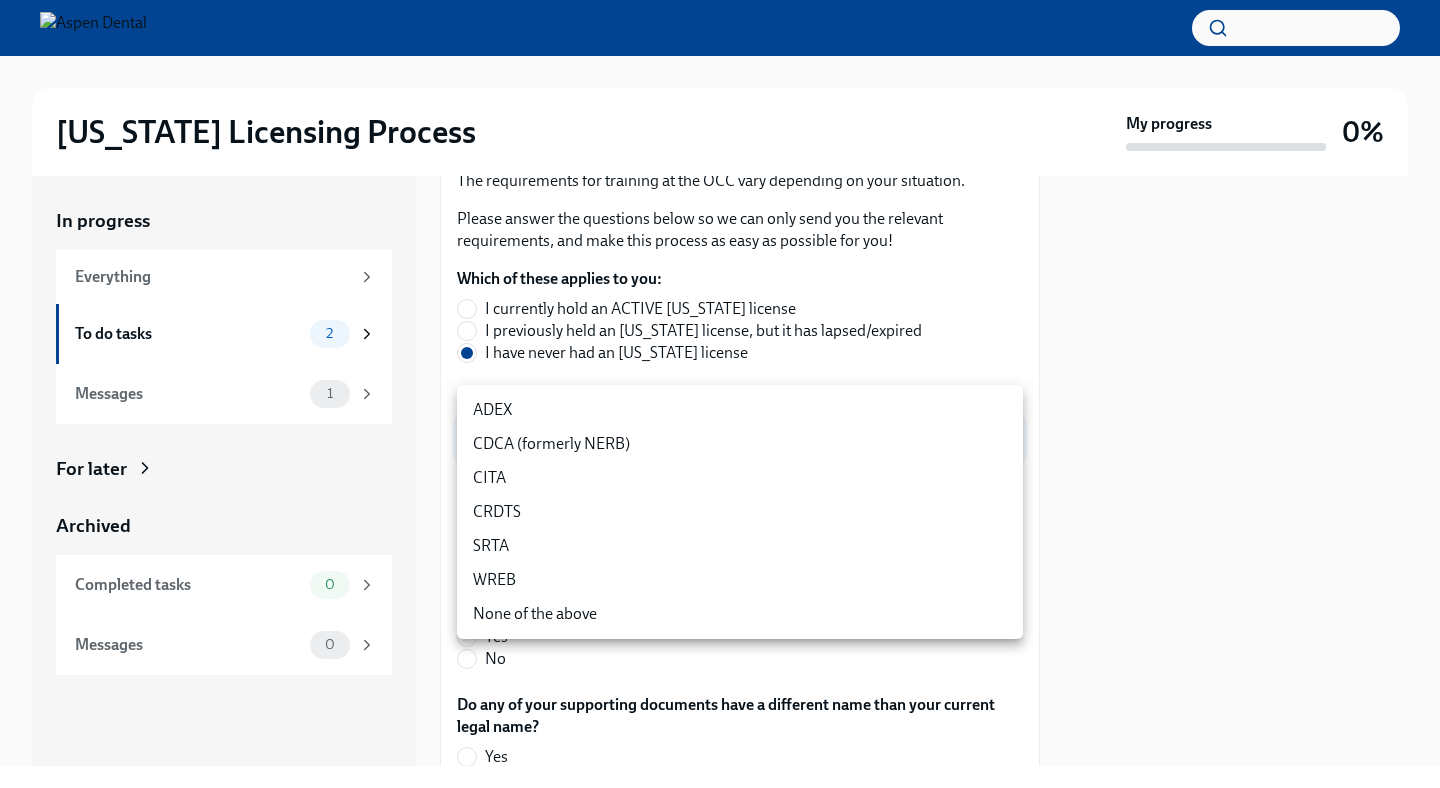 click on "ADEX" at bounding box center [740, 410] 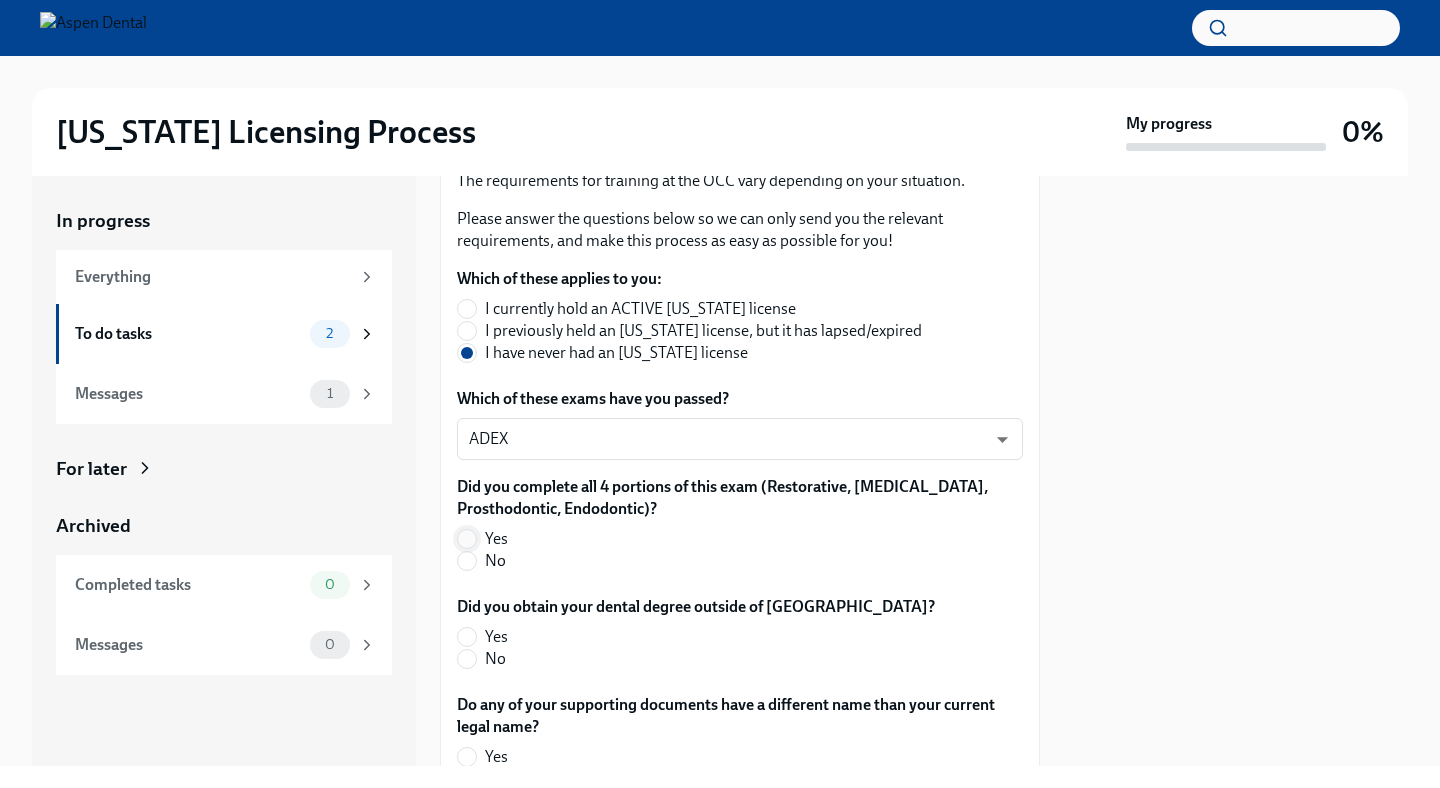 click on "Yes" at bounding box center (467, 539) 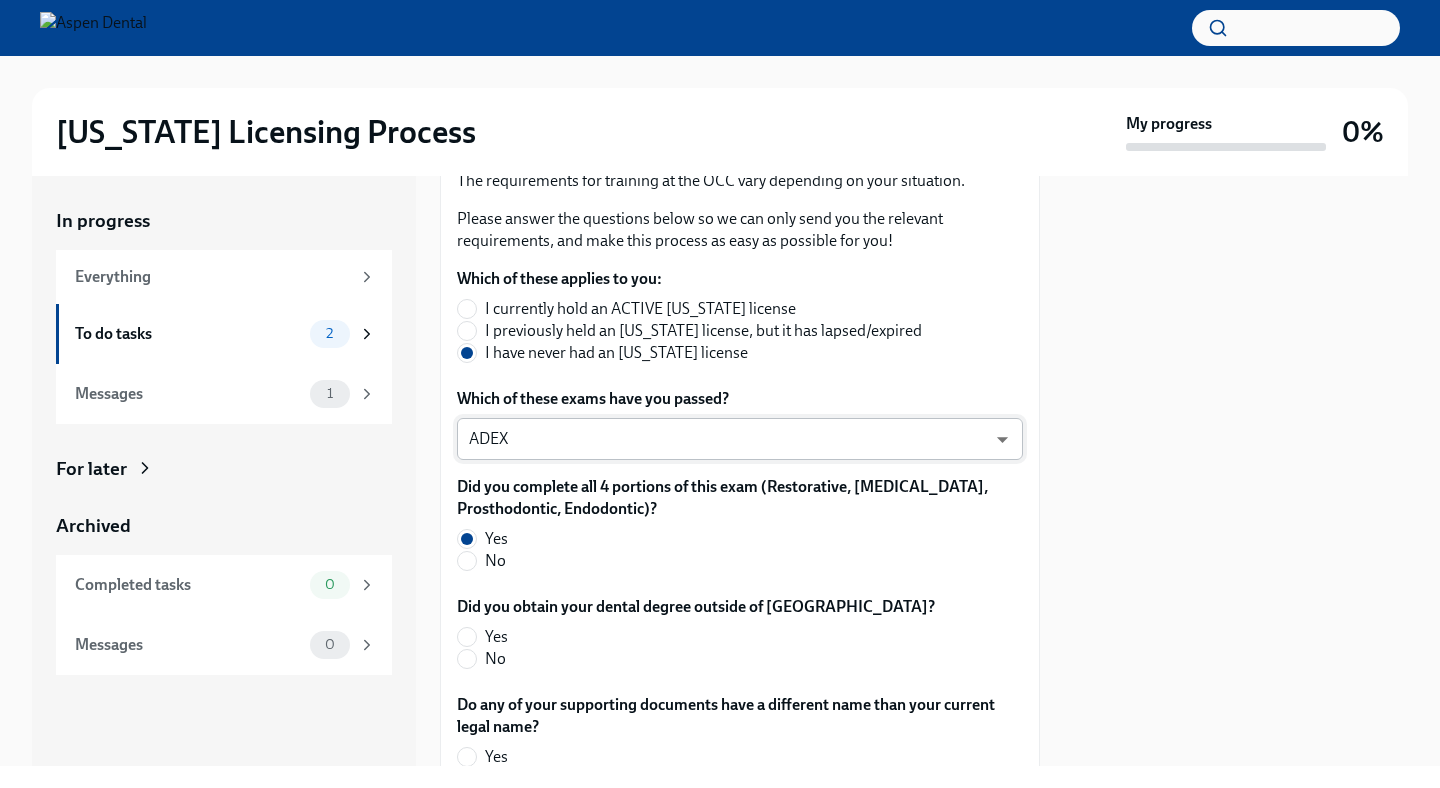 click on "[US_STATE] Licensing Process My progress 0% In progress Everything To do tasks 2 Messages 1 For later Archived Completed tasks 0 Messages 0 Answer these questions to get tailored instructions for the [US_STATE] licensing process To Do Due  [DATE] Time to begin your [US_STATE] license application Hi [PERSON_NAME]!
We’re excited to support your next step with Aspen Dental and the  TAG Oral Care Ce ... The requirements for training at the OCC vary depending on your situation.
Please answer the questions below so we can only send you the relevant requirements, and make this process as easy as possible for you! Which of these applies to you: I currently hold an ACTIVE [US_STATE] license I previously held an [US_STATE] license, but it has lapsed/expired I have never had an [US_STATE] license Which of these exams have you passed? ADEX pxo-W3vNi ​ Did you complete all 4 portions of this exam (Restorative, [MEDICAL_DATA], Prosthodontic, Endodontic)? Yes No Did you obtain your dental degree outside of [GEOGRAPHIC_DATA]? Yes x" at bounding box center [720, 394] 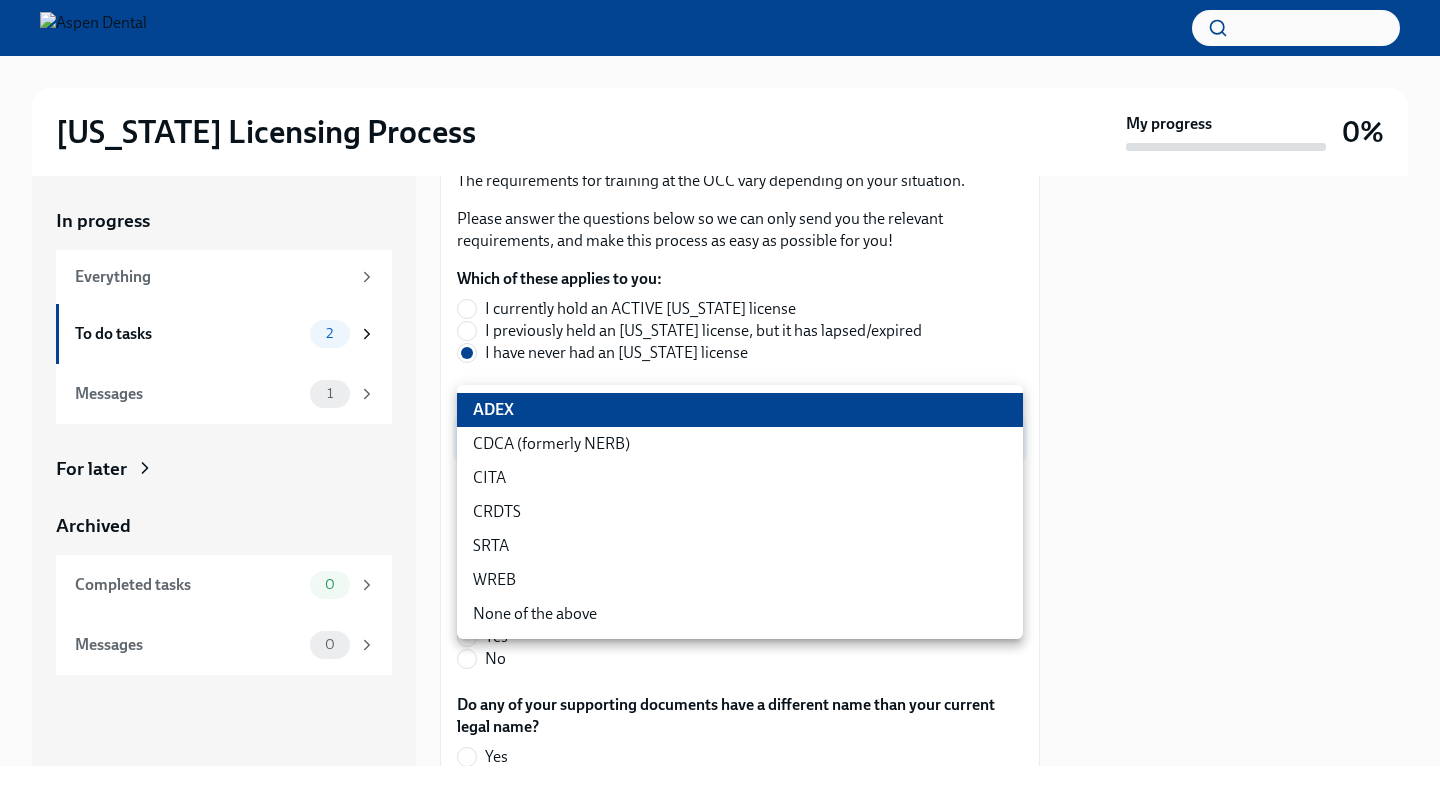 click on "CDCA (formerly NERB)" at bounding box center (740, 444) 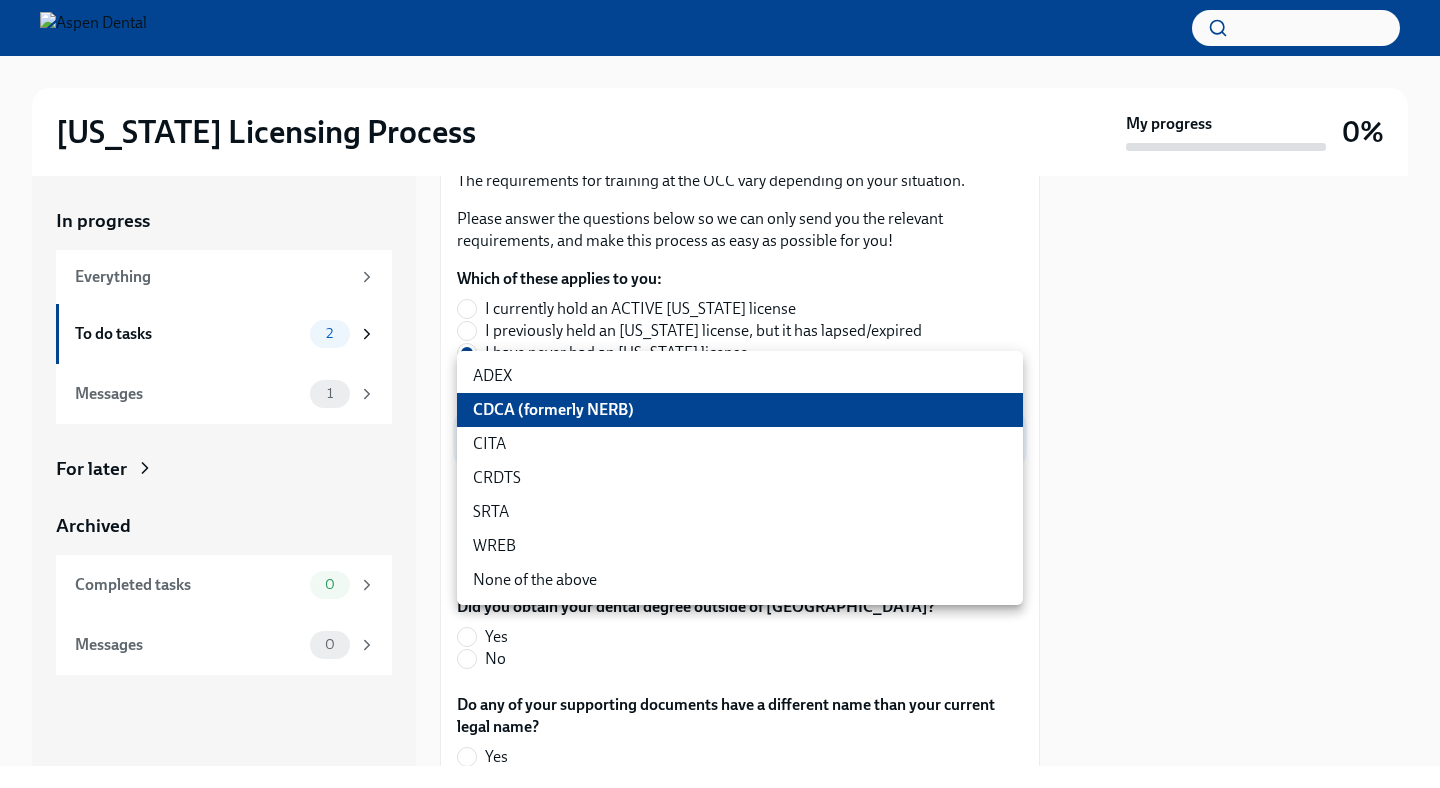 click on "[US_STATE] Licensing Process My progress 0% In progress Everything To do tasks 2 Messages 1 For later Archived Completed tasks 0 Messages 0 Answer these questions to get tailored instructions for the [US_STATE] licensing process To Do Due  [DATE] Time to begin your [US_STATE] license application Hi [PERSON_NAME]!
We’re excited to support your next step with Aspen Dental and the  TAG Oral Care Ce ... The requirements for training at the OCC vary depending on your situation.
Please answer the questions below so we can only send you the relevant requirements, and make this process as easy as possible for you! Which of these applies to you: I currently hold an ACTIVE [US_STATE] license I previously held an [US_STATE] license, but it has lapsed/expired I have never had an [US_STATE] license Which of these exams have you passed? CDCA (formerly NERB) nrE-1nMl1 ​ Did you complete all 4 portions of this exam (Restorative, [MEDICAL_DATA], Prosthodontic, Endodontic)? Yes No Yes No Yes No Yes No Yes No Yes No ​ ​" at bounding box center [720, 394] 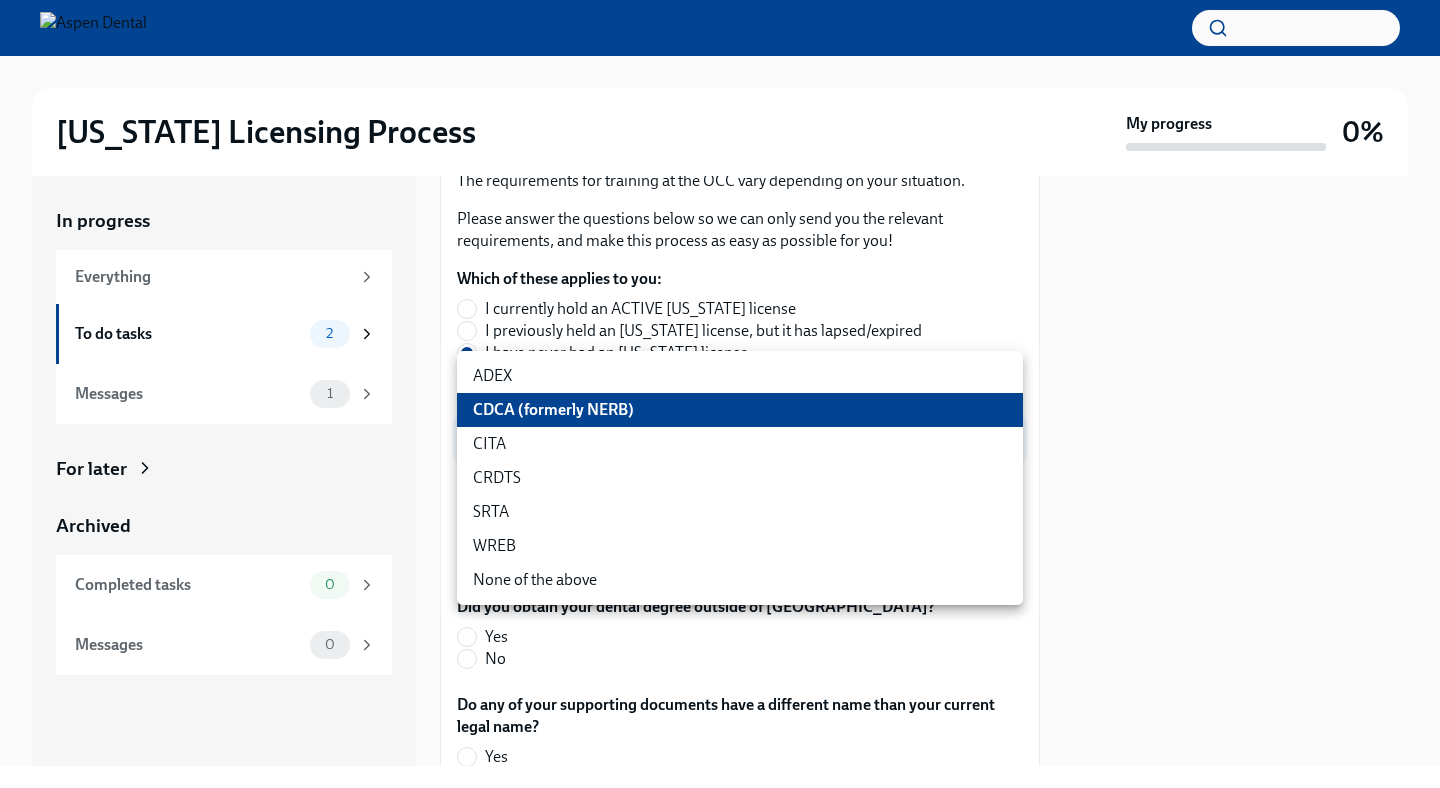 click on "ADEX" at bounding box center [740, 376] 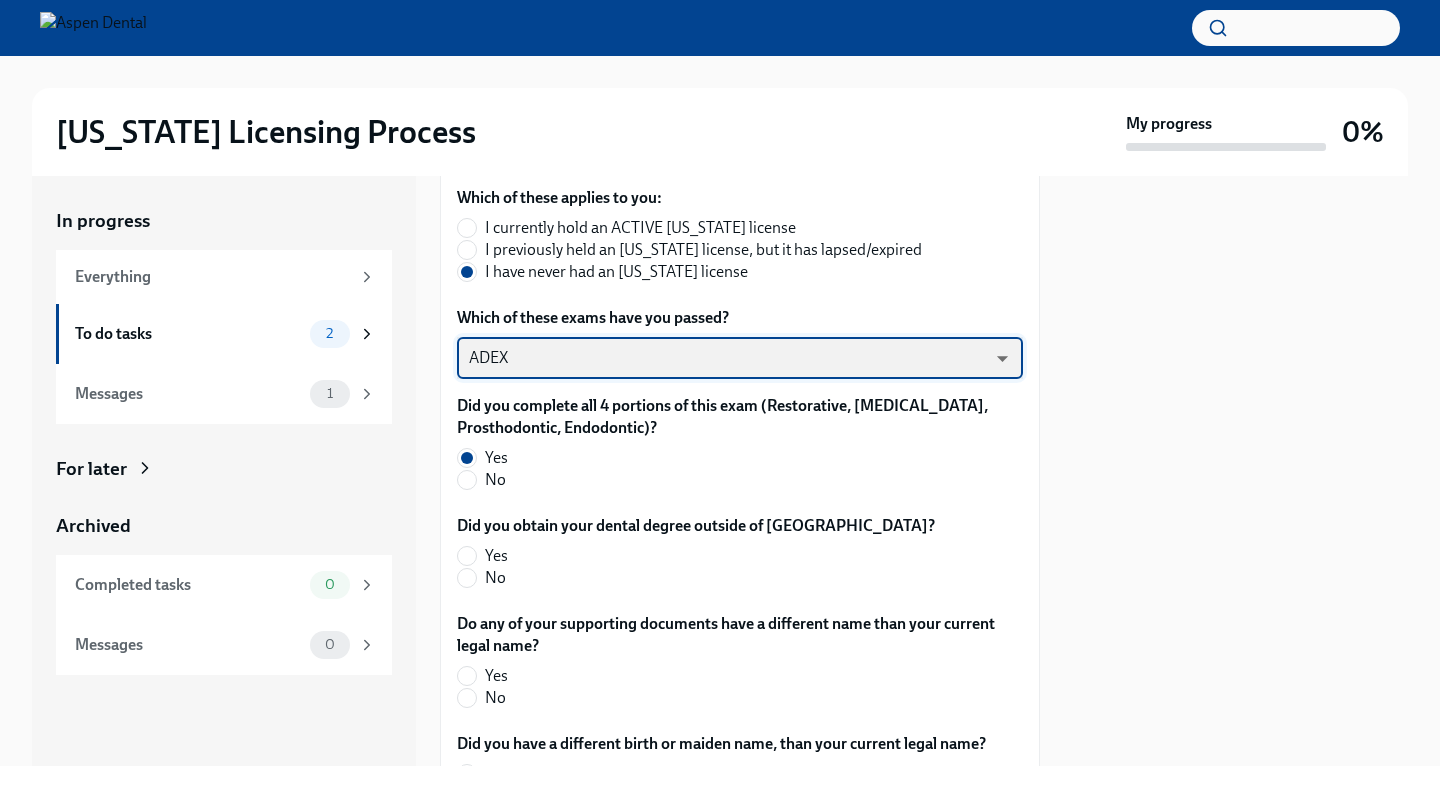 scroll, scrollTop: 461, scrollLeft: 0, axis: vertical 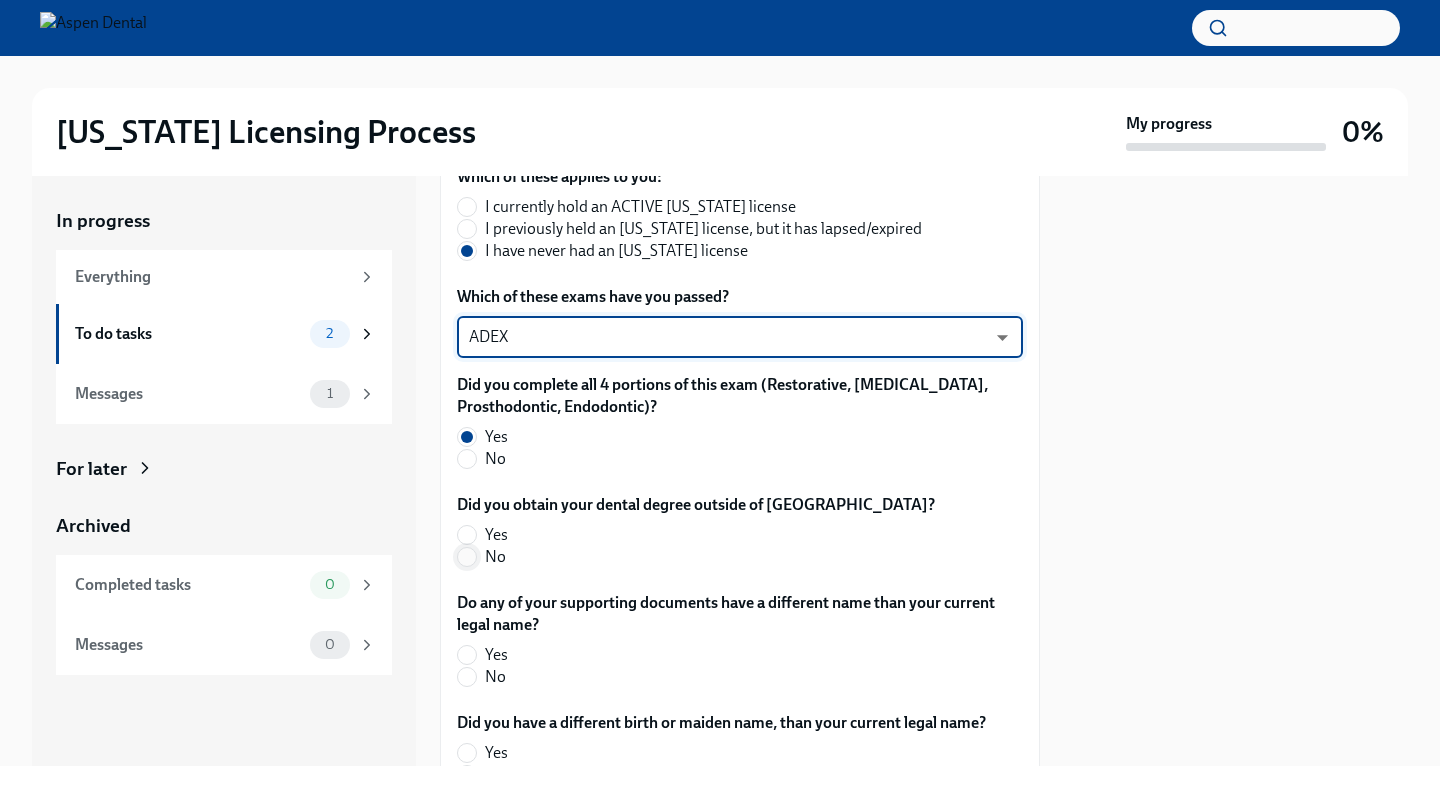 click on "No" at bounding box center [467, 557] 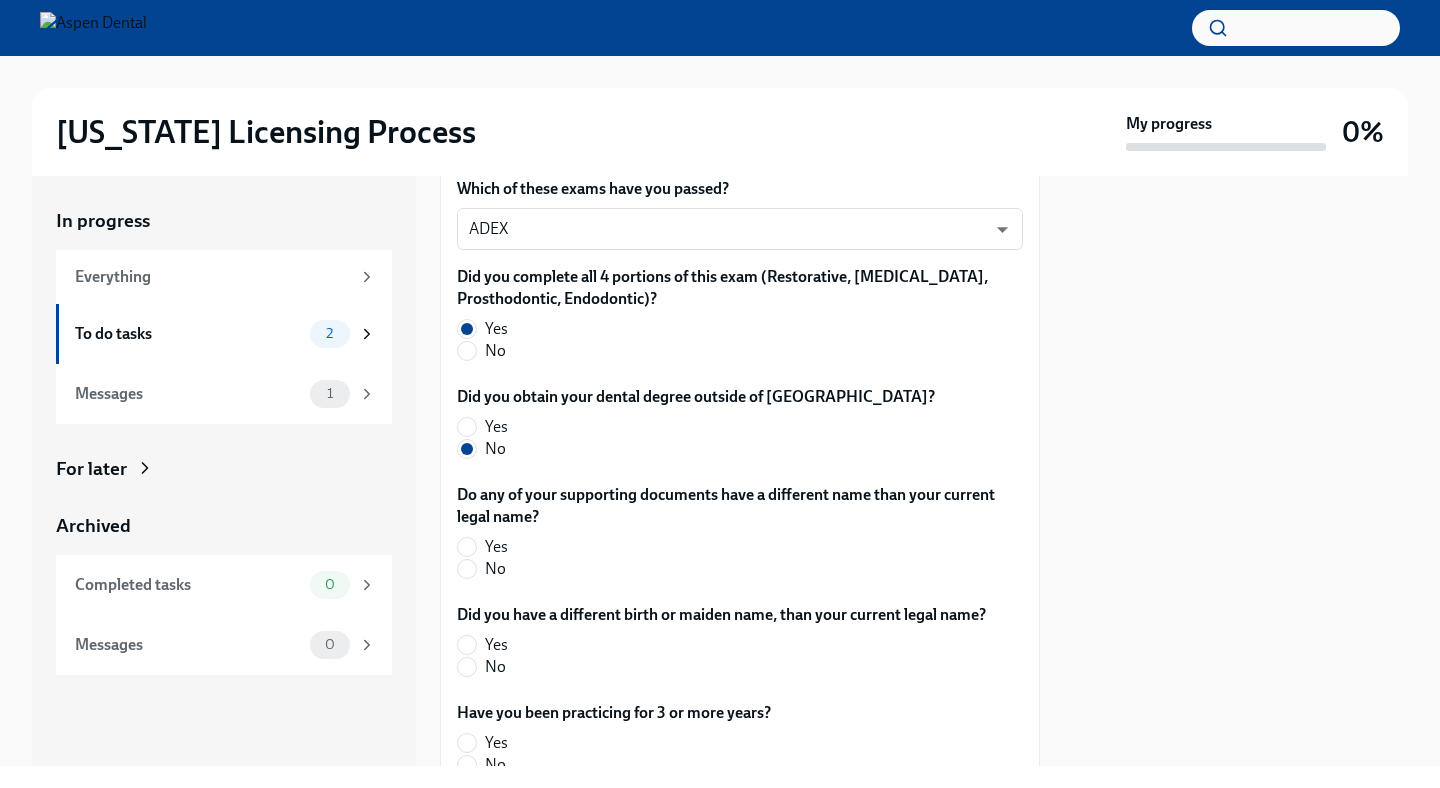 scroll, scrollTop: 565, scrollLeft: 0, axis: vertical 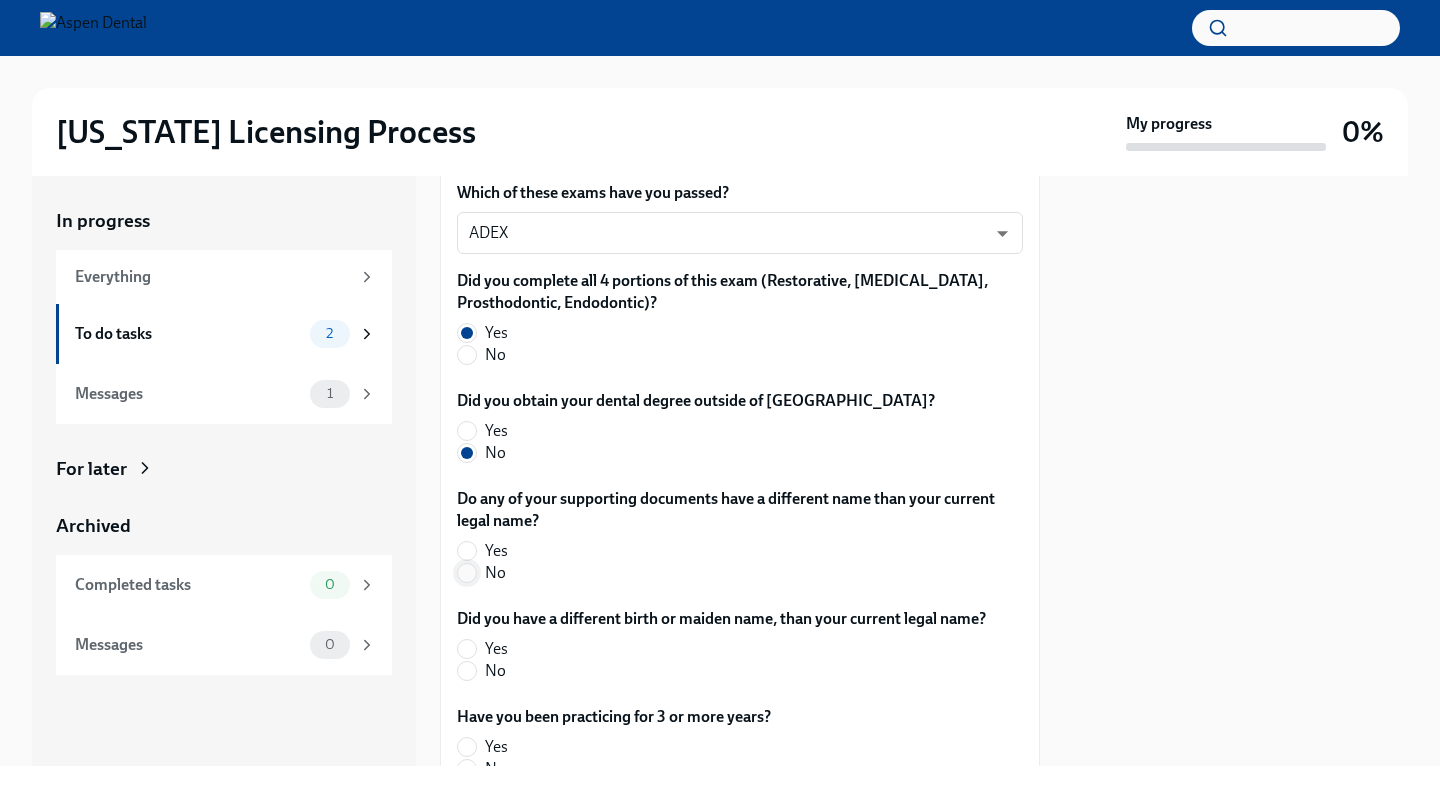 click on "No" at bounding box center [467, 573] 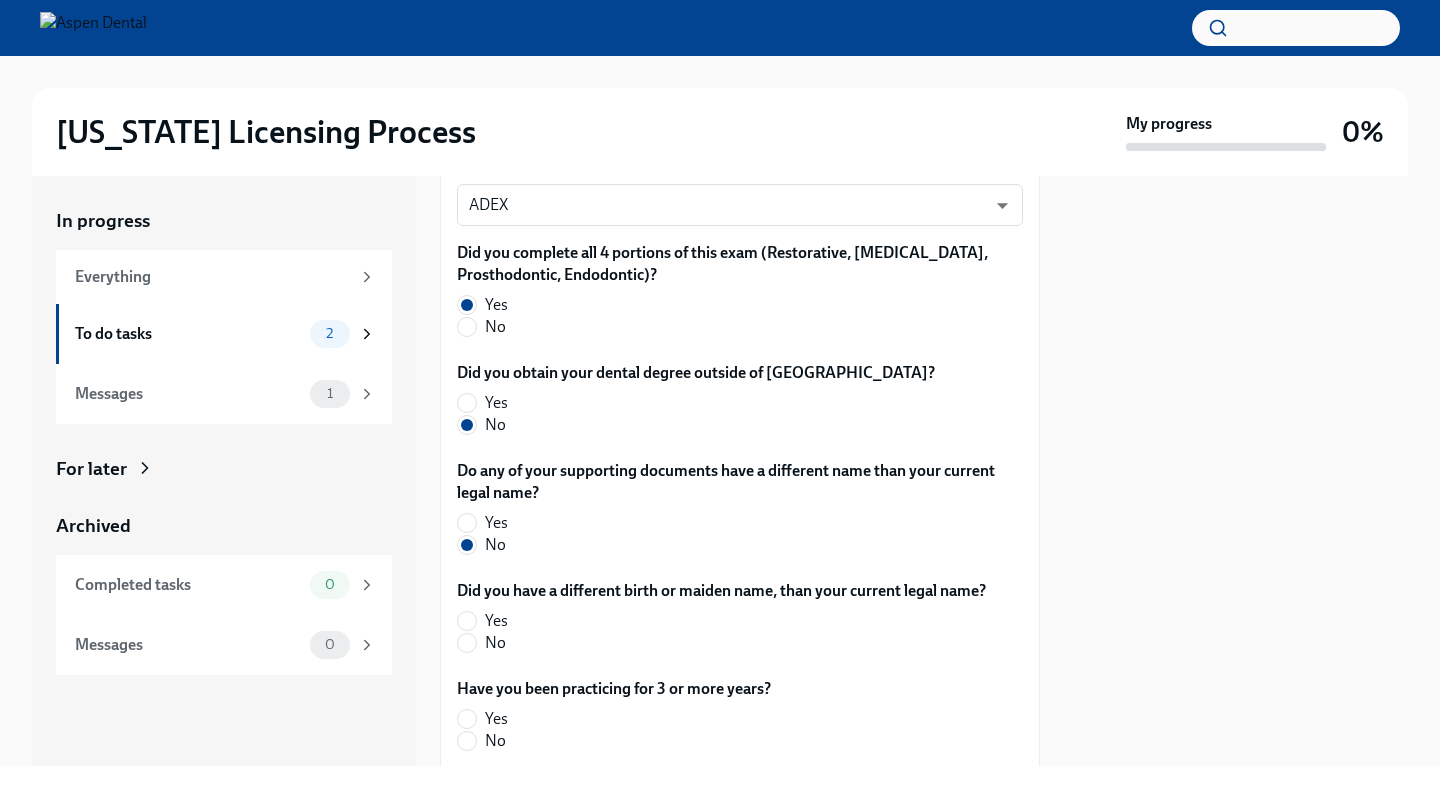 scroll, scrollTop: 592, scrollLeft: 0, axis: vertical 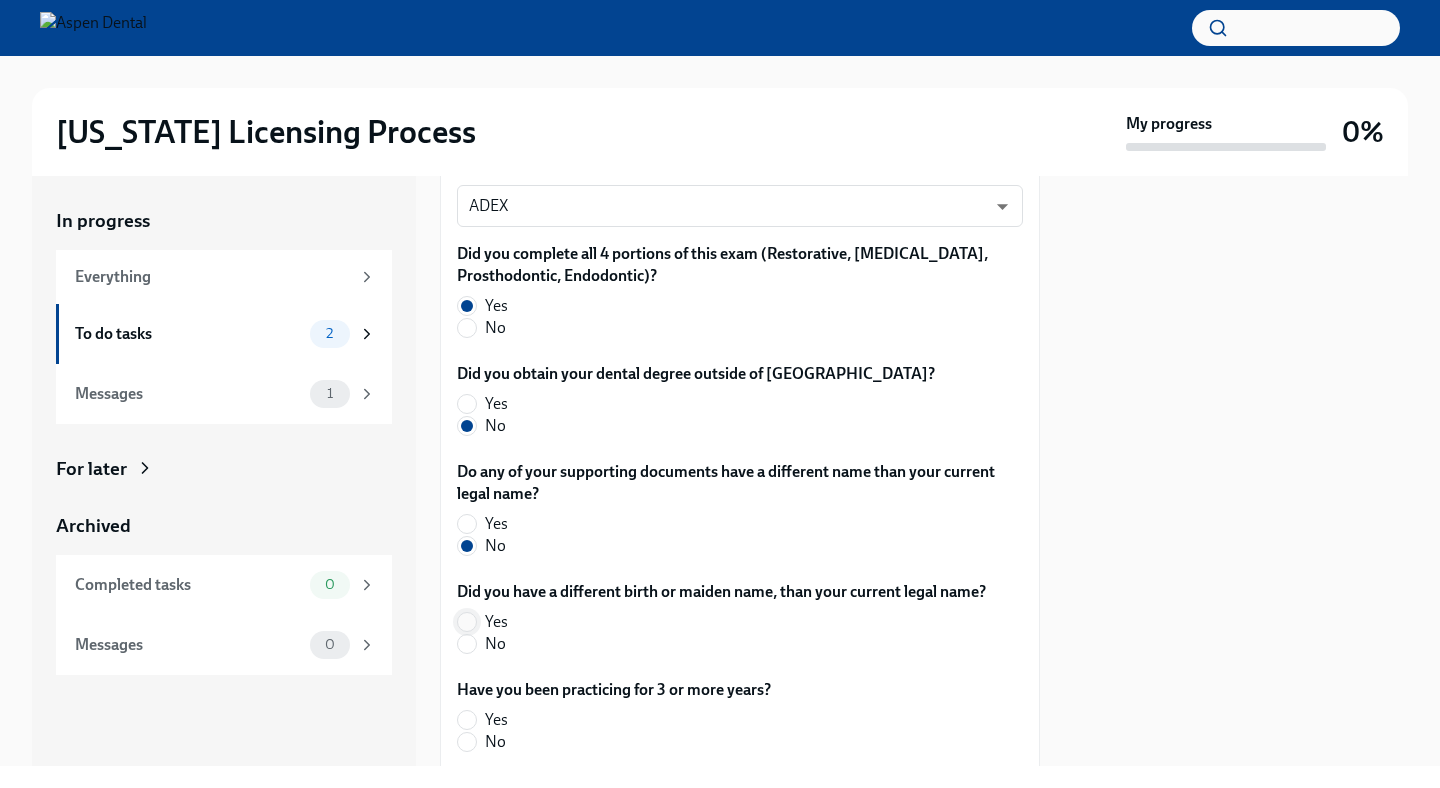 click on "Yes" at bounding box center [467, 622] 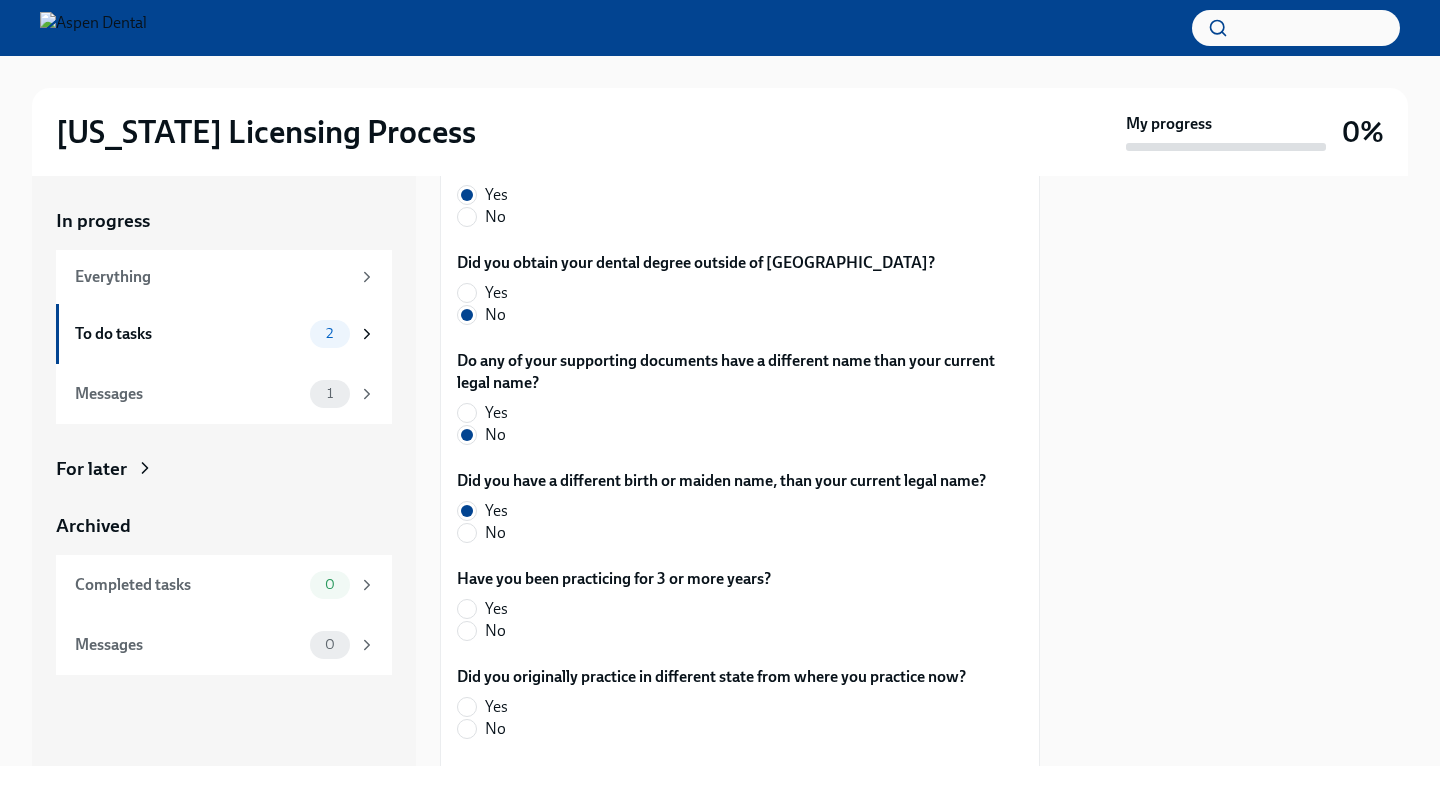 scroll, scrollTop: 704, scrollLeft: 0, axis: vertical 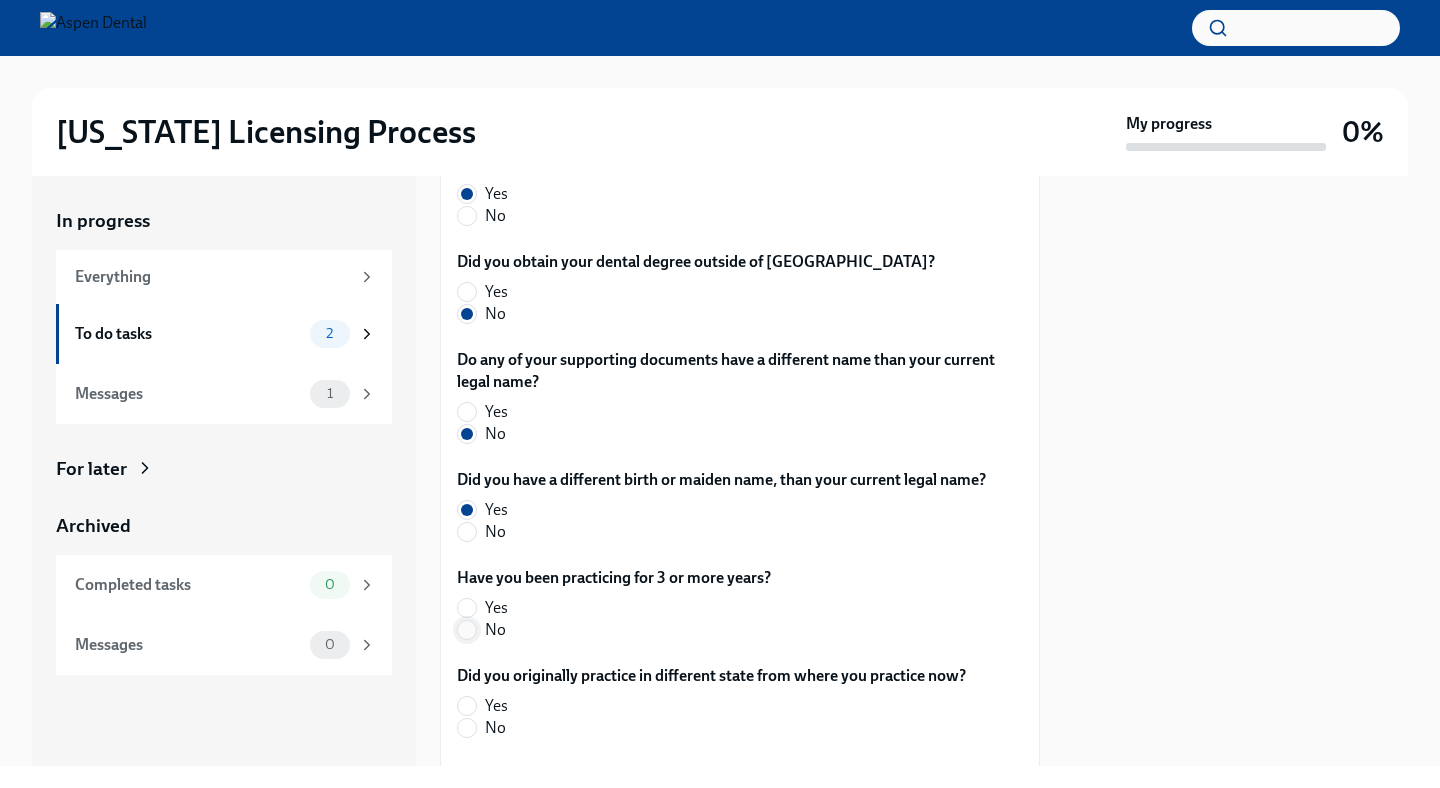 click on "No" at bounding box center [467, 630] 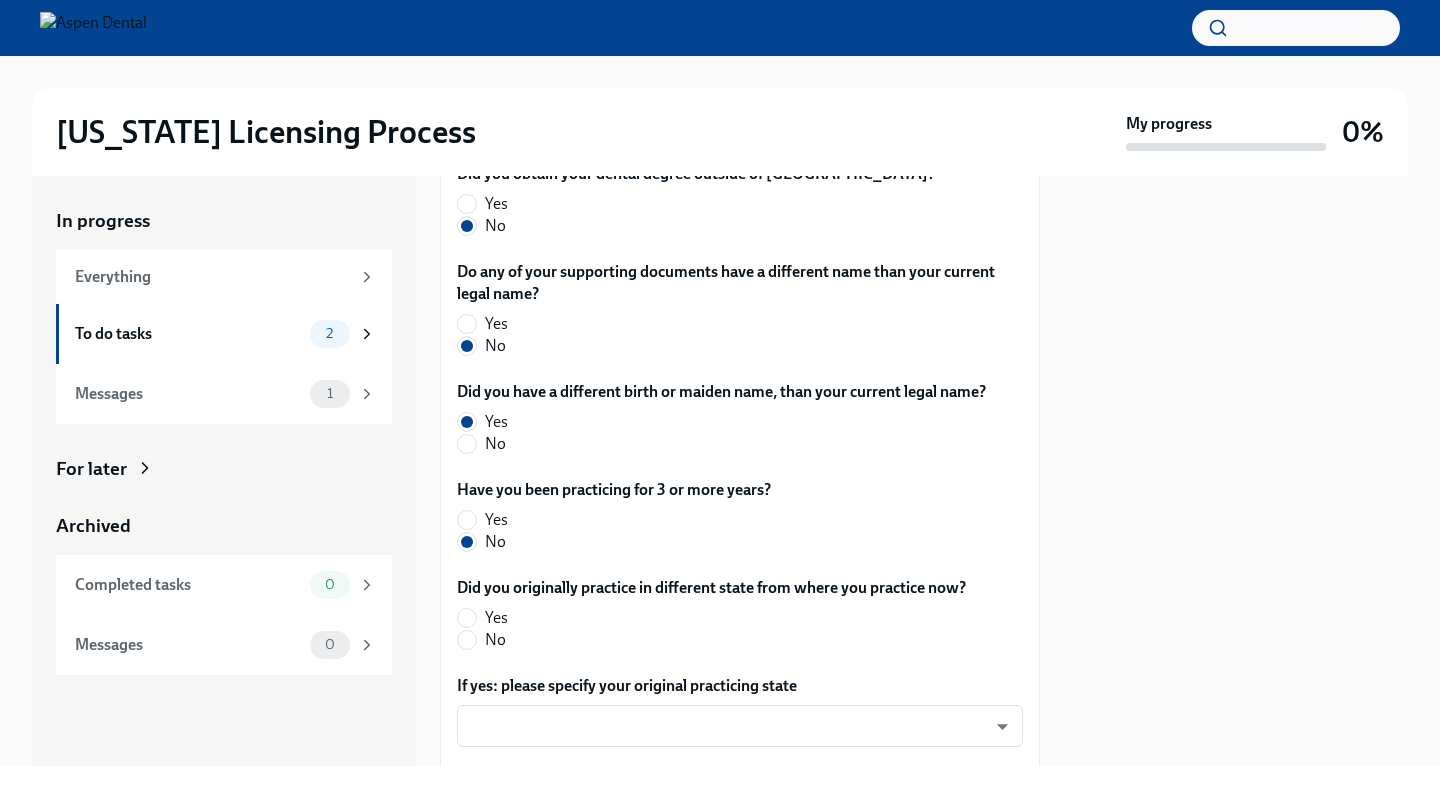 scroll, scrollTop: 797, scrollLeft: 0, axis: vertical 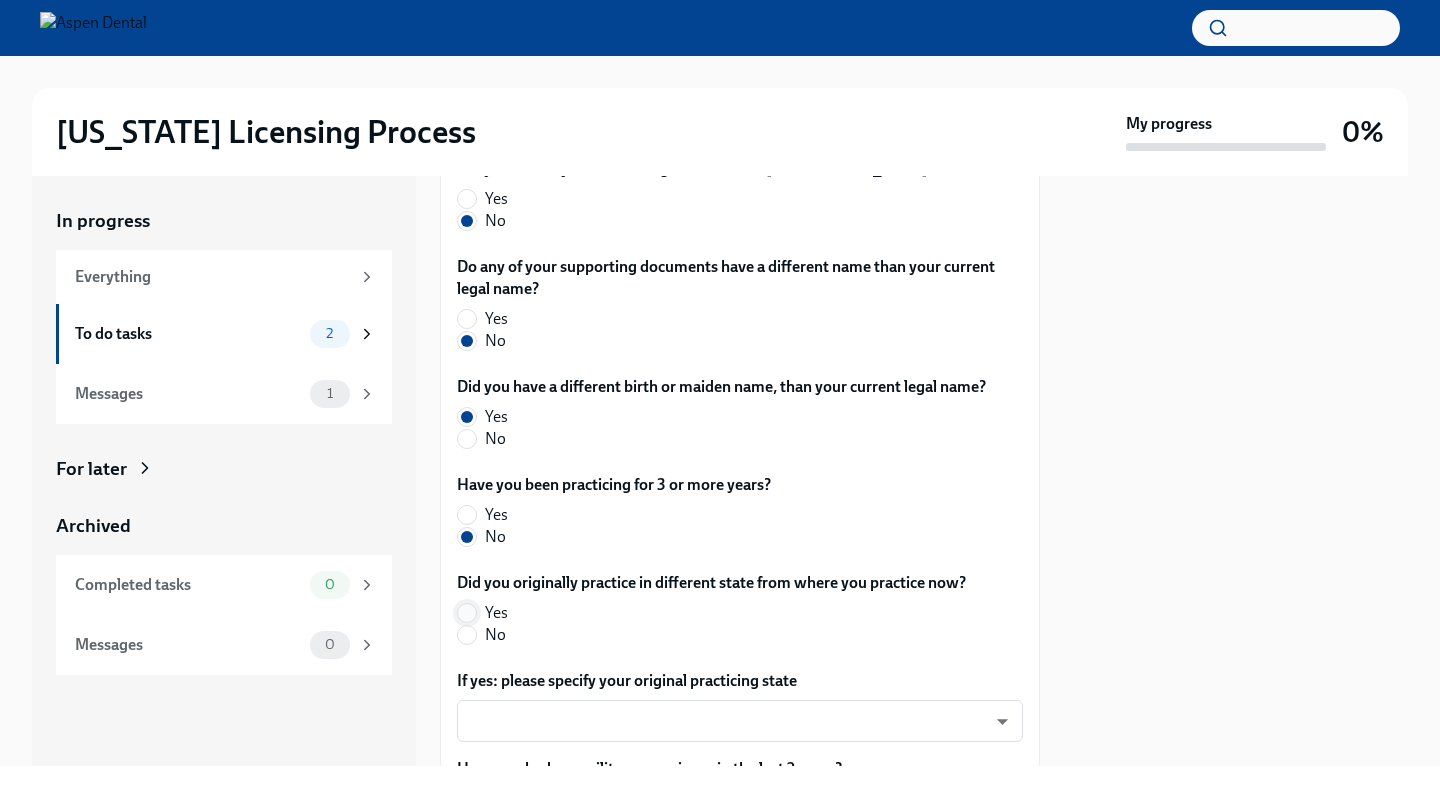 click on "Yes" at bounding box center (467, 613) 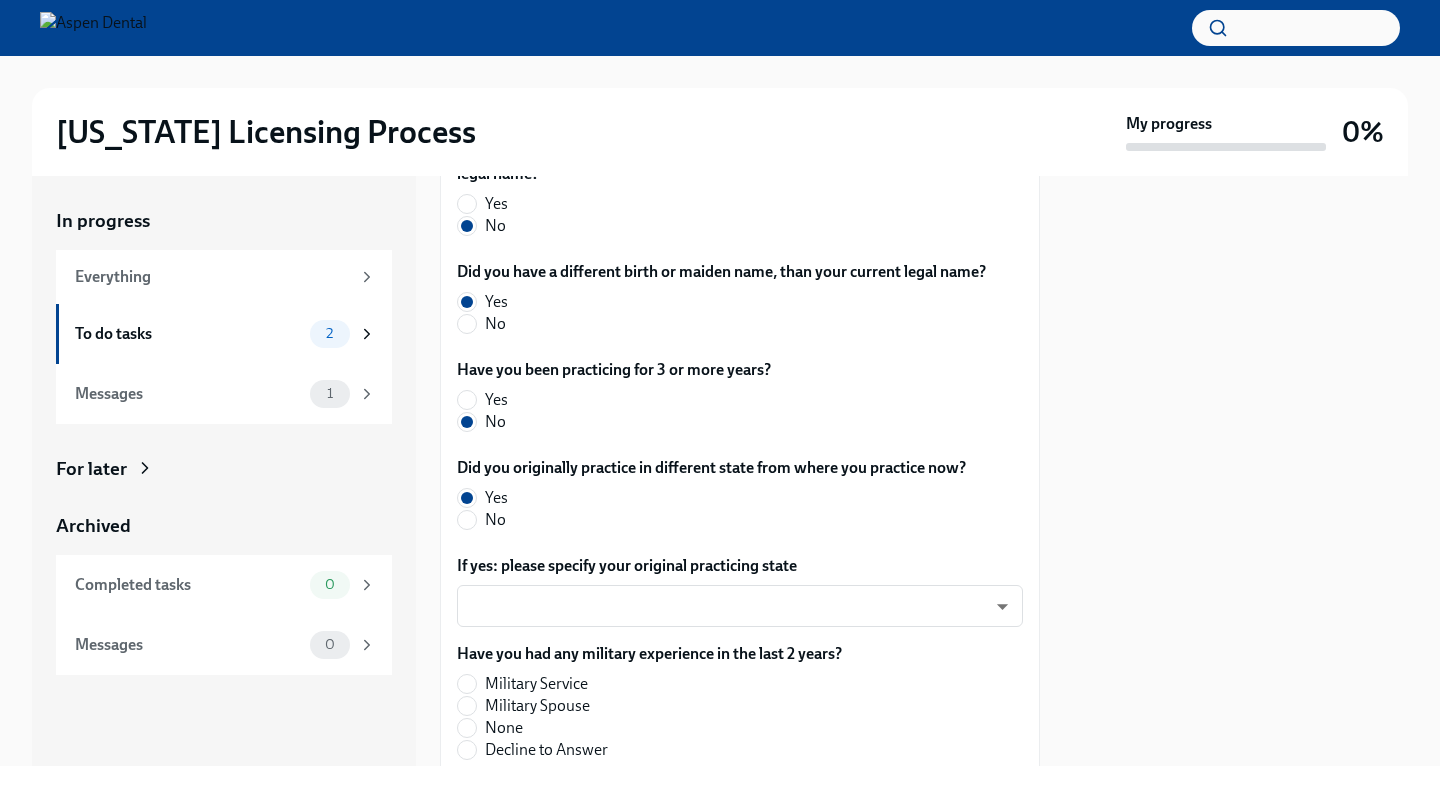 scroll, scrollTop: 931, scrollLeft: 0, axis: vertical 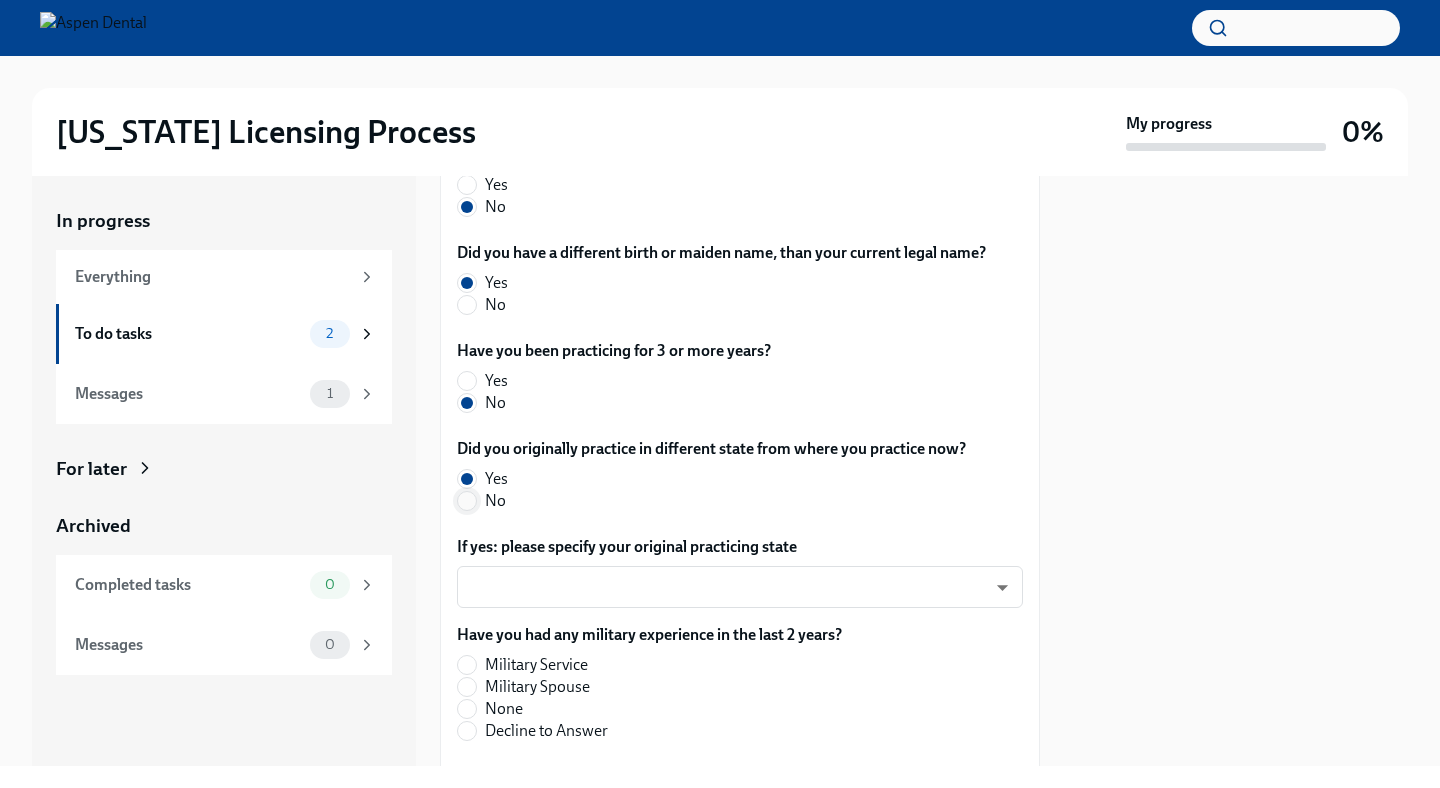 click on "No" at bounding box center (467, 501) 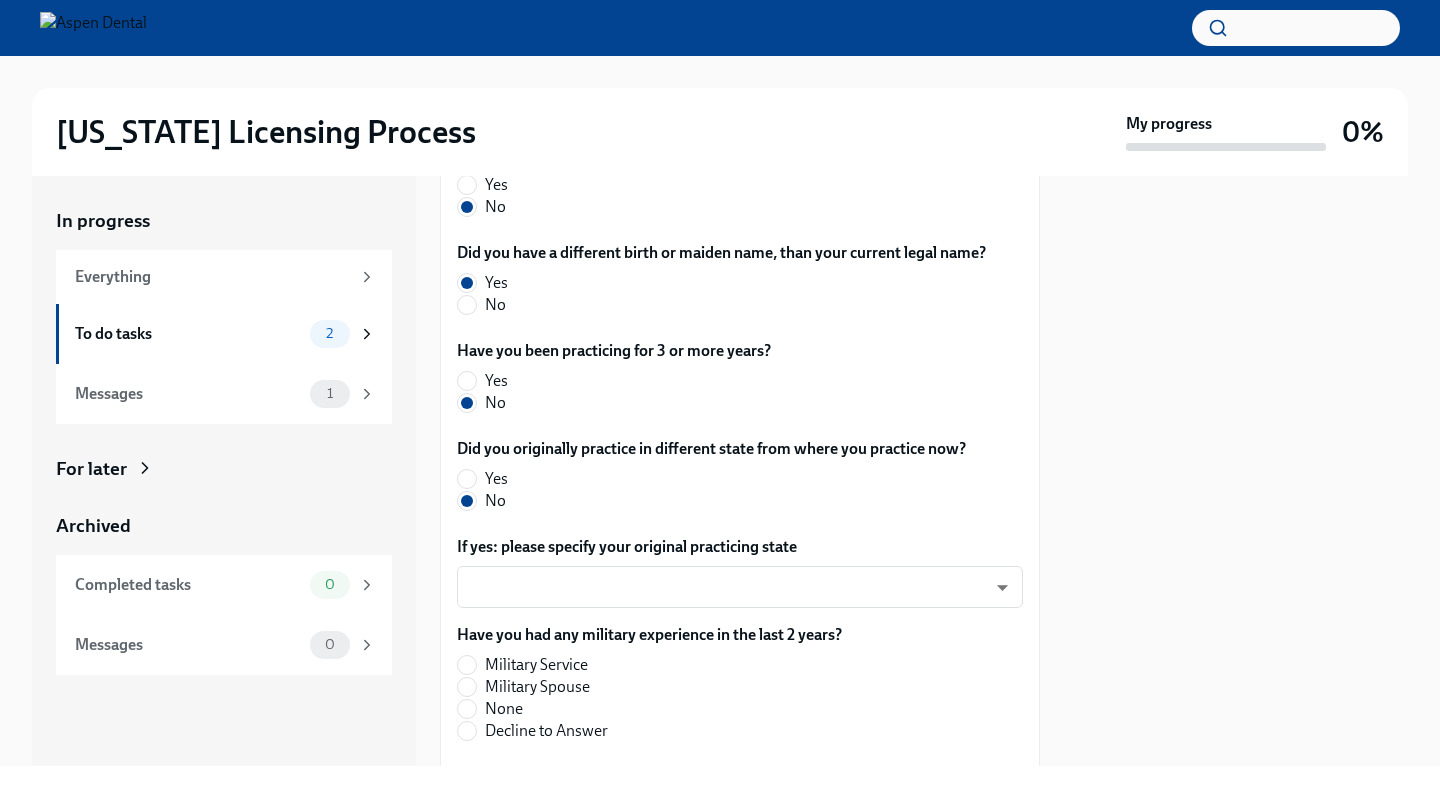 scroll, scrollTop: 1068, scrollLeft: 0, axis: vertical 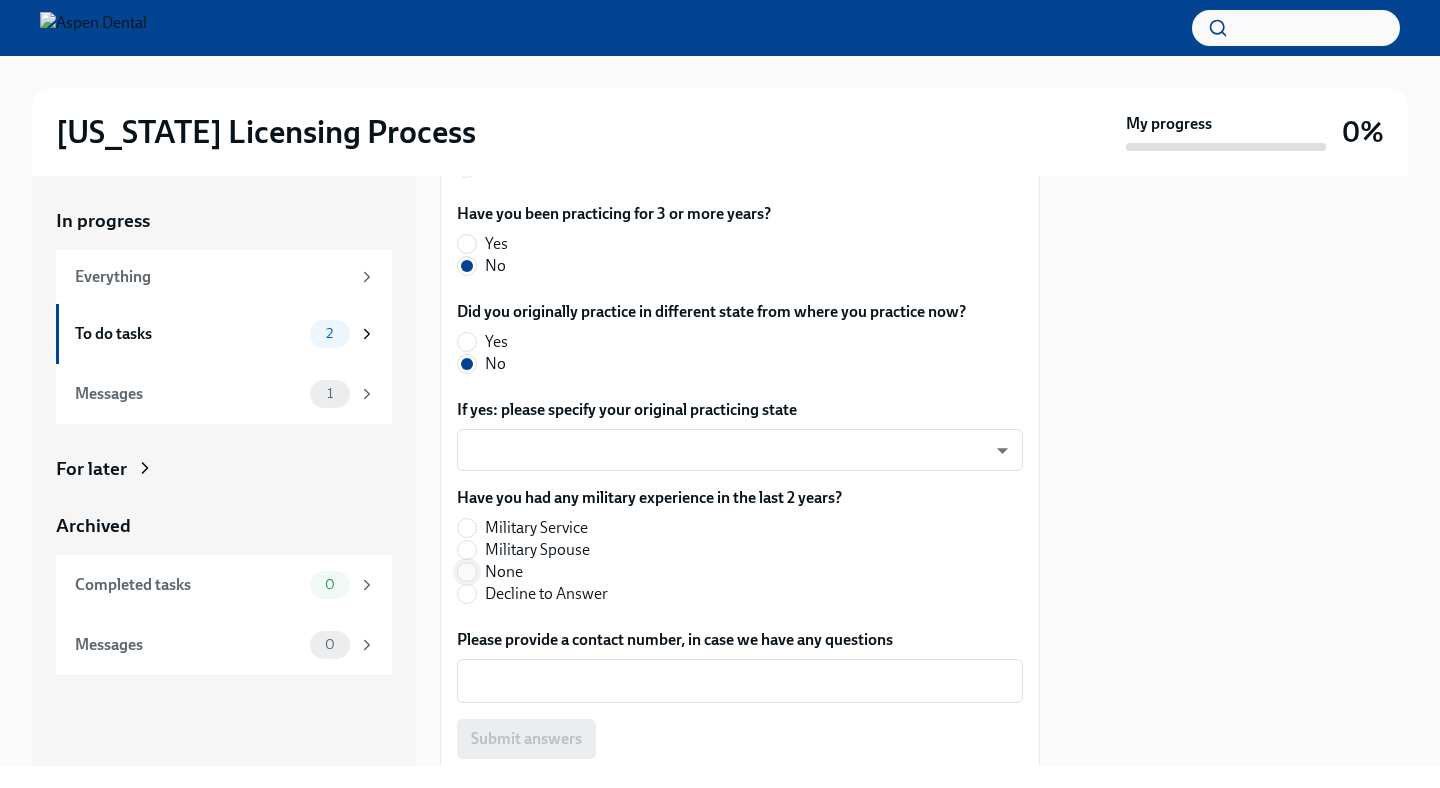 click on "None" at bounding box center [467, 572] 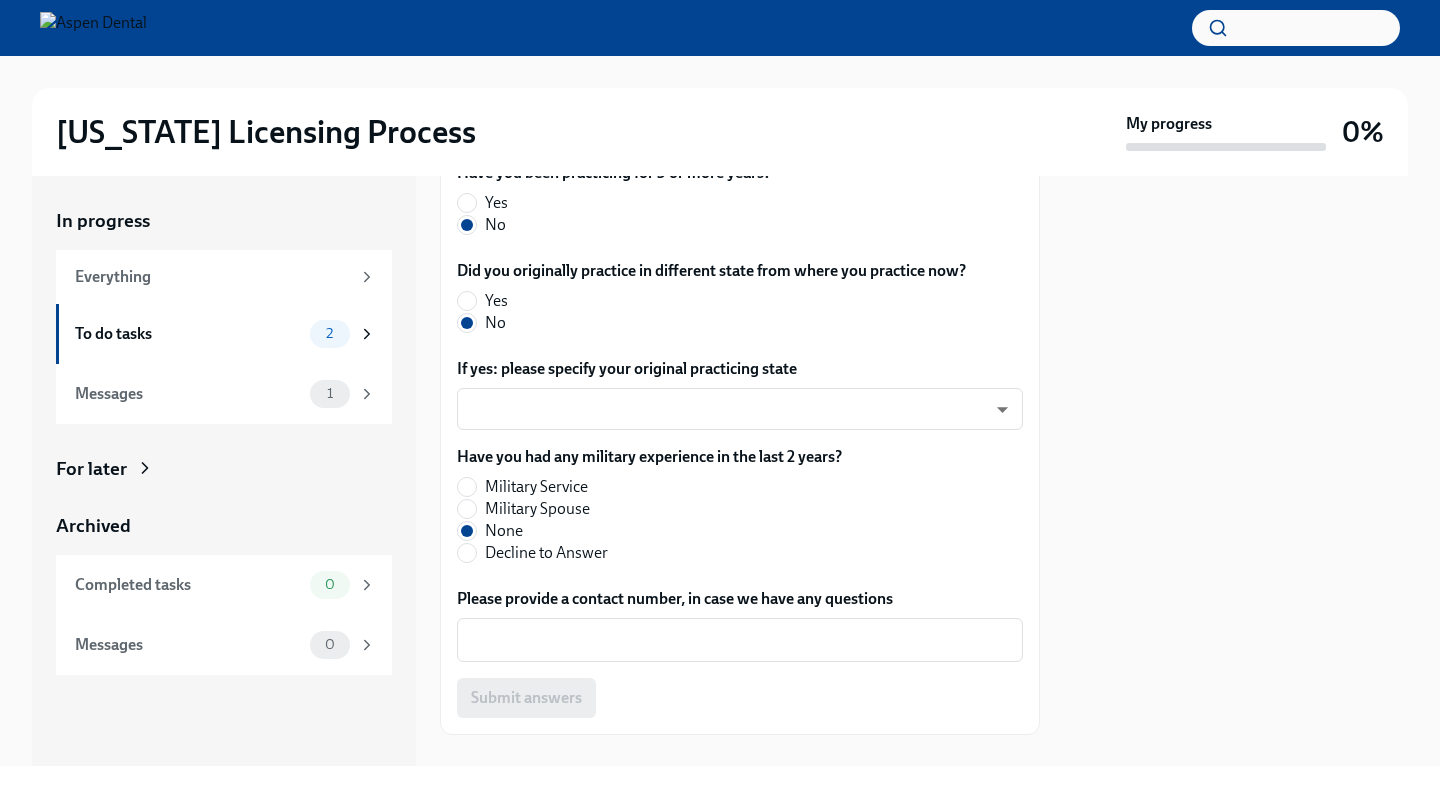 scroll, scrollTop: 1110, scrollLeft: 0, axis: vertical 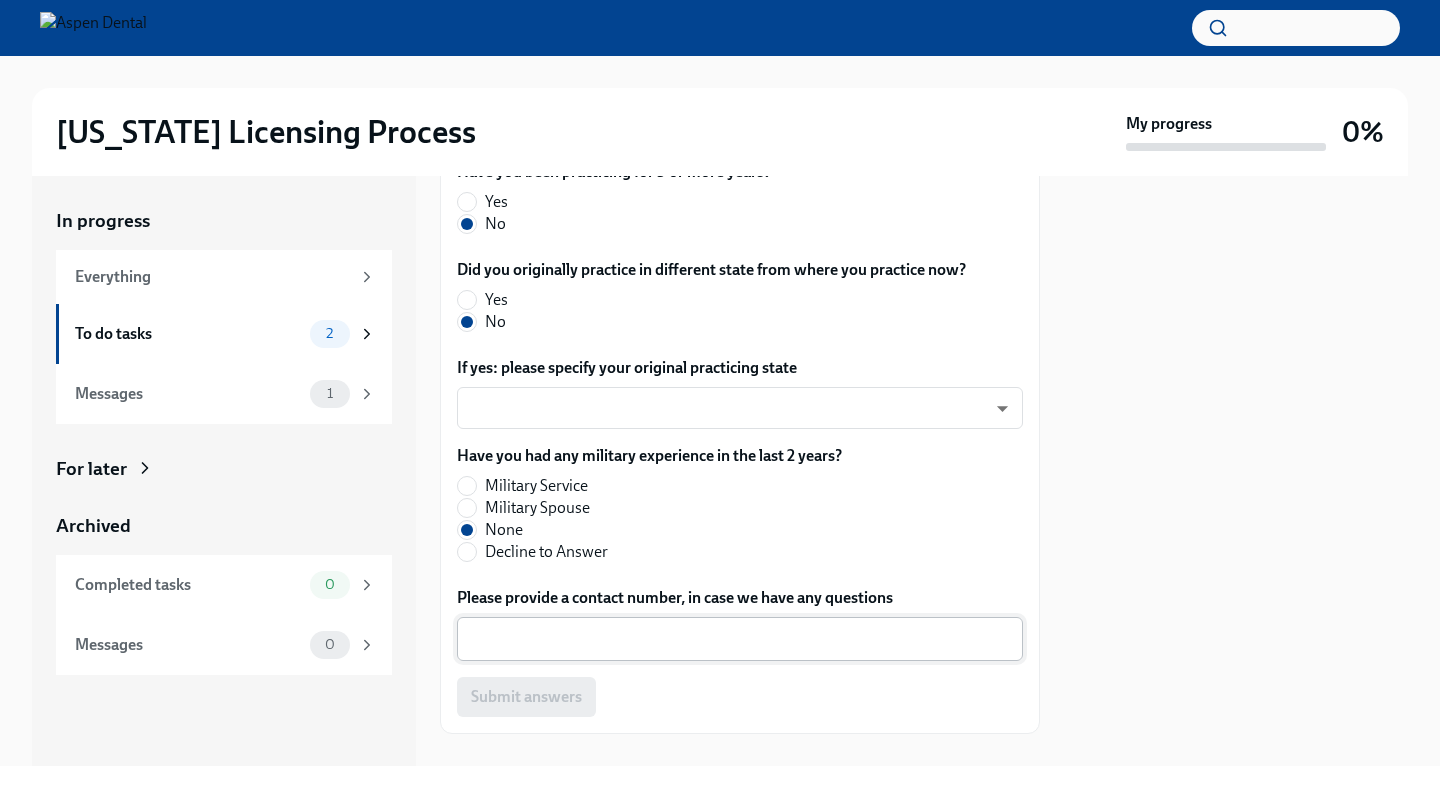click on "Please provide a contact number, in case we have any questions" at bounding box center [740, 639] 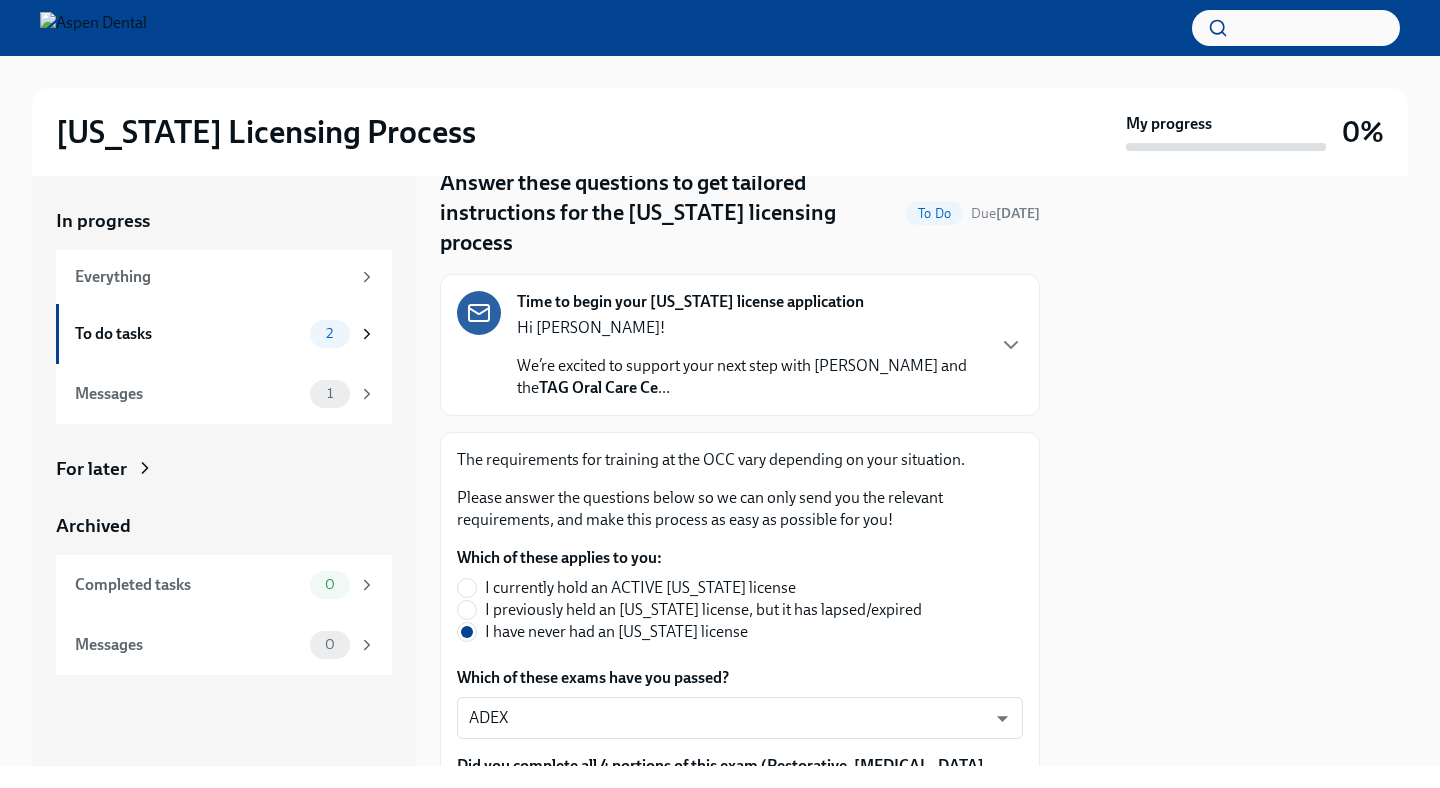 scroll, scrollTop: 42, scrollLeft: 0, axis: vertical 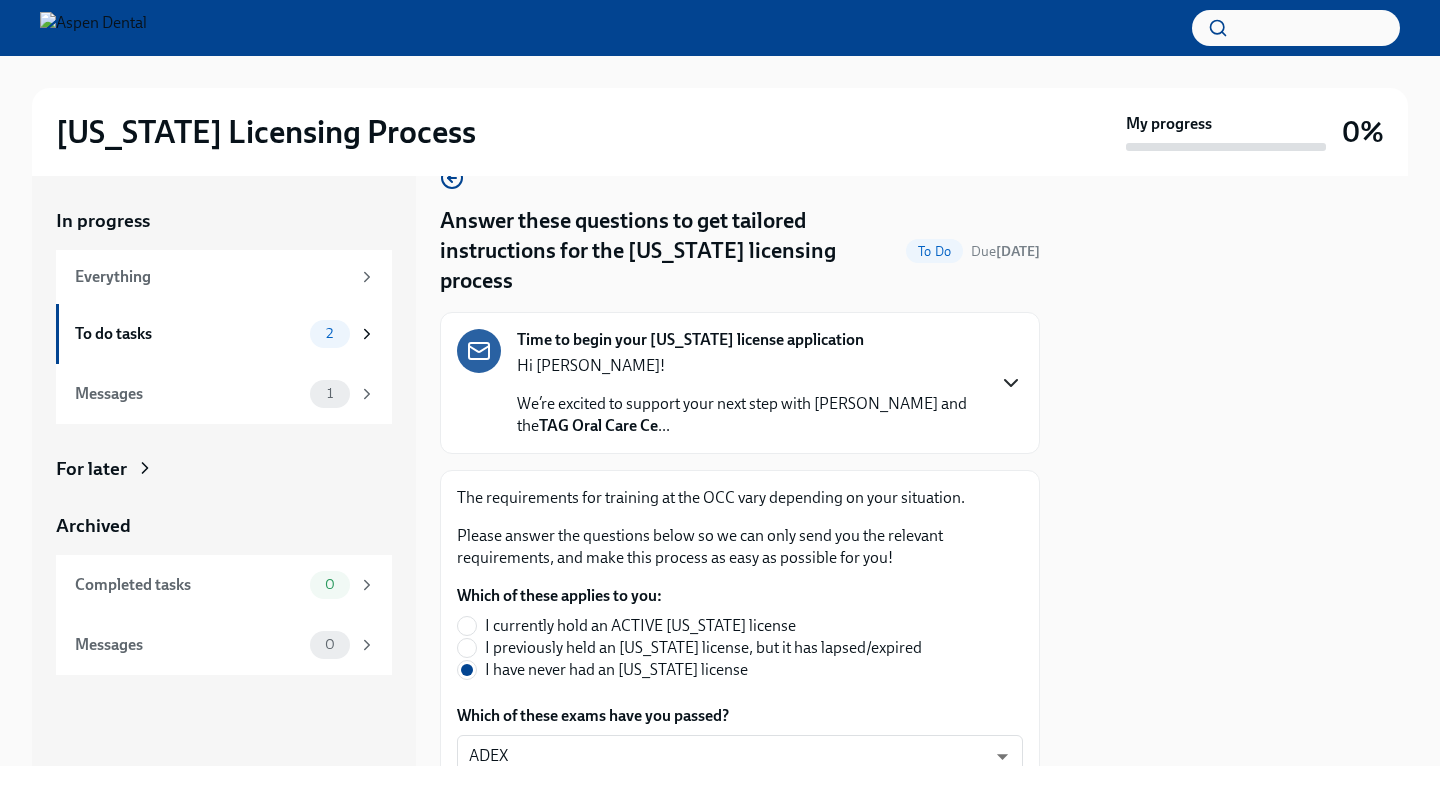 type on "2247950560" 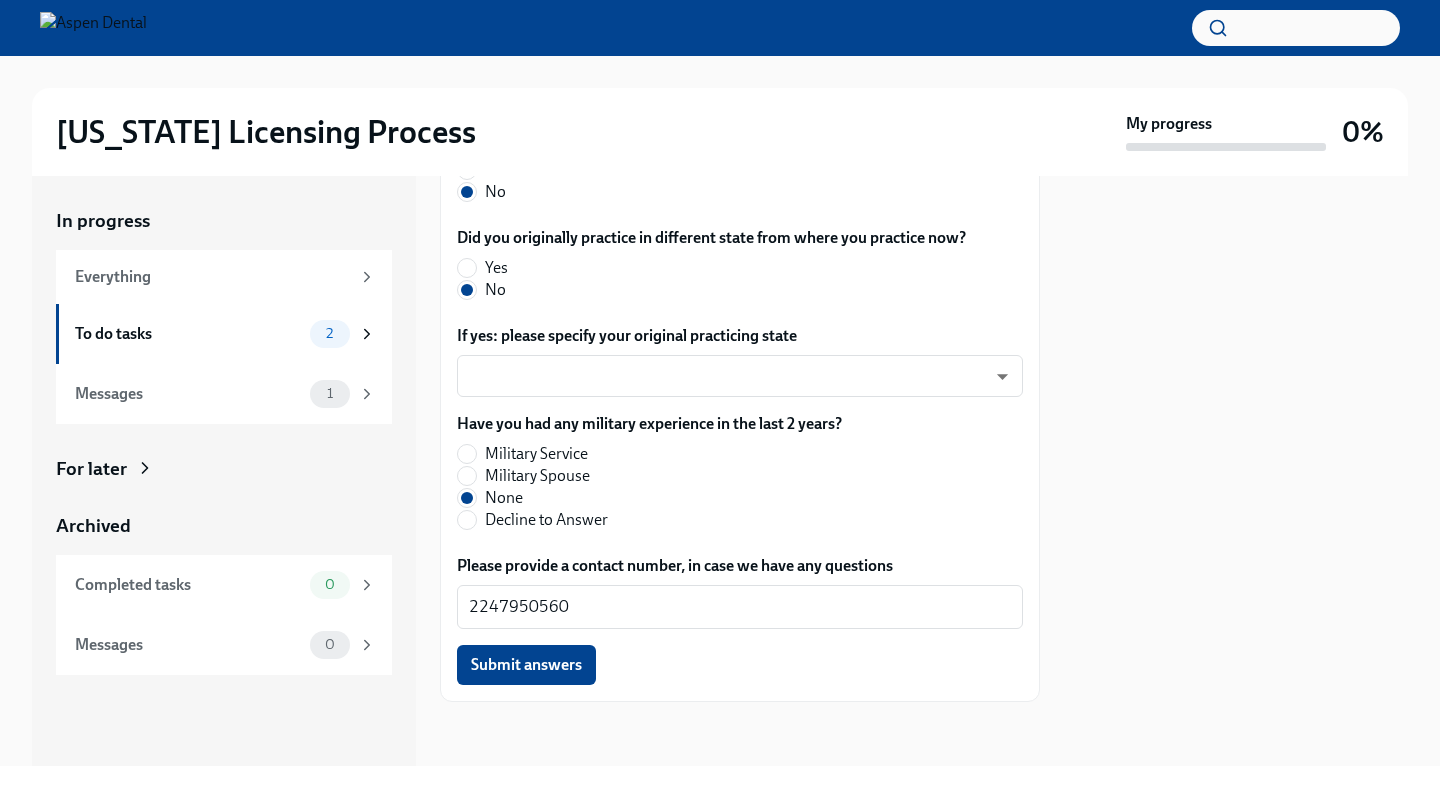 scroll, scrollTop: 1947, scrollLeft: 0, axis: vertical 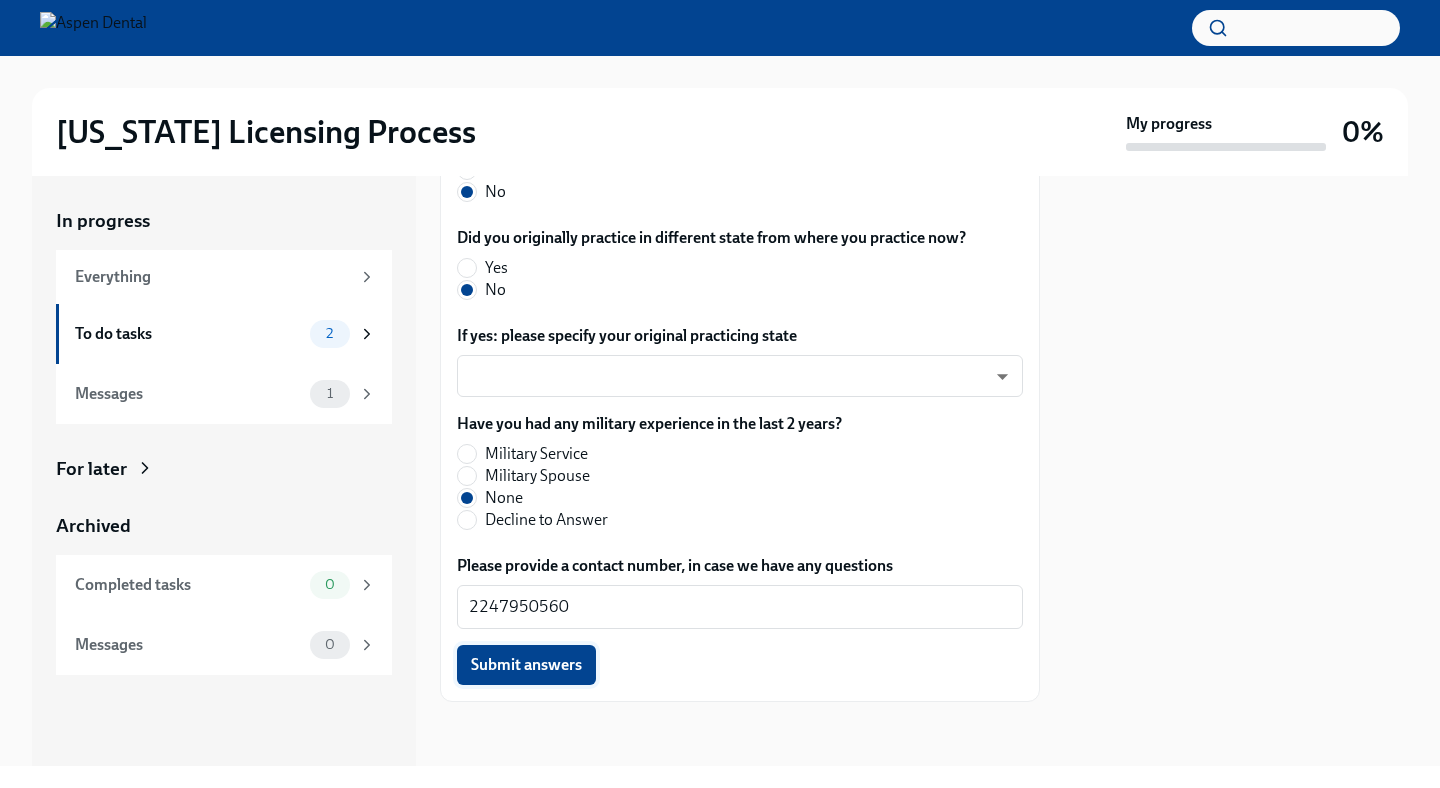 click on "Submit answers" at bounding box center [526, 665] 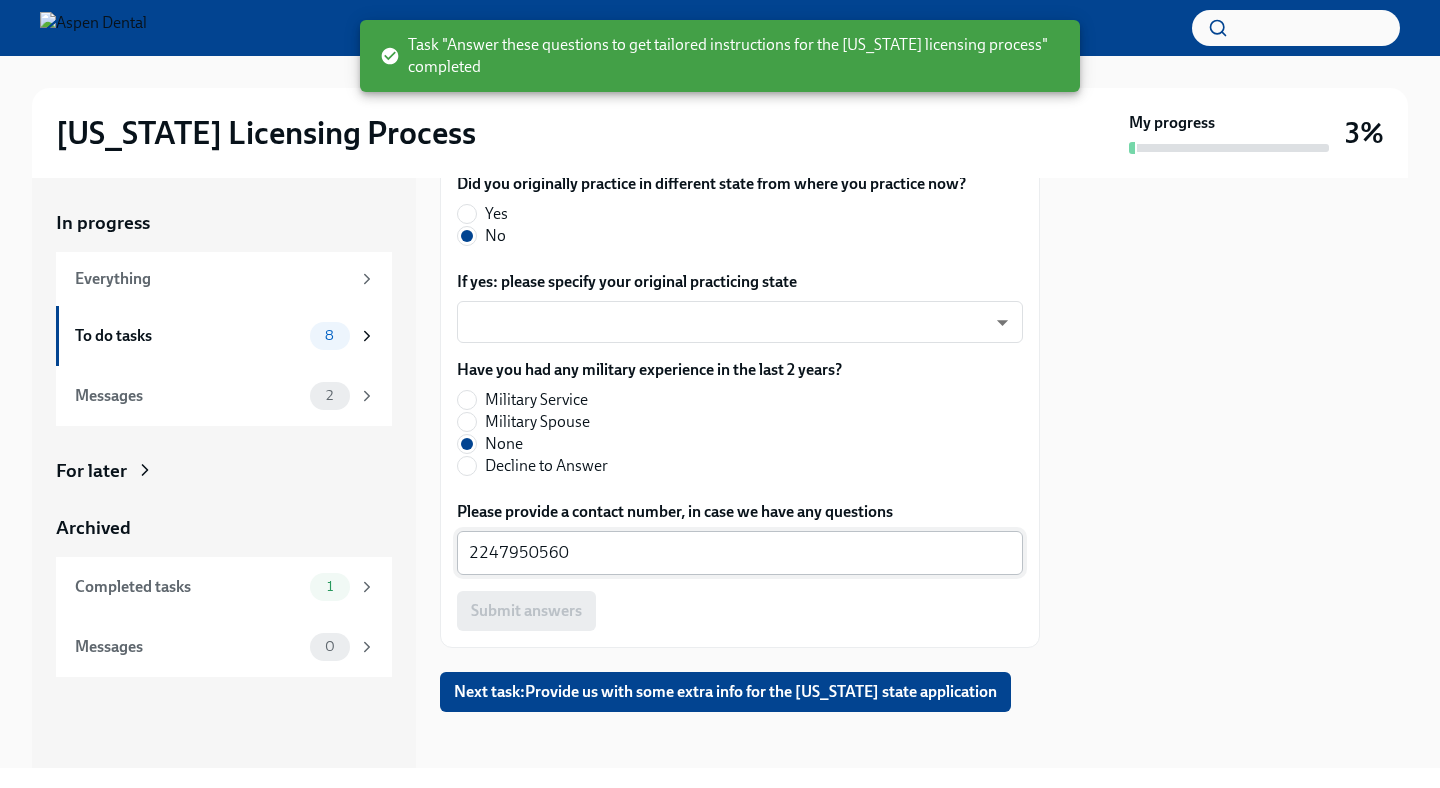 scroll, scrollTop: 2011, scrollLeft: 0, axis: vertical 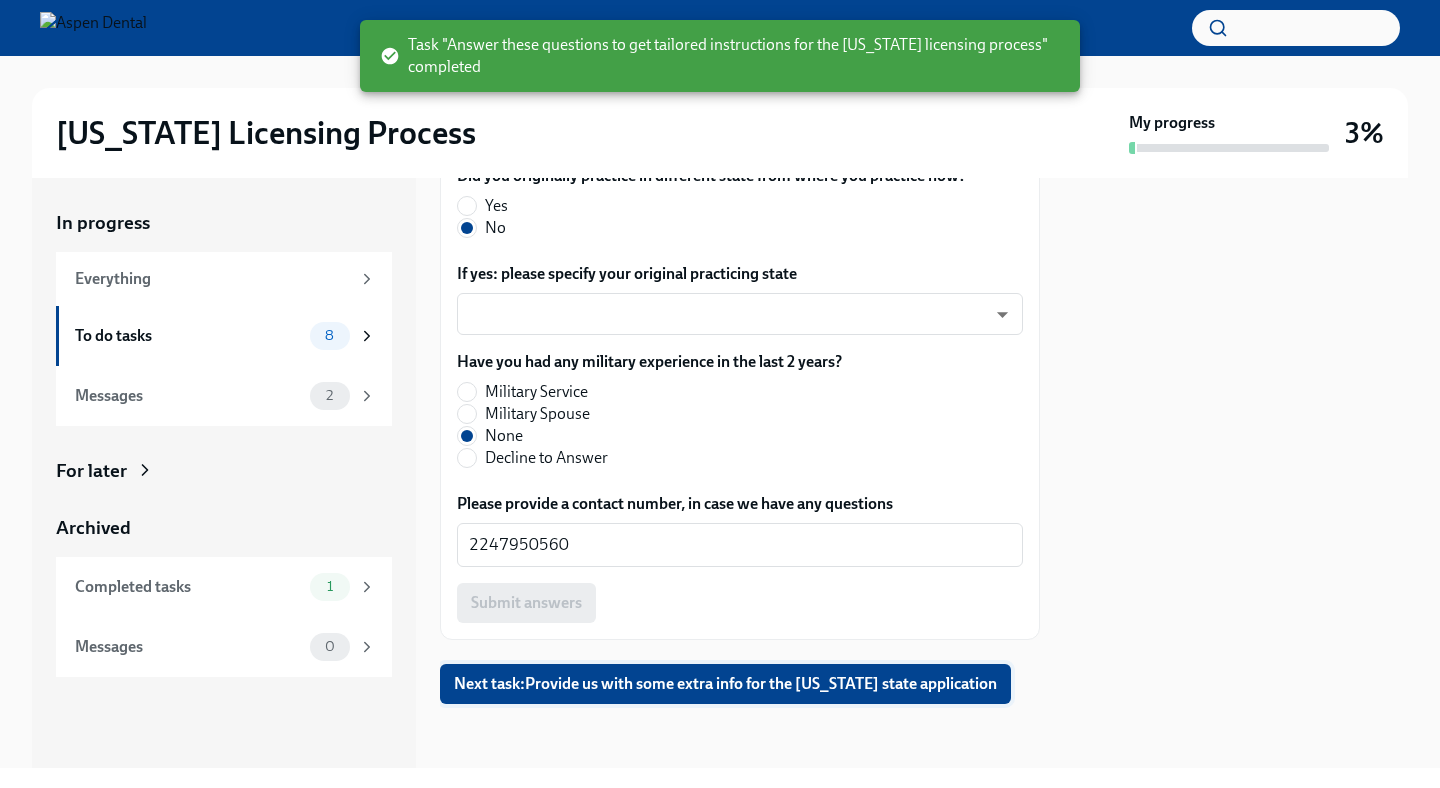 click on "Next task :  Provide us with some extra info for the [US_STATE] state application" at bounding box center (725, 684) 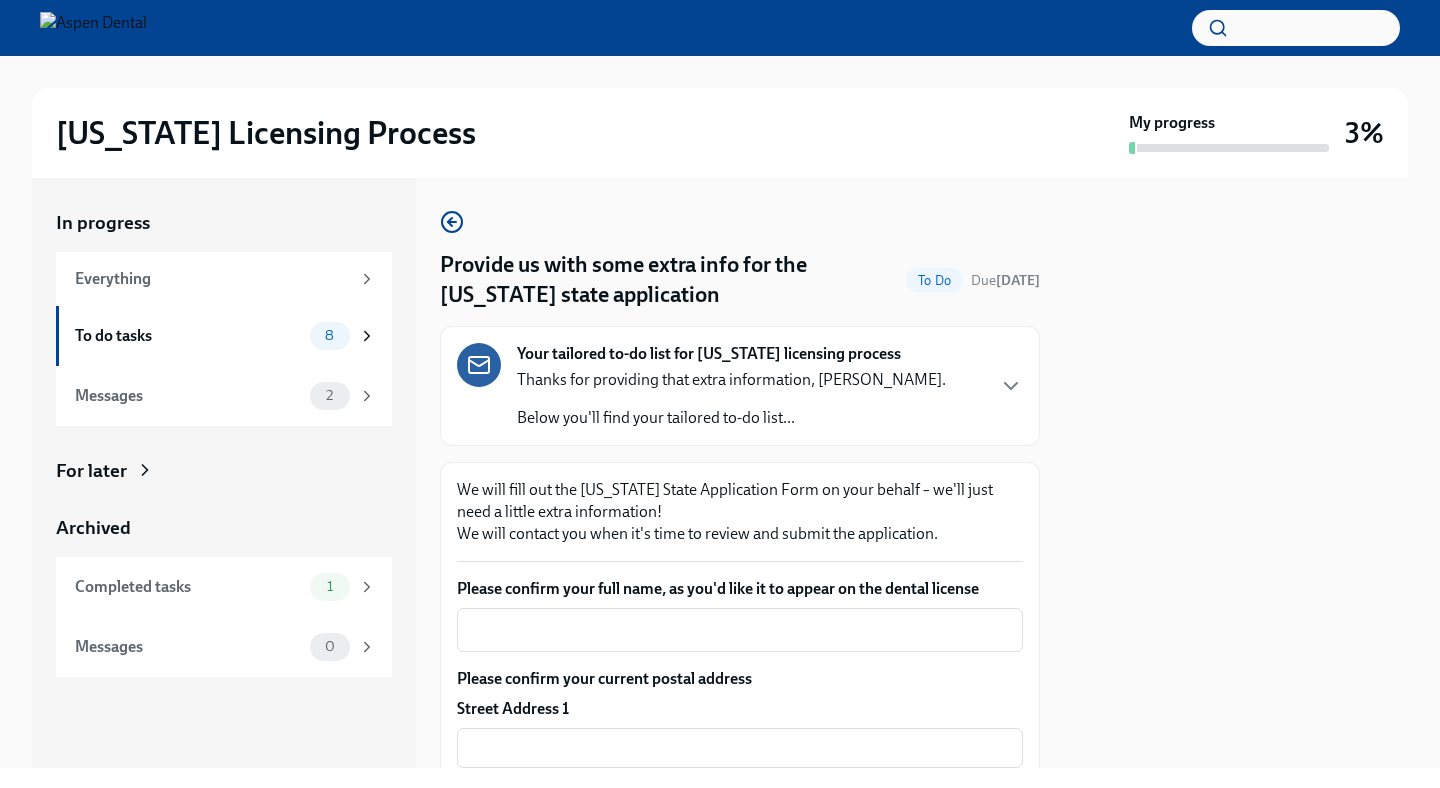 scroll, scrollTop: 142, scrollLeft: 0, axis: vertical 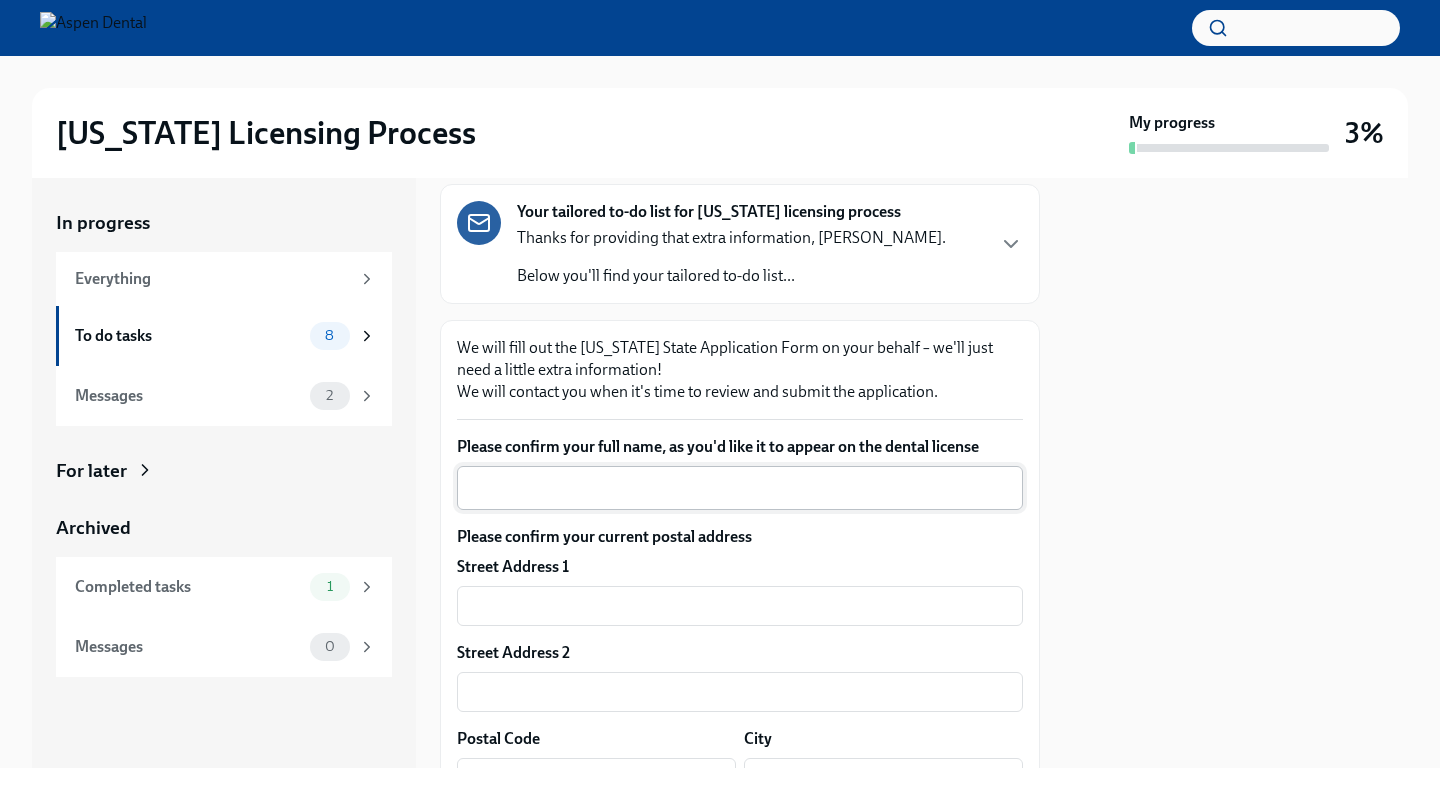click on "x ​" at bounding box center (740, 488) 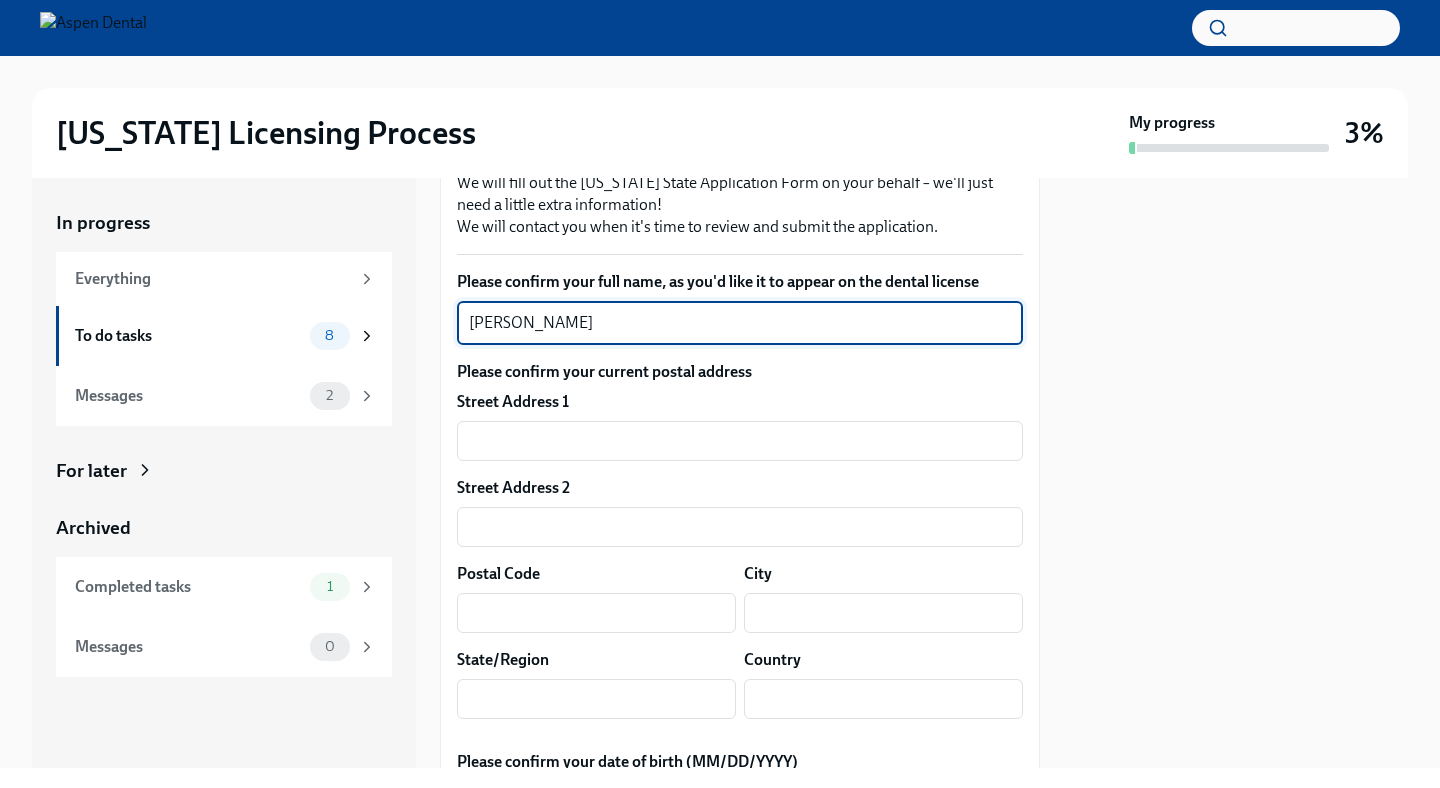 scroll, scrollTop: 360, scrollLeft: 0, axis: vertical 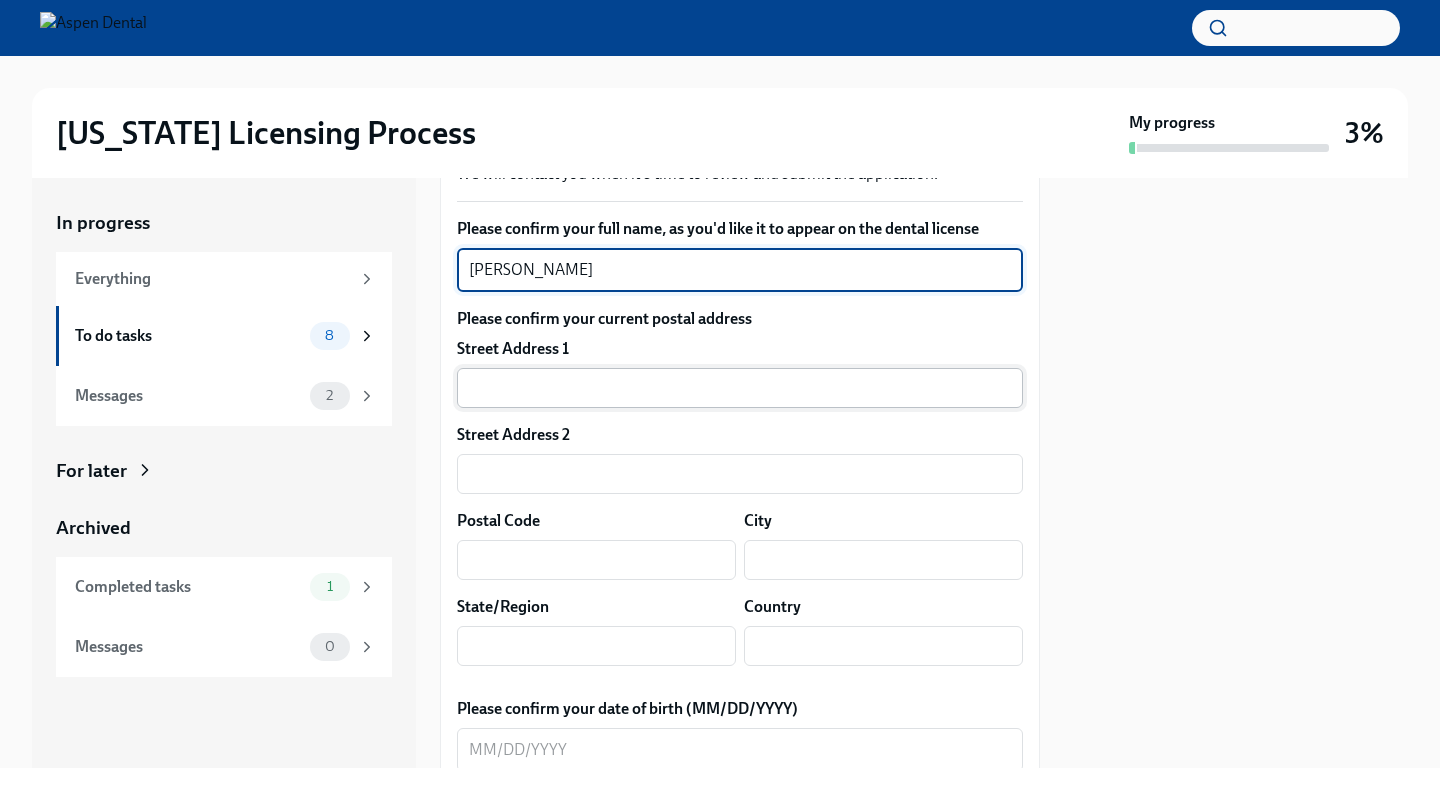 type on "[PERSON_NAME]" 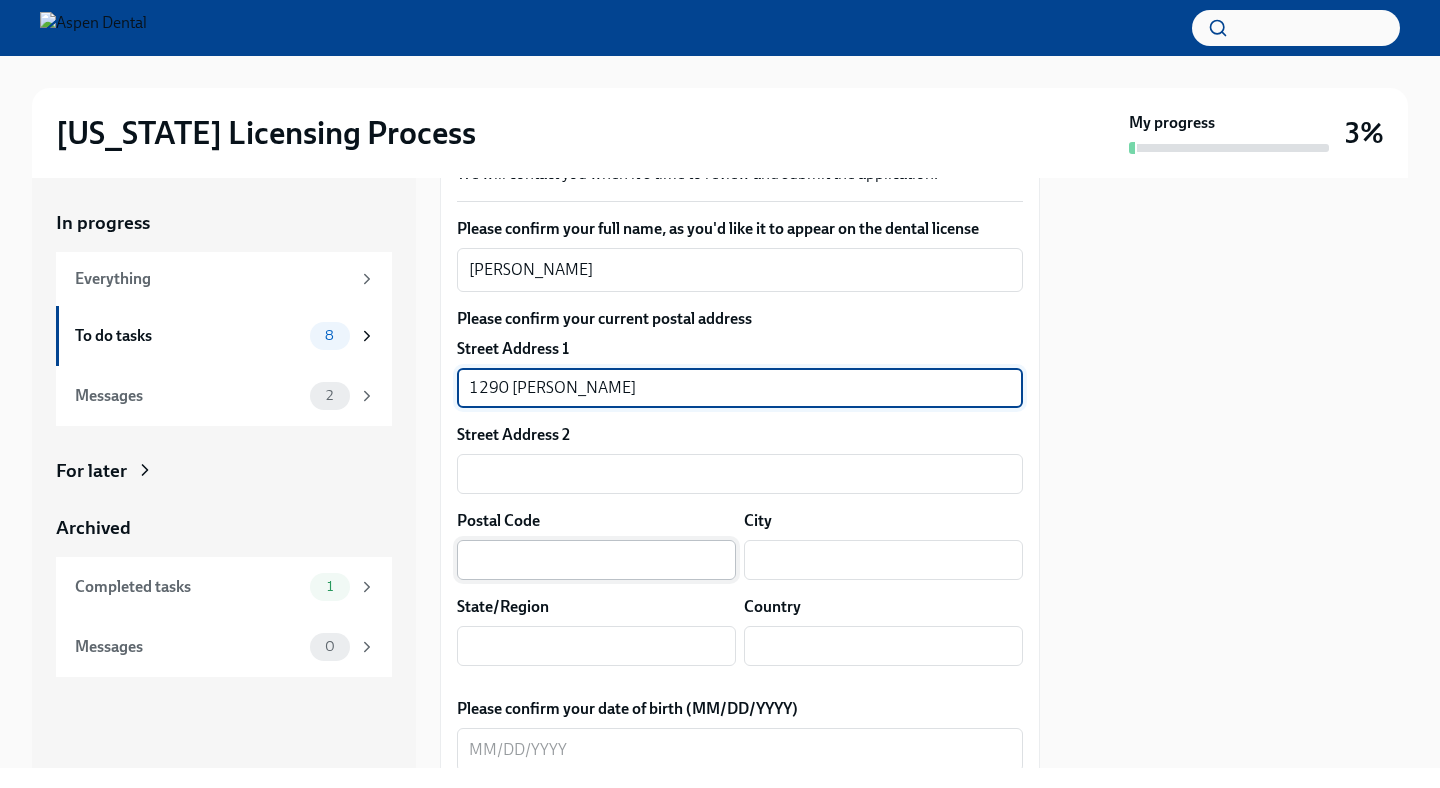 type on "1290 [PERSON_NAME]" 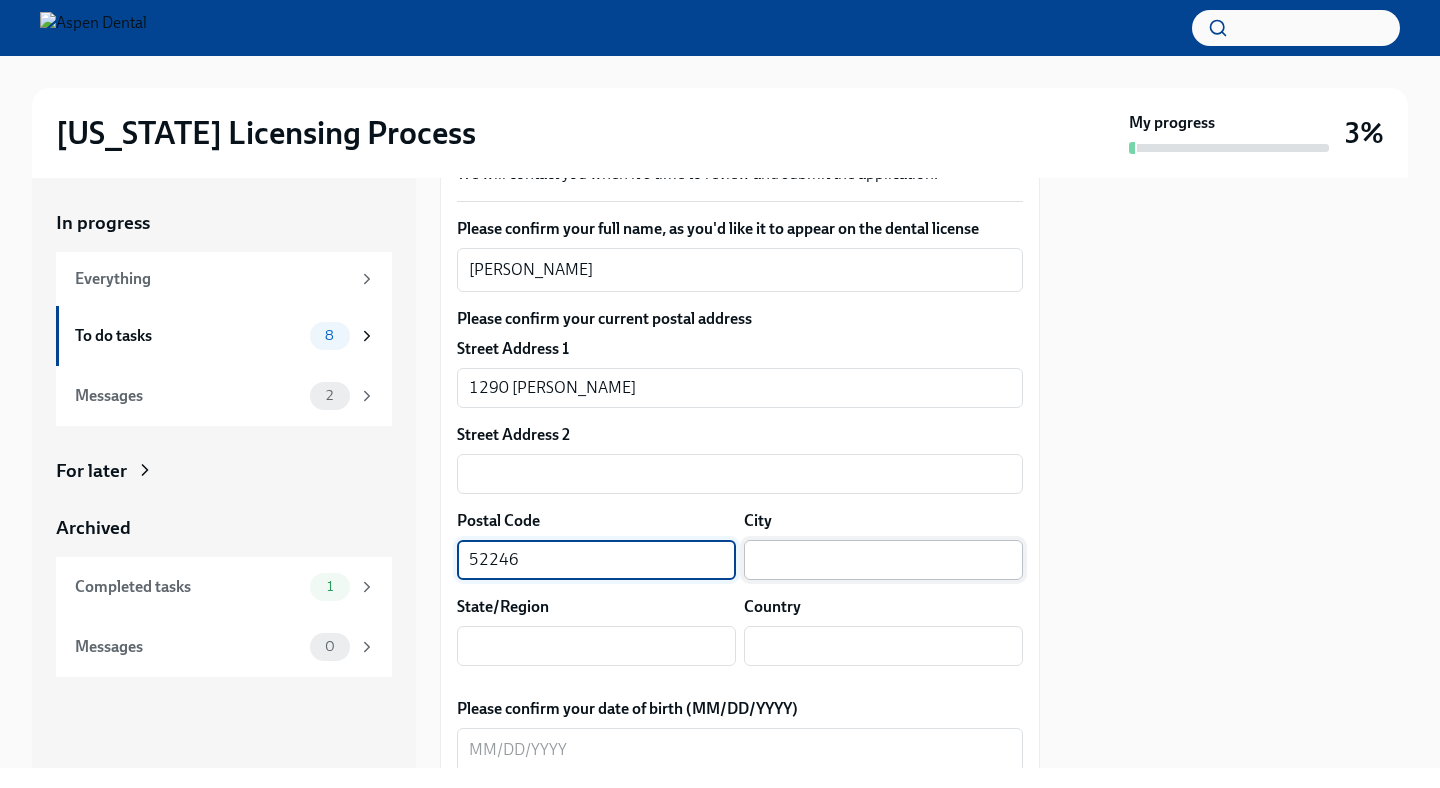 type on "52246" 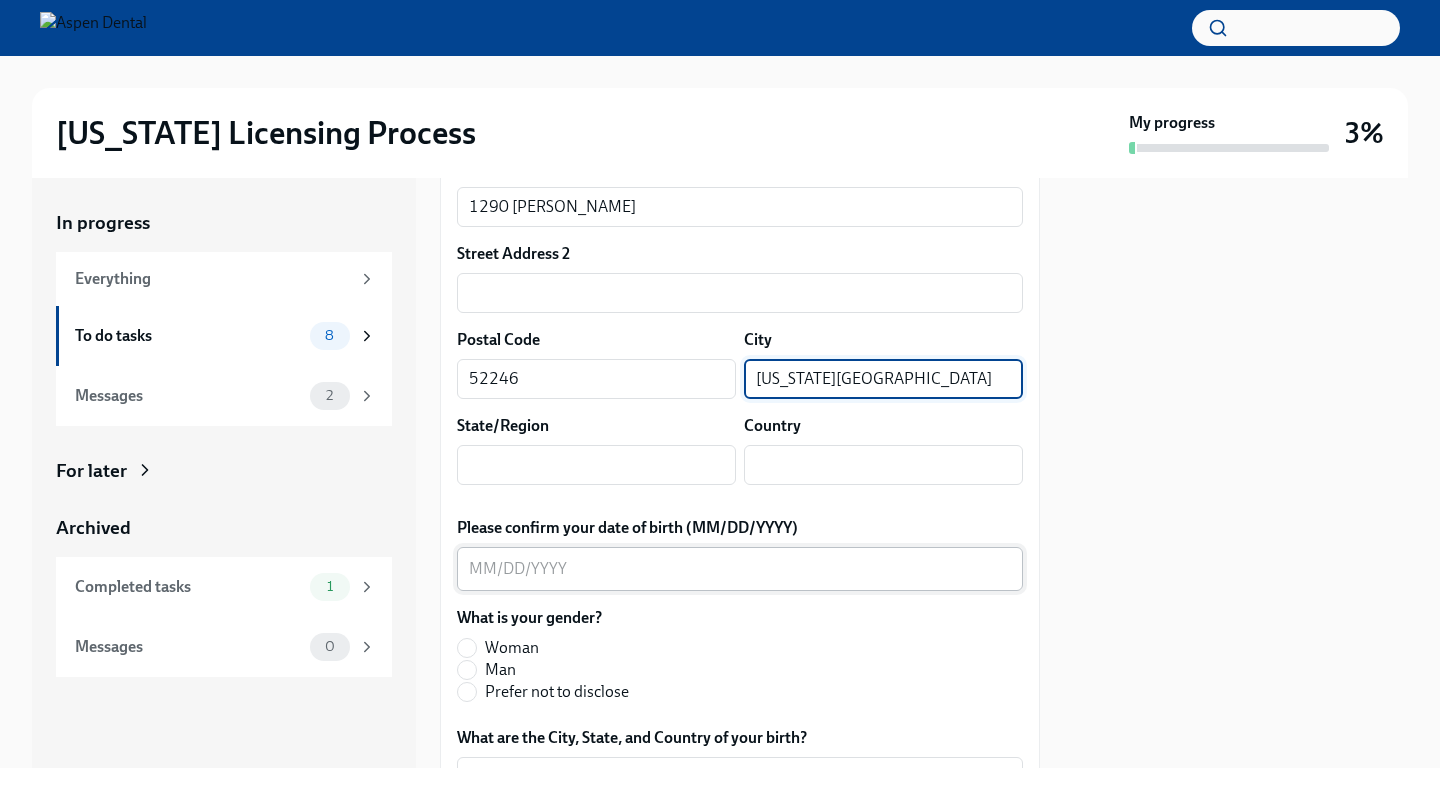 scroll, scrollTop: 551, scrollLeft: 0, axis: vertical 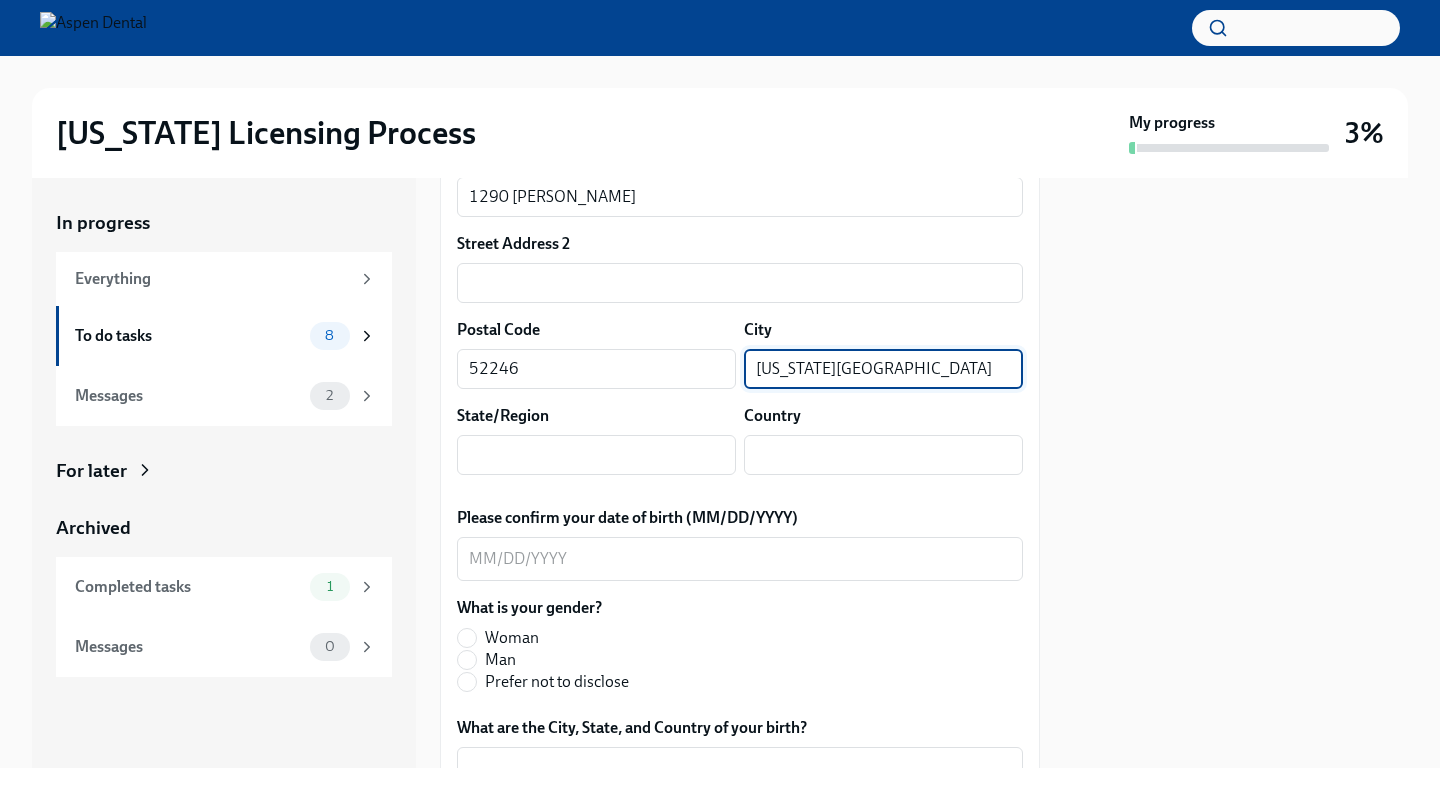 type on "[US_STATE][GEOGRAPHIC_DATA]" 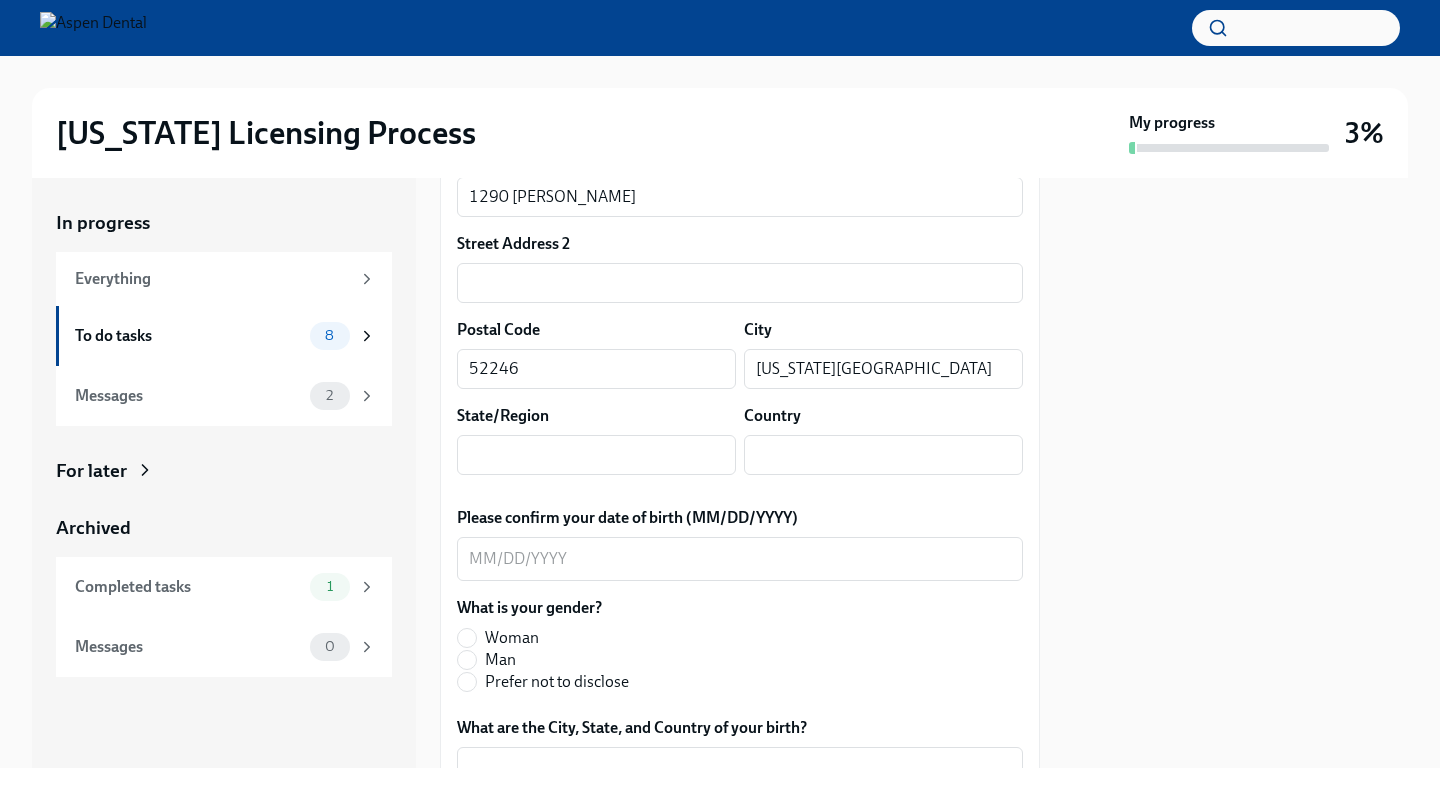 click on "Please confirm your current postal address Street Address [STREET_ADDRESS][GEOGRAPHIC_DATA][PERSON_NAME] Address 2 ​ Postal Code 52246 ​ City [US_STATE][GEOGRAPHIC_DATA] ​ State/Region ​ Country ​" at bounding box center (740, 304) 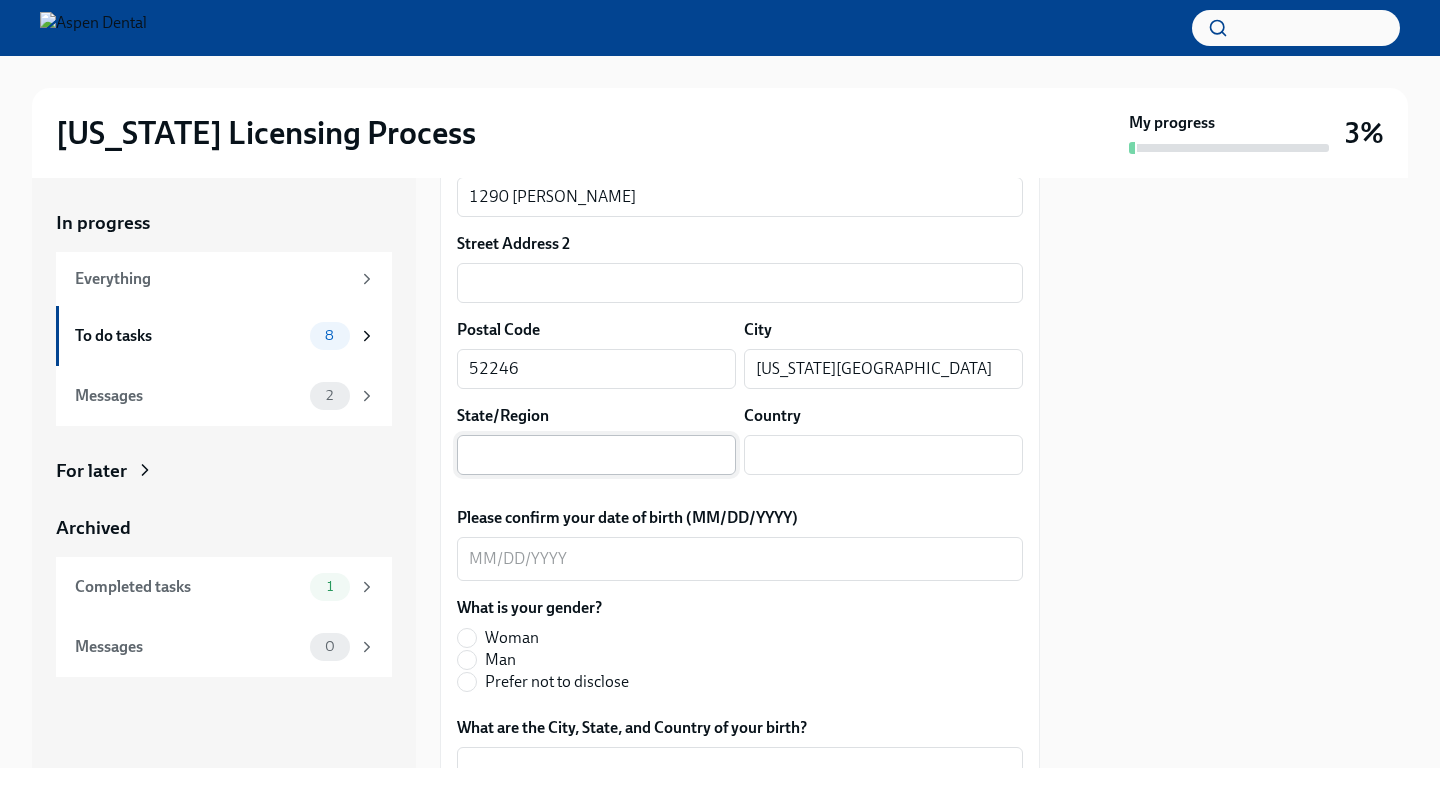 click at bounding box center [596, 455] 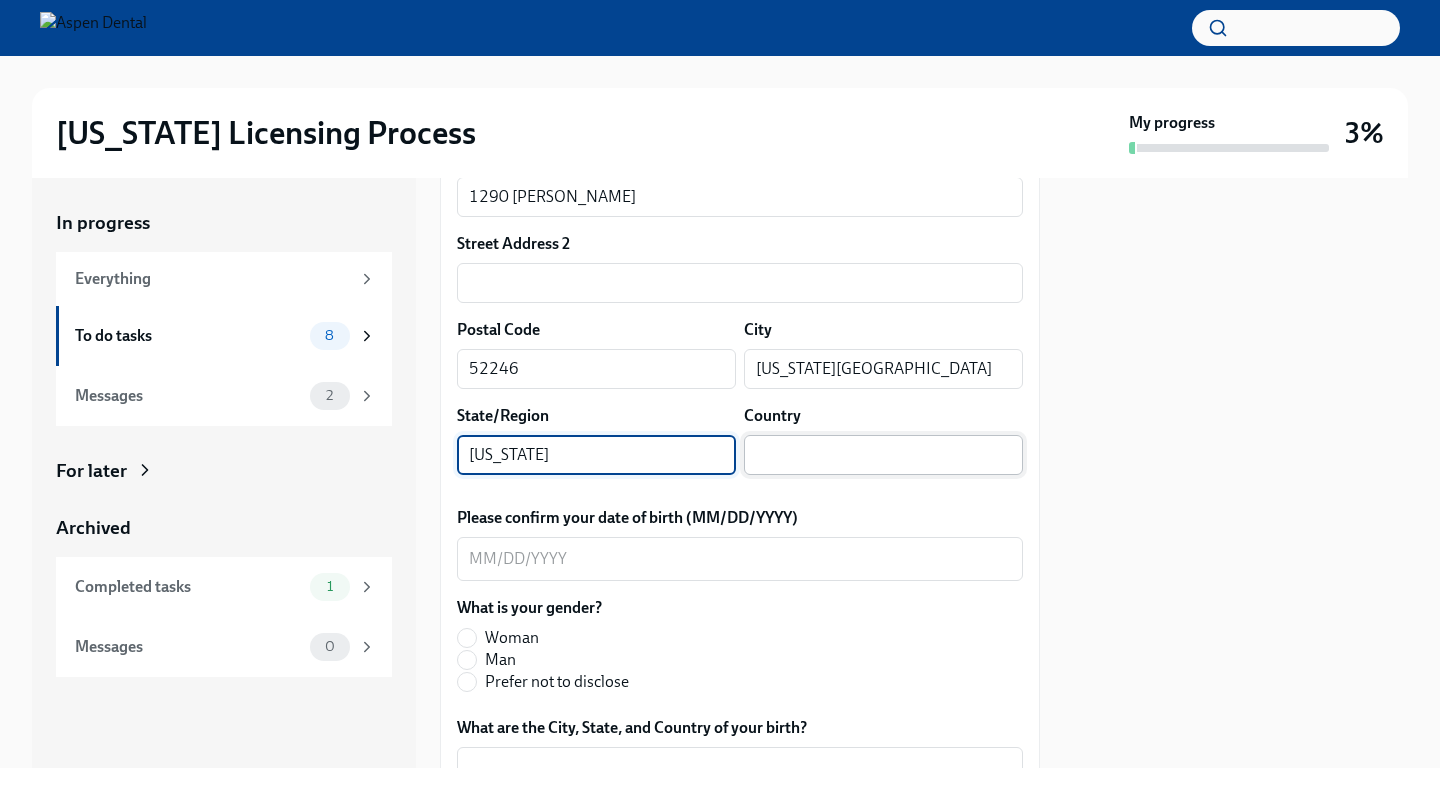 type on "[US_STATE]" 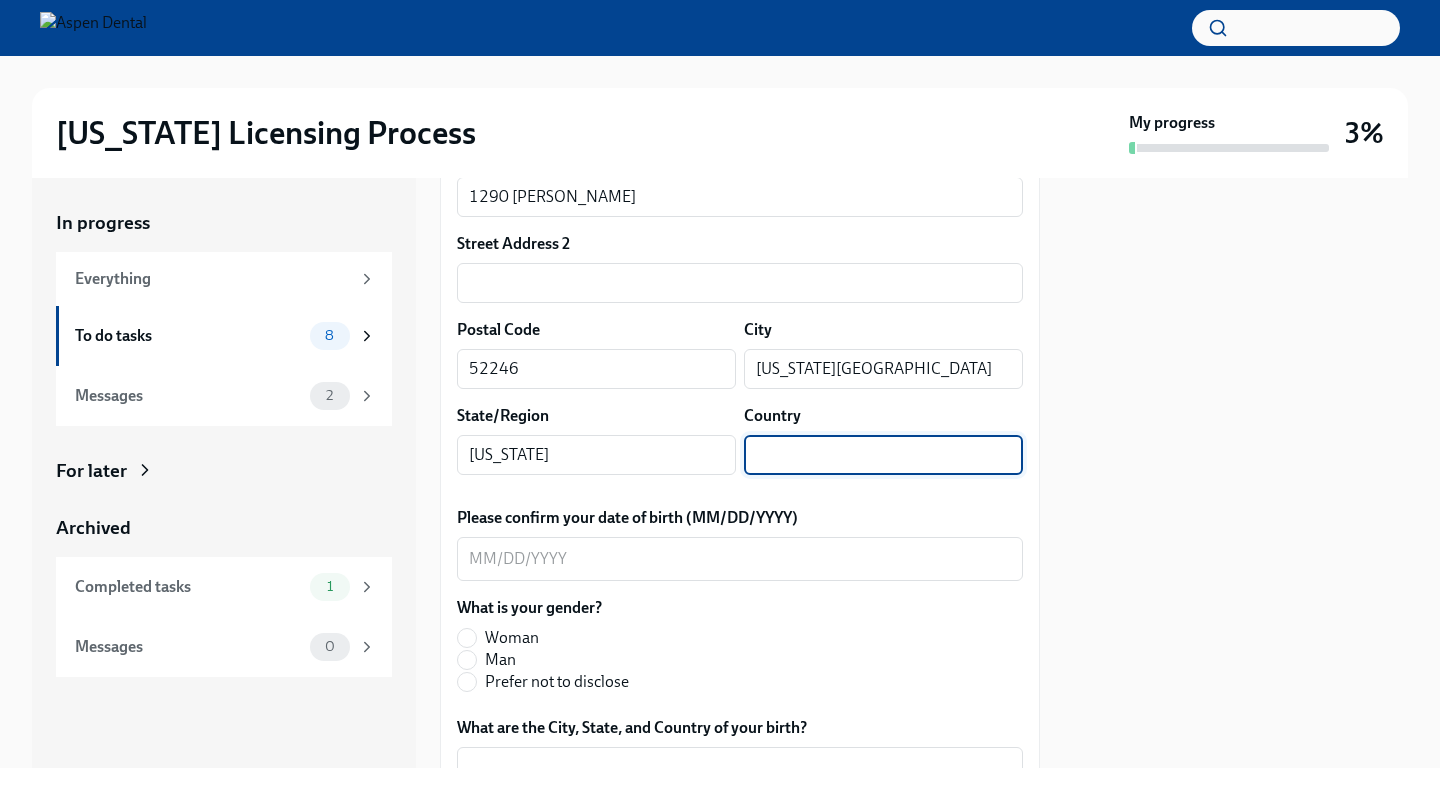 click at bounding box center (883, 455) 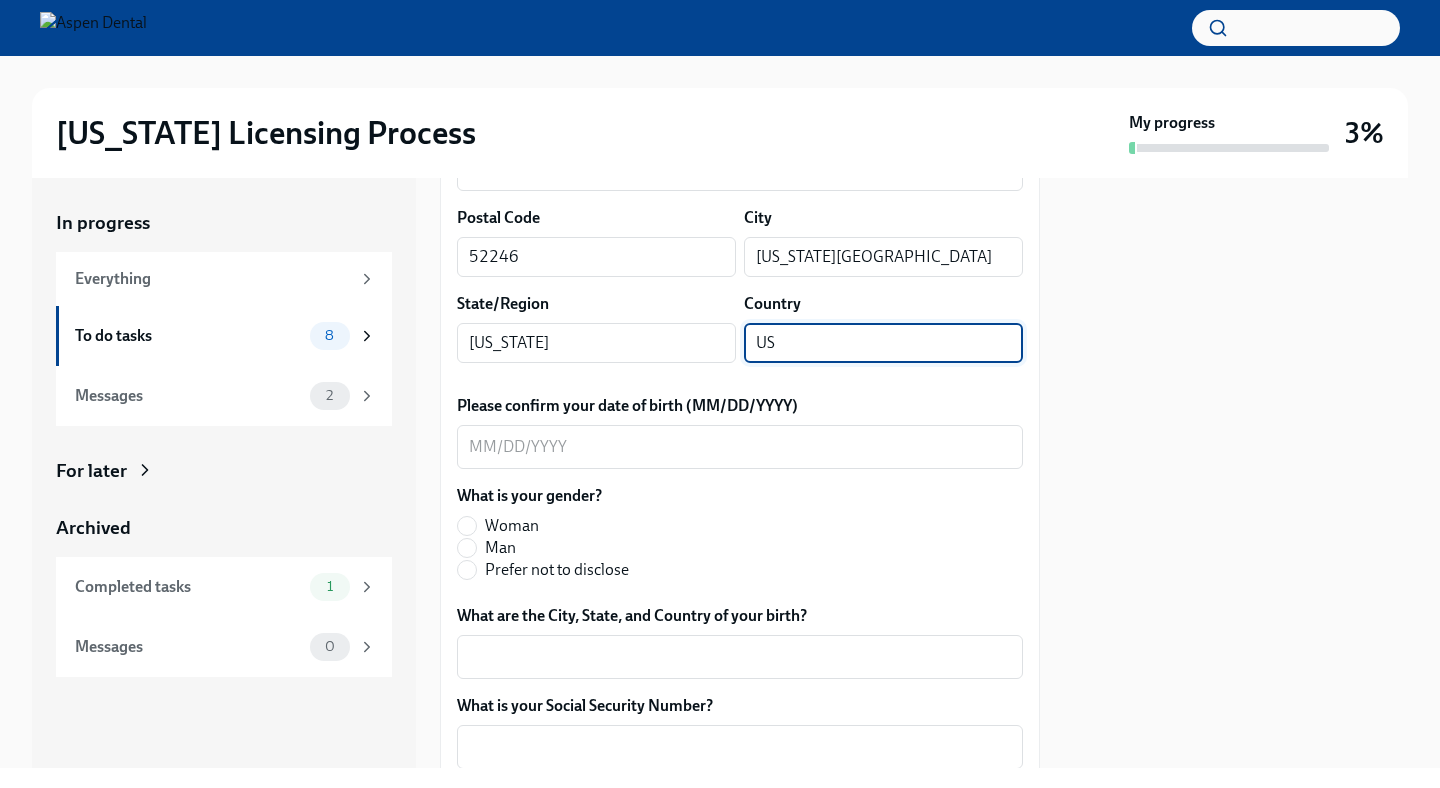 scroll, scrollTop: 703, scrollLeft: 0, axis: vertical 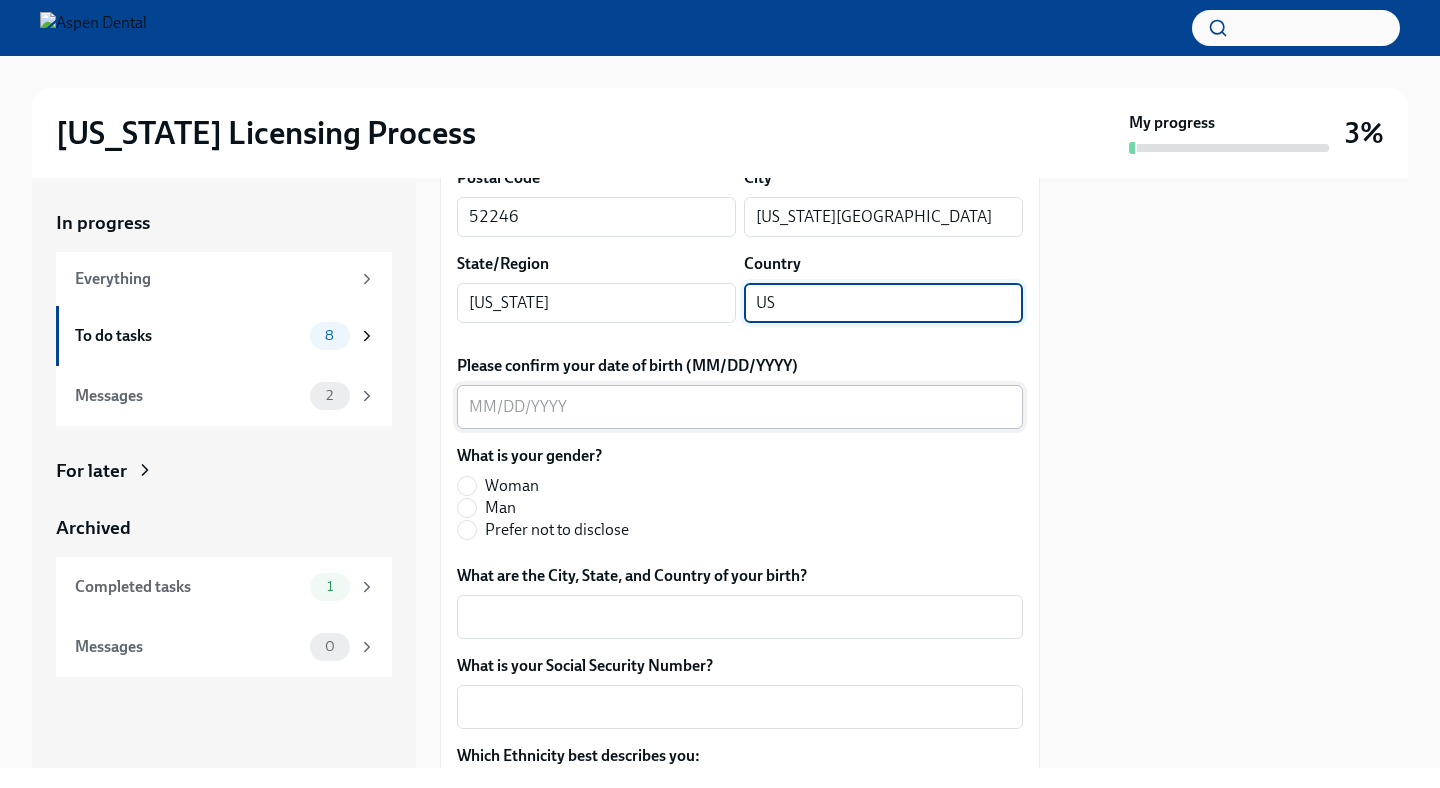 type on "US" 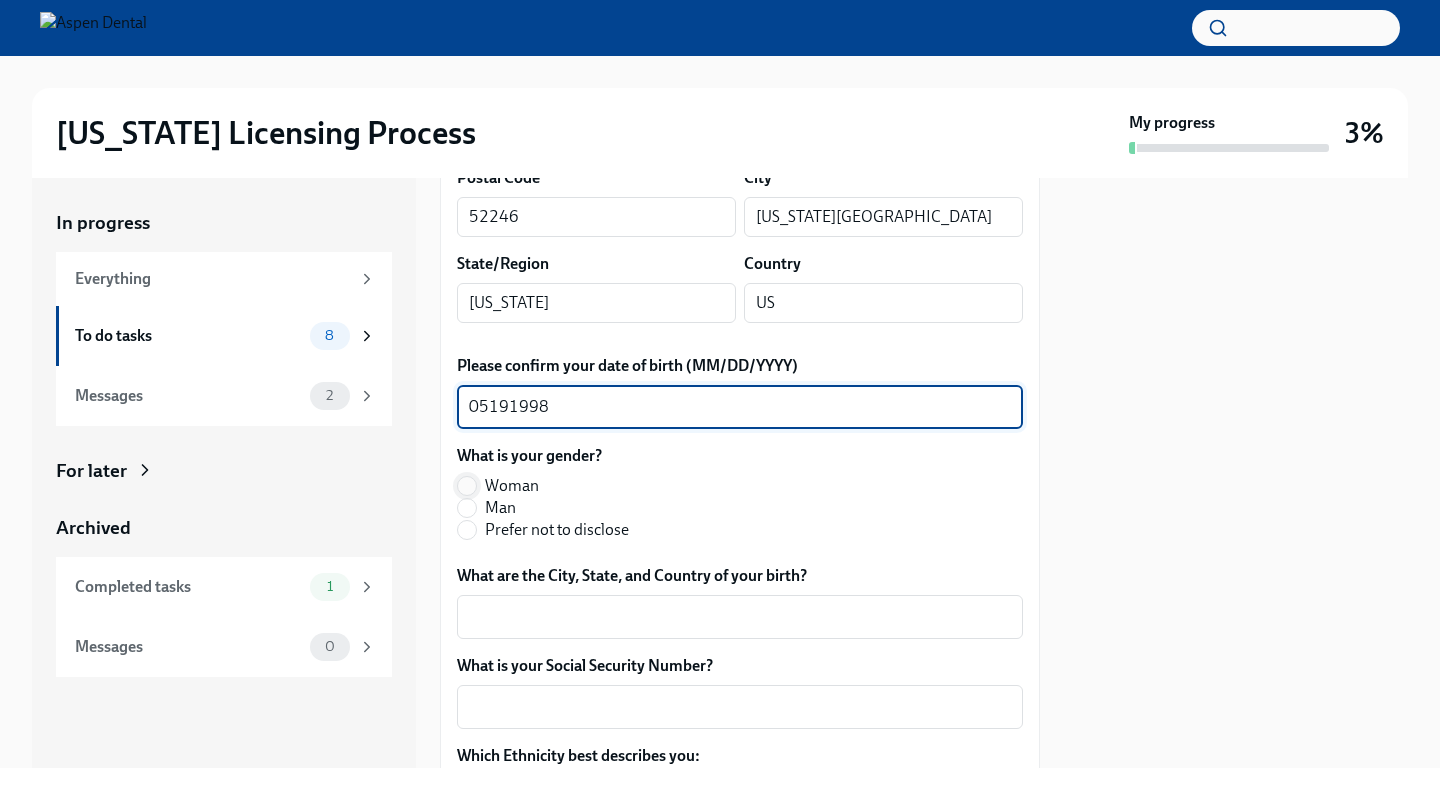 type on "05191998" 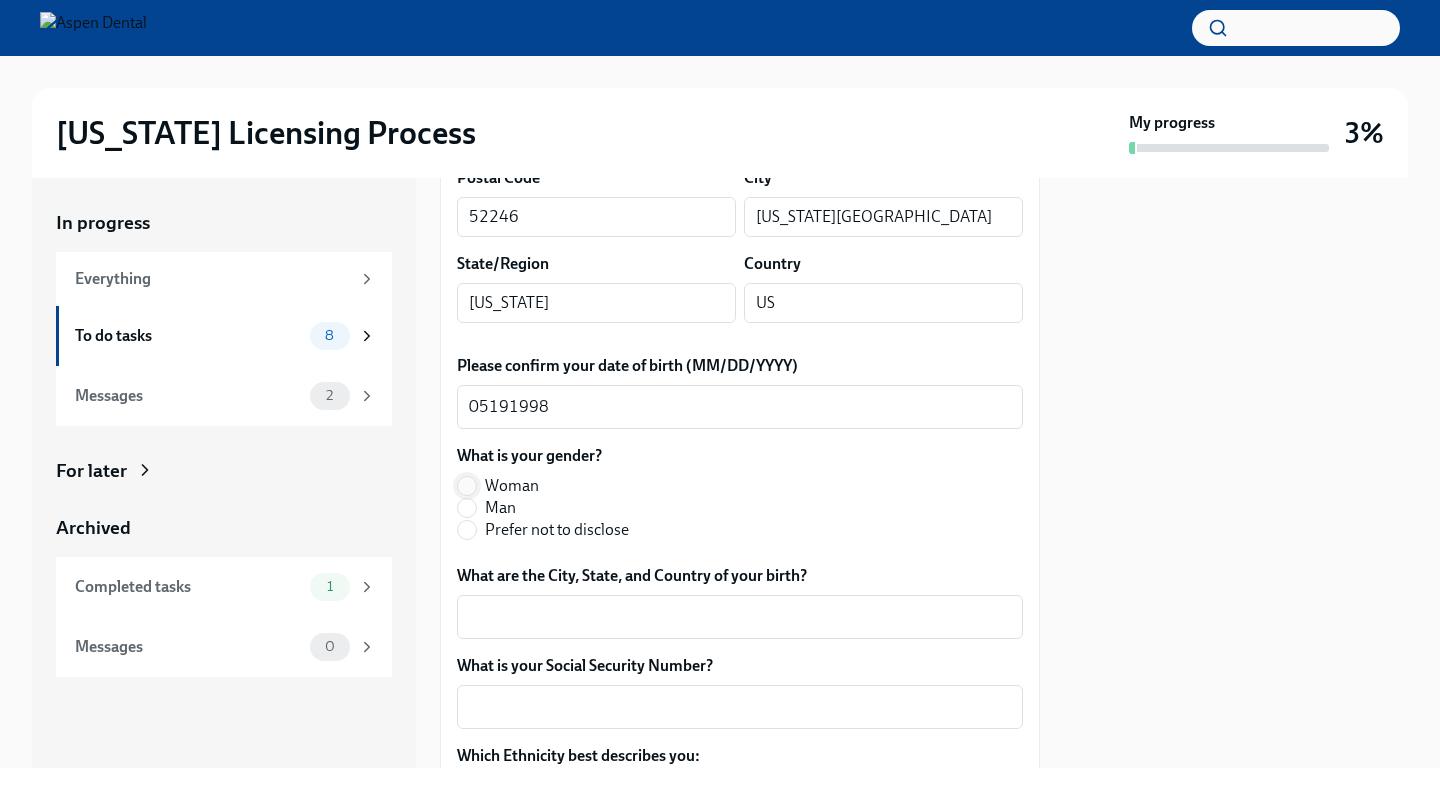 click on "Woman" at bounding box center [467, 486] 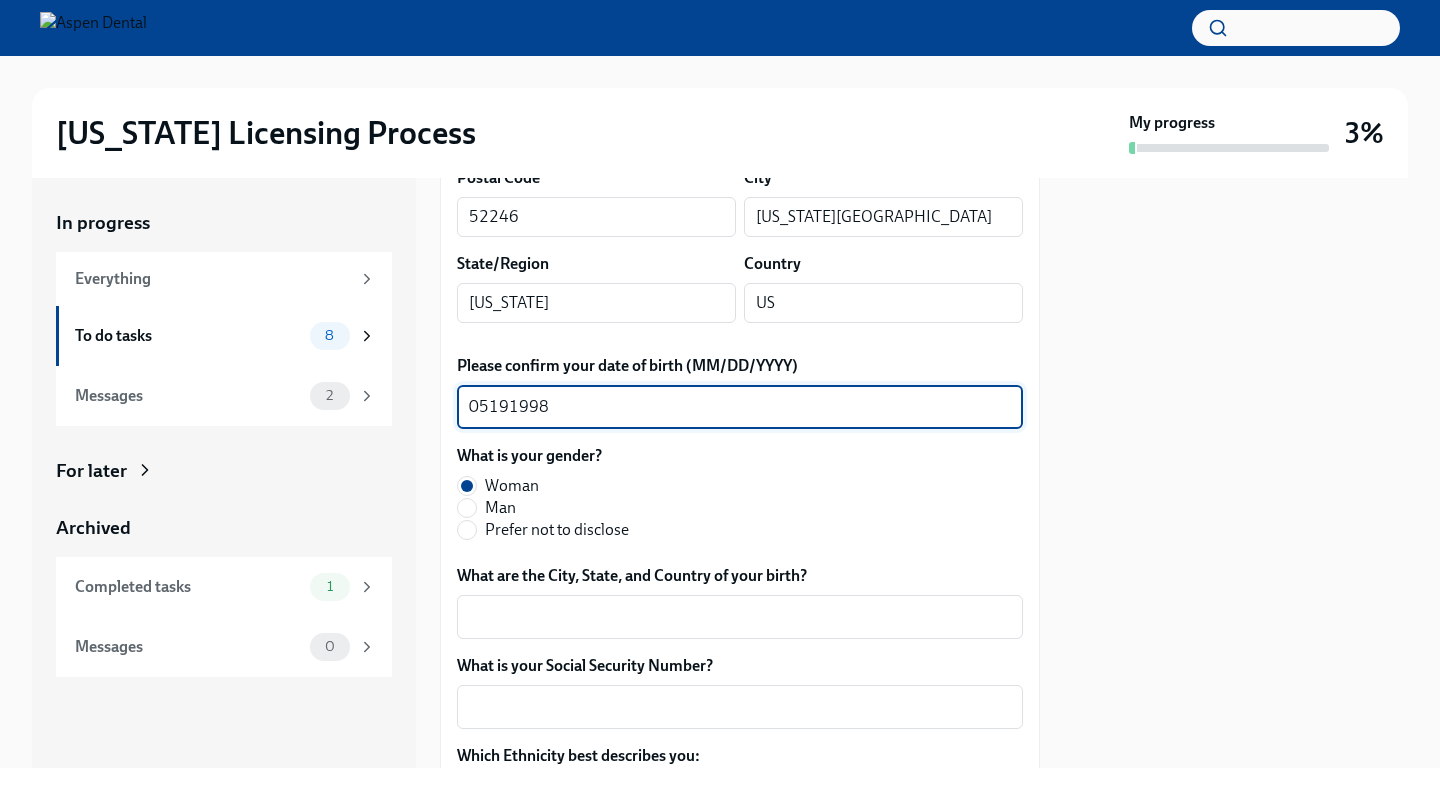 click on "05191998" at bounding box center (740, 407) 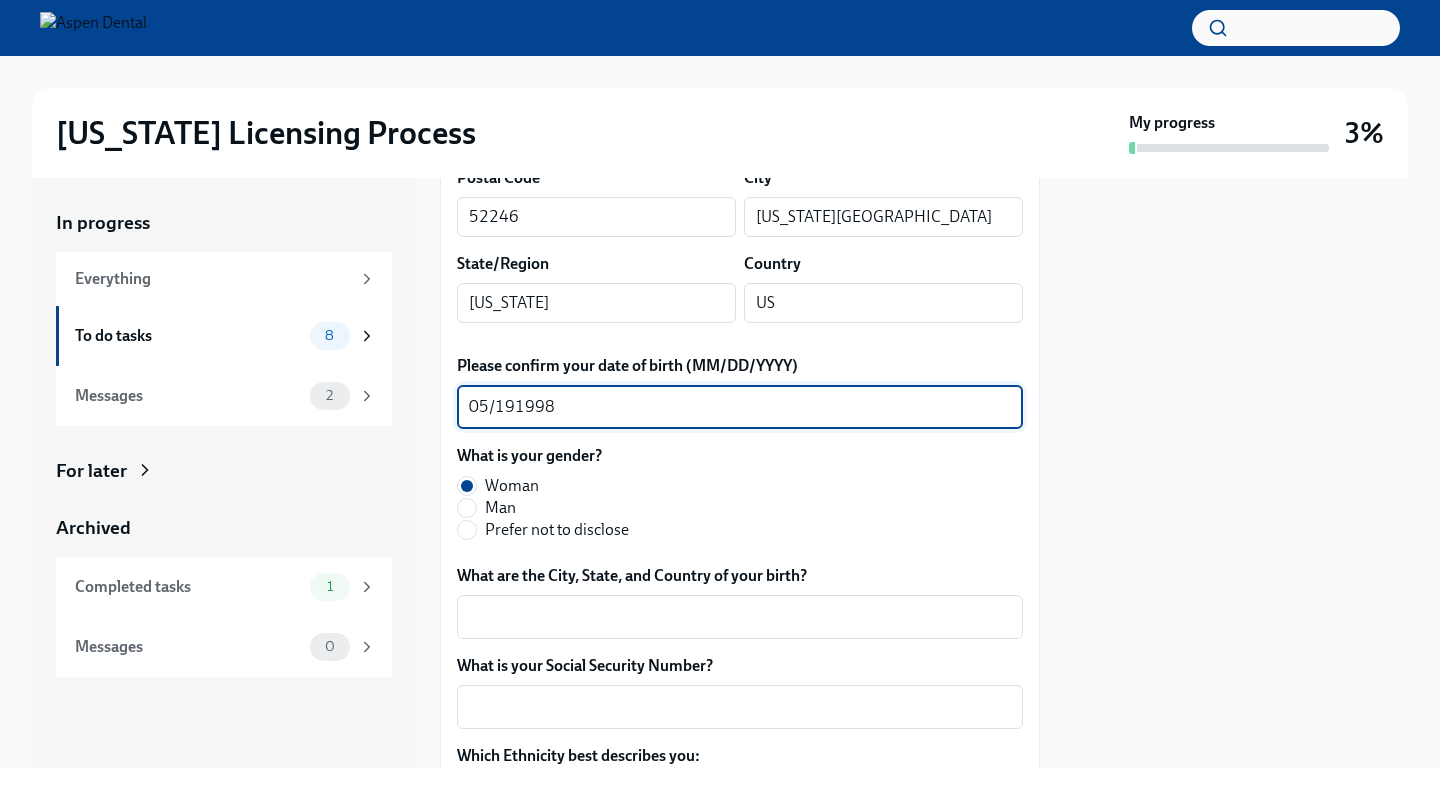 click on "05/191998" at bounding box center (740, 407) 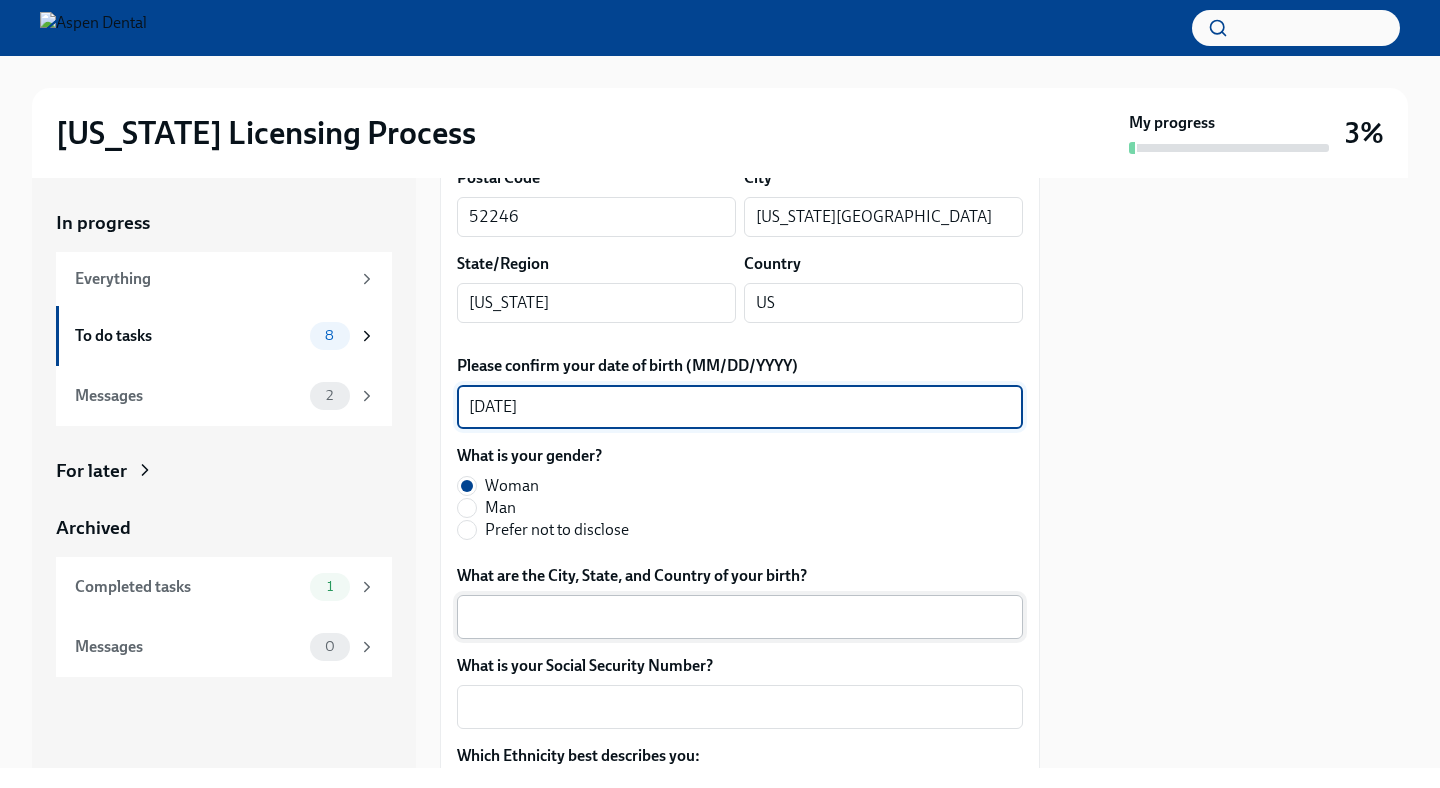 type on "[DATE]" 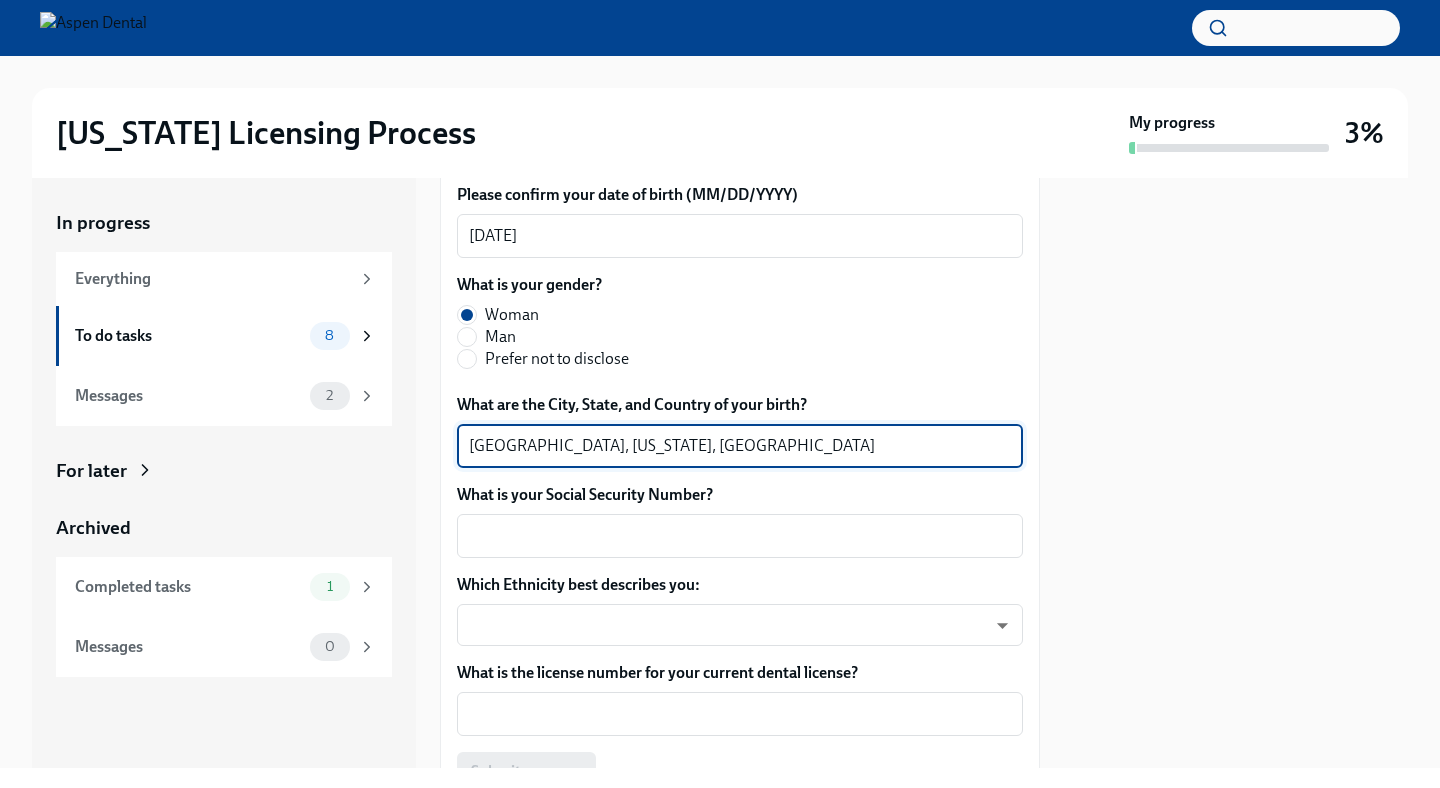 scroll, scrollTop: 887, scrollLeft: 0, axis: vertical 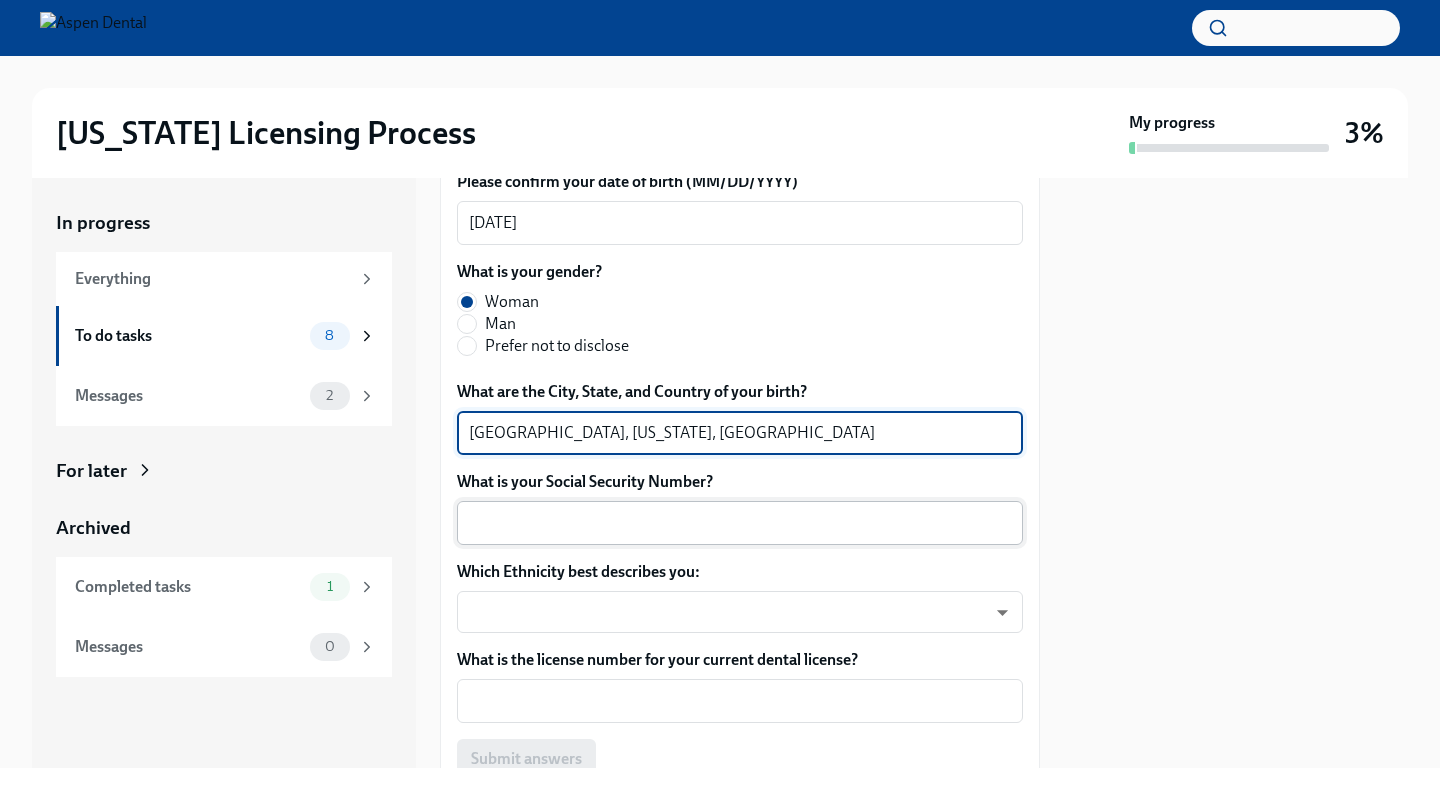 type on "[GEOGRAPHIC_DATA], [US_STATE], [GEOGRAPHIC_DATA]" 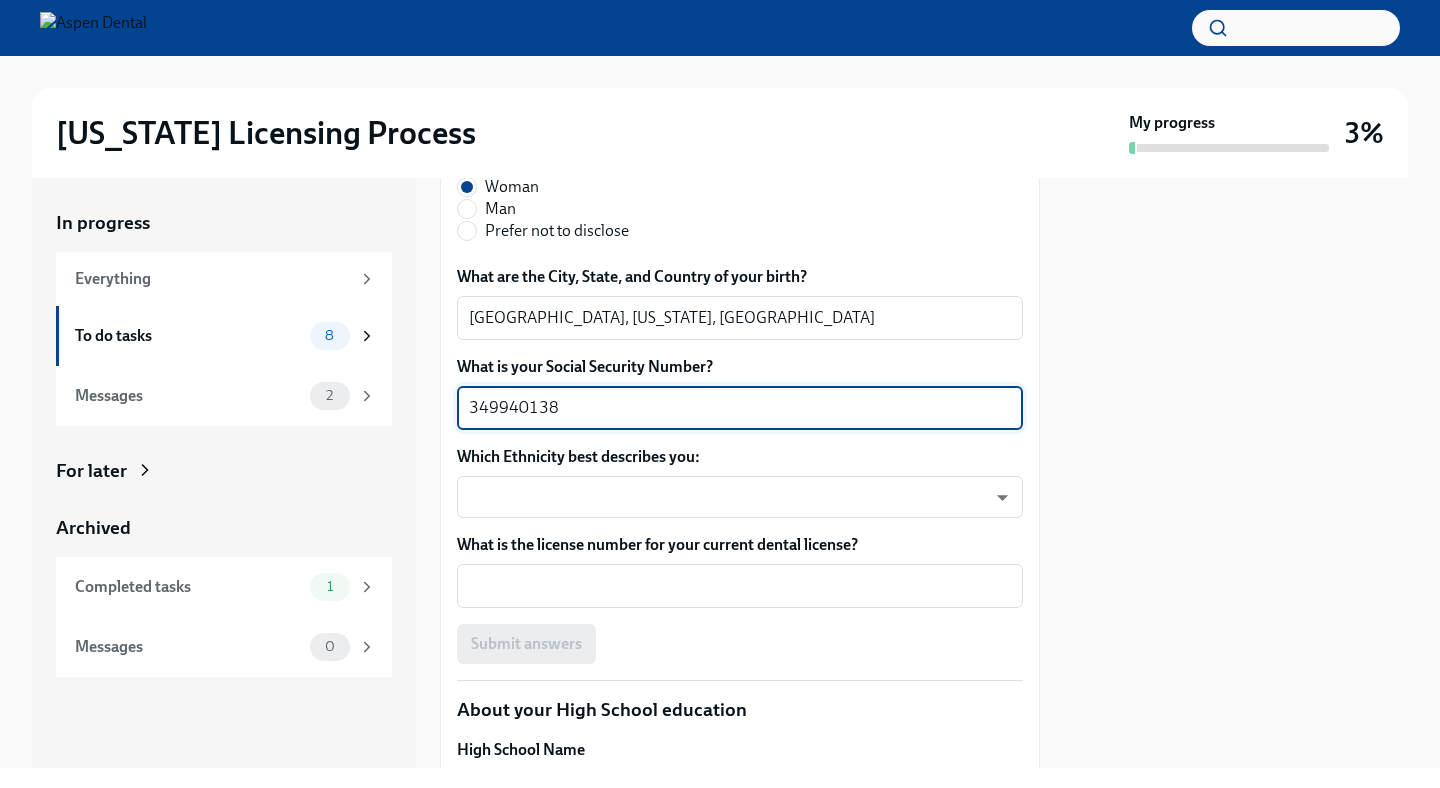 scroll, scrollTop: 1009, scrollLeft: 0, axis: vertical 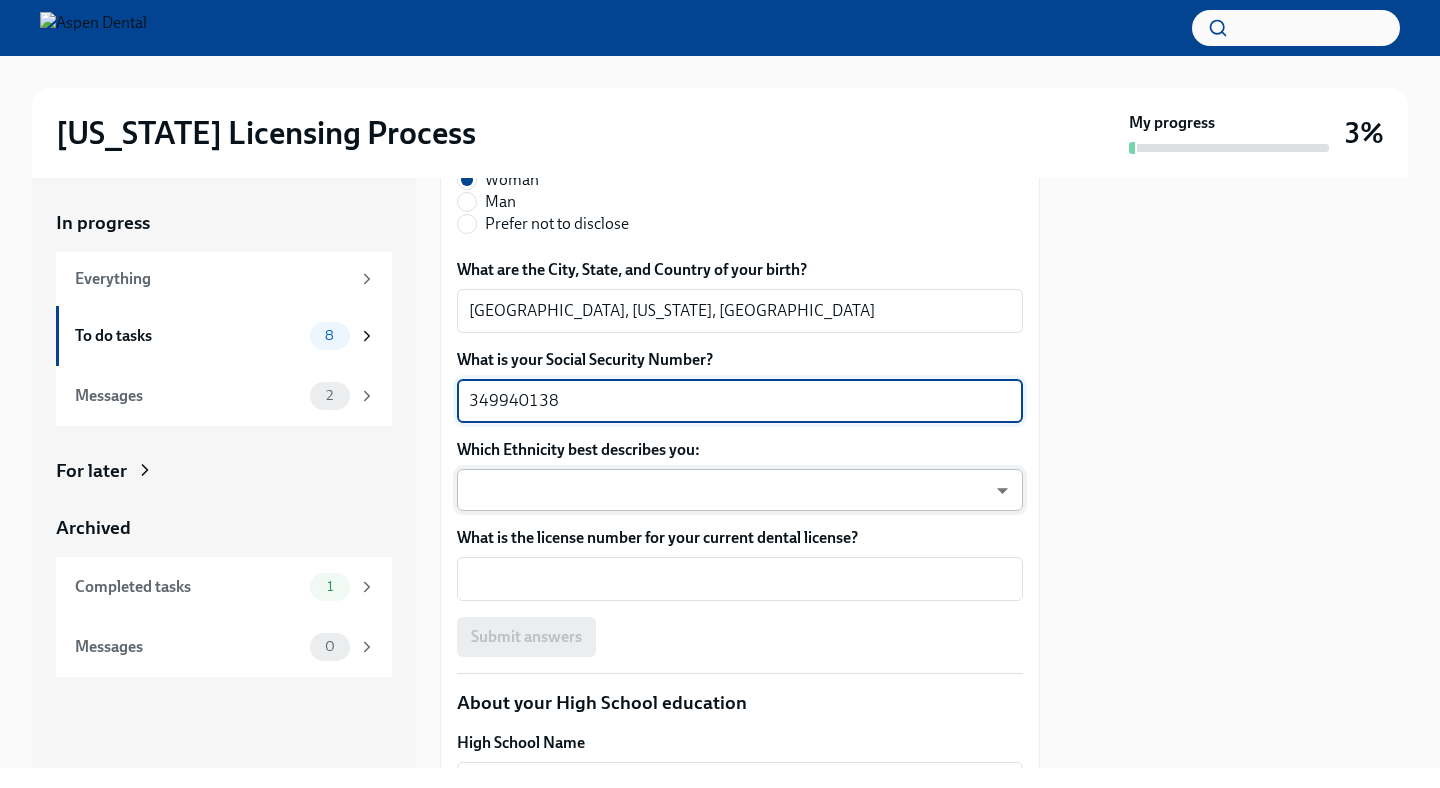 type on "349940138" 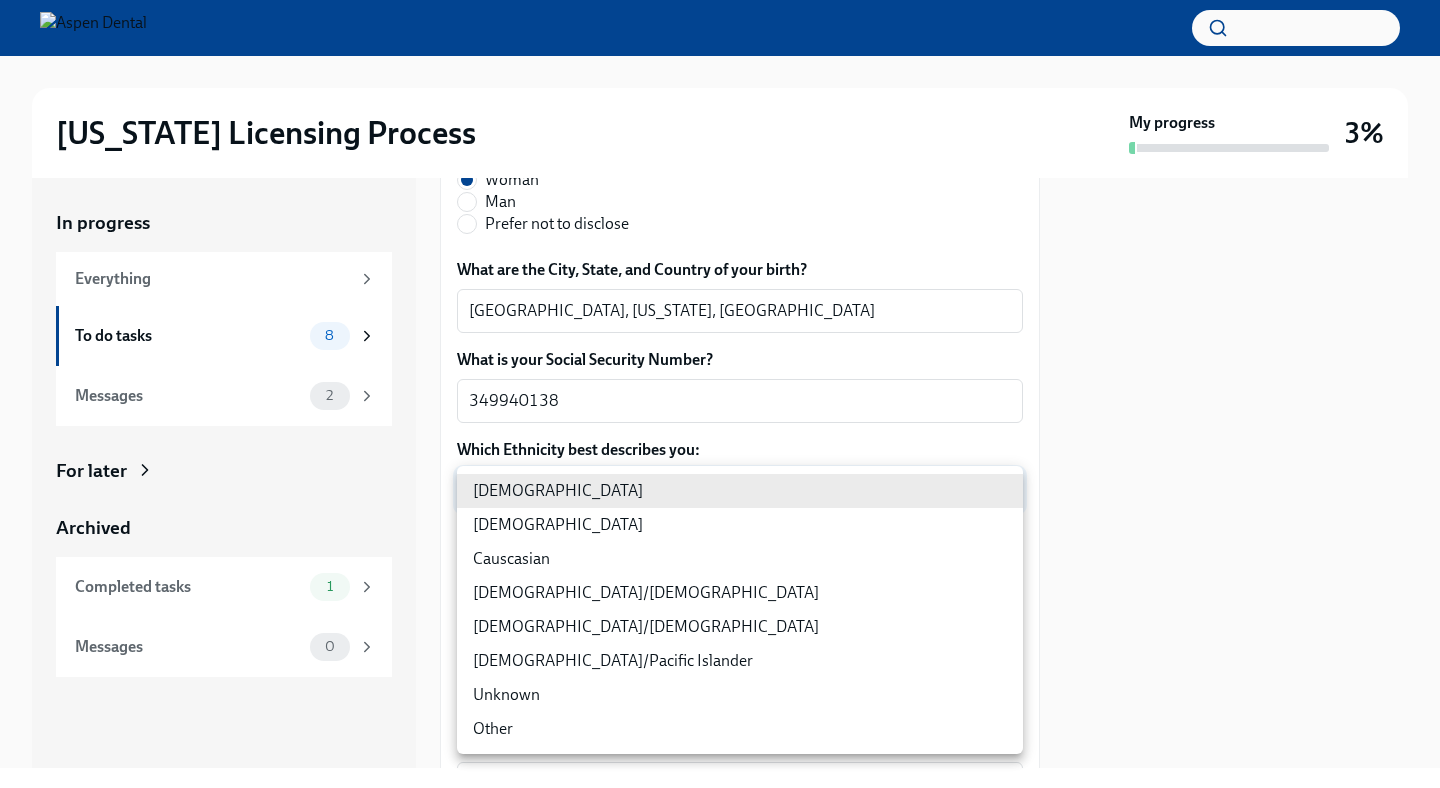 click on "[US_STATE] Licensing Process My progress 3% In progress Everything To do tasks 8 Messages 2 For later Archived Completed tasks 1 Messages 0 Provide us with some extra info for the [US_STATE] state application To Do Due  [DATE] Your tailored to-do list for [US_STATE] licensing process Thanks for providing that extra information, [PERSON_NAME].
Below you'll find your tailored to-do list... We will fill out the [US_STATE] State Application Form on your behalf – we'll just need a little extra information!
We will contact you when it's time to review and submit the application. Please confirm your full name, as you'd like it to appear on the dental license [PERSON_NAME] x ​ Please confirm your current postal address Street Address [STREET_ADDRESS][PERSON_NAME] Address 2 ​ Postal Code 52246 ​ City [US_STATE][GEOGRAPHIC_DATA] ​ State/Region [US_STATE] ​ Country US ​ Please confirm your date of birth (MM/DD/YYYY) [DEMOGRAPHIC_DATA] x ​ What is your gender? [DEMOGRAPHIC_DATA] Man Prefer not to disclose [GEOGRAPHIC_DATA], [US_STATE], [GEOGRAPHIC_DATA] x ​ 349940138 x" at bounding box center [720, 394] 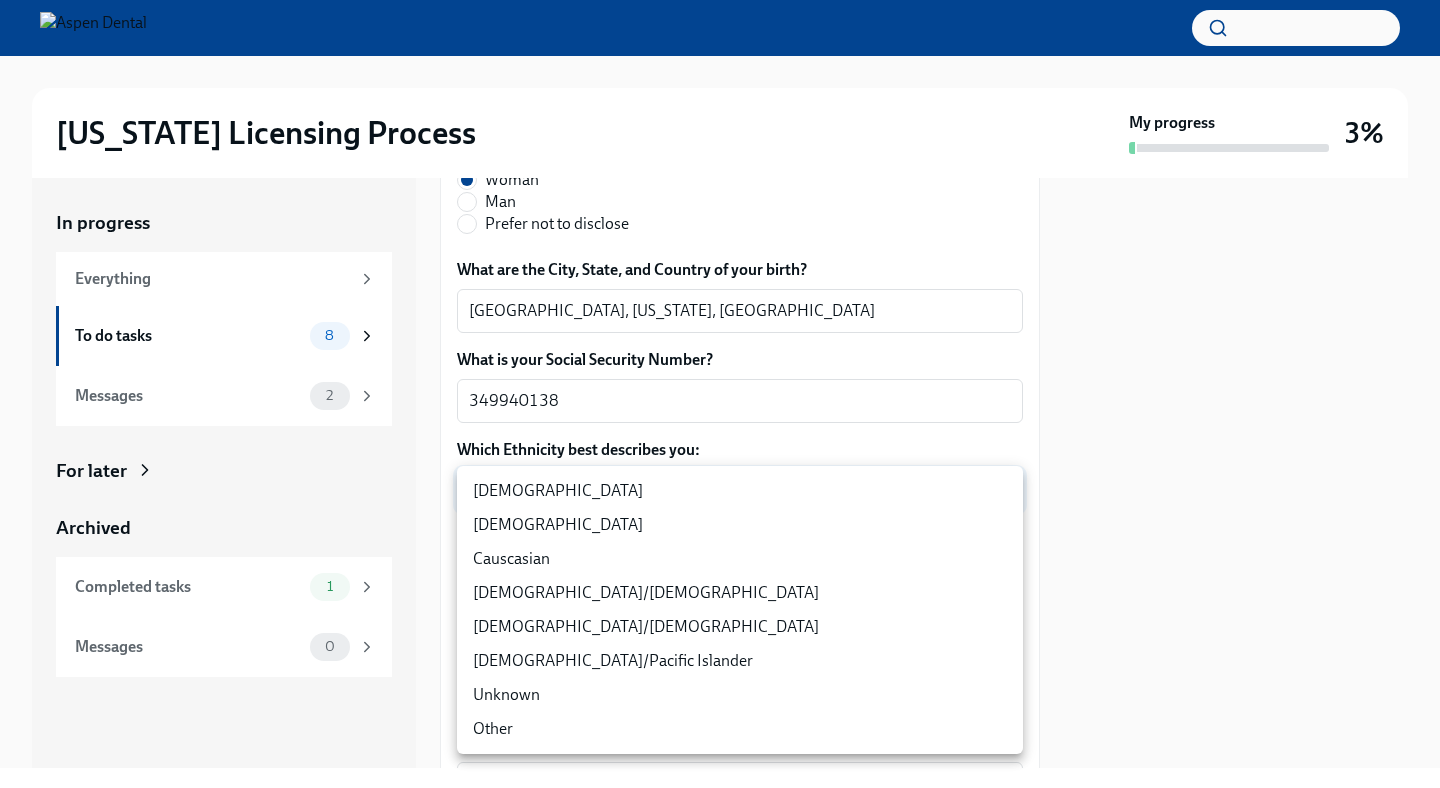click on "[DEMOGRAPHIC_DATA]/[DEMOGRAPHIC_DATA]" at bounding box center [740, 593] 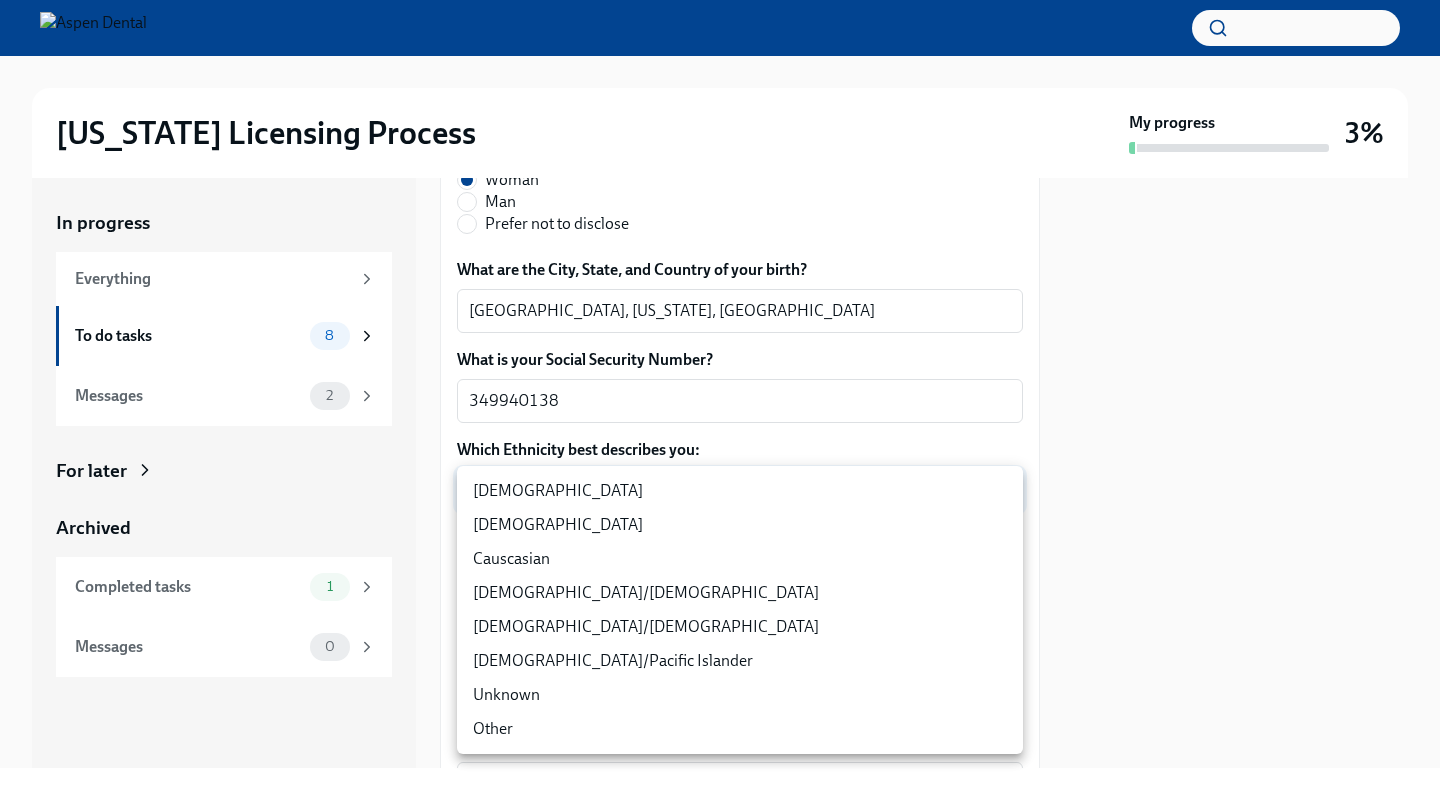 type on "RBIs4u0Gt" 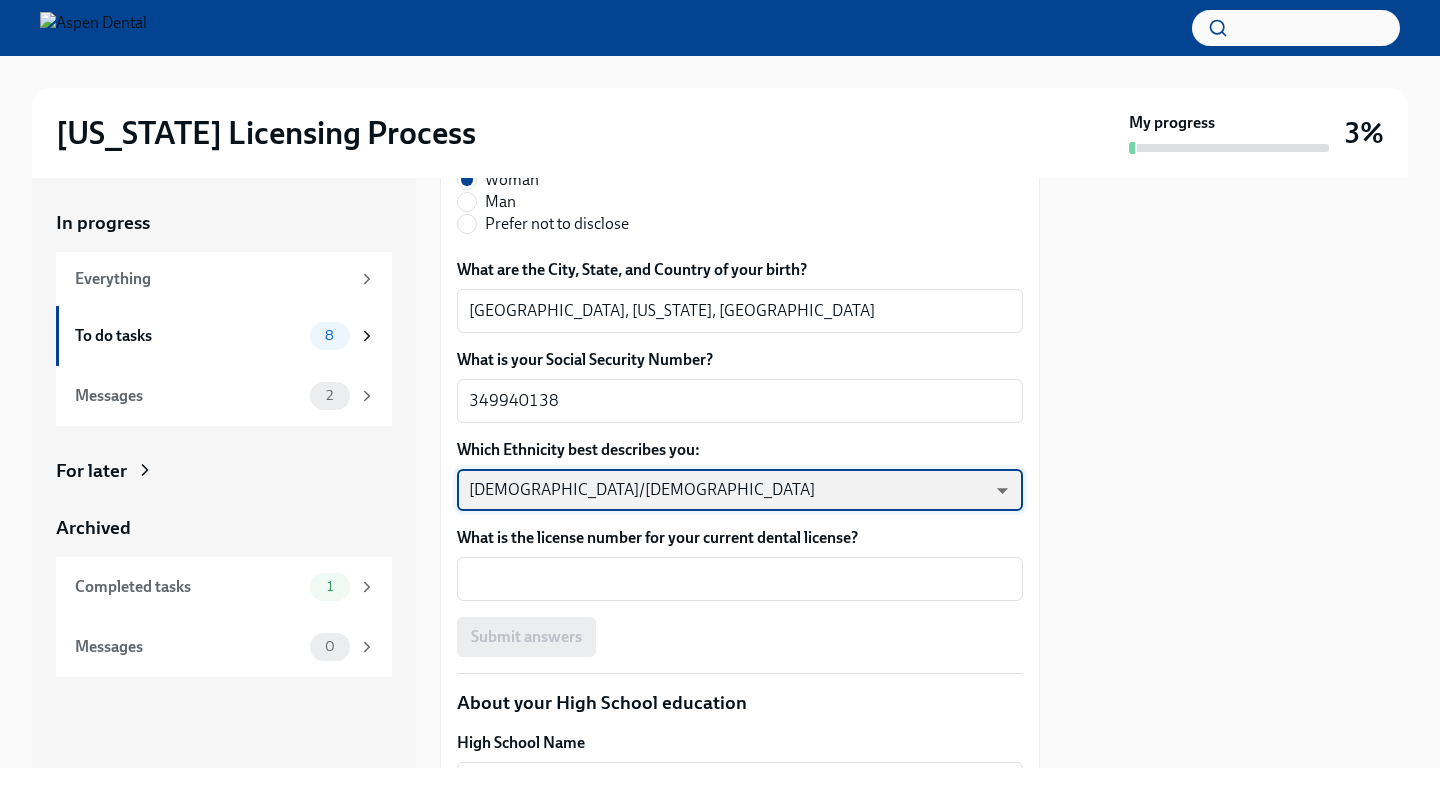 scroll, scrollTop: 1079, scrollLeft: 0, axis: vertical 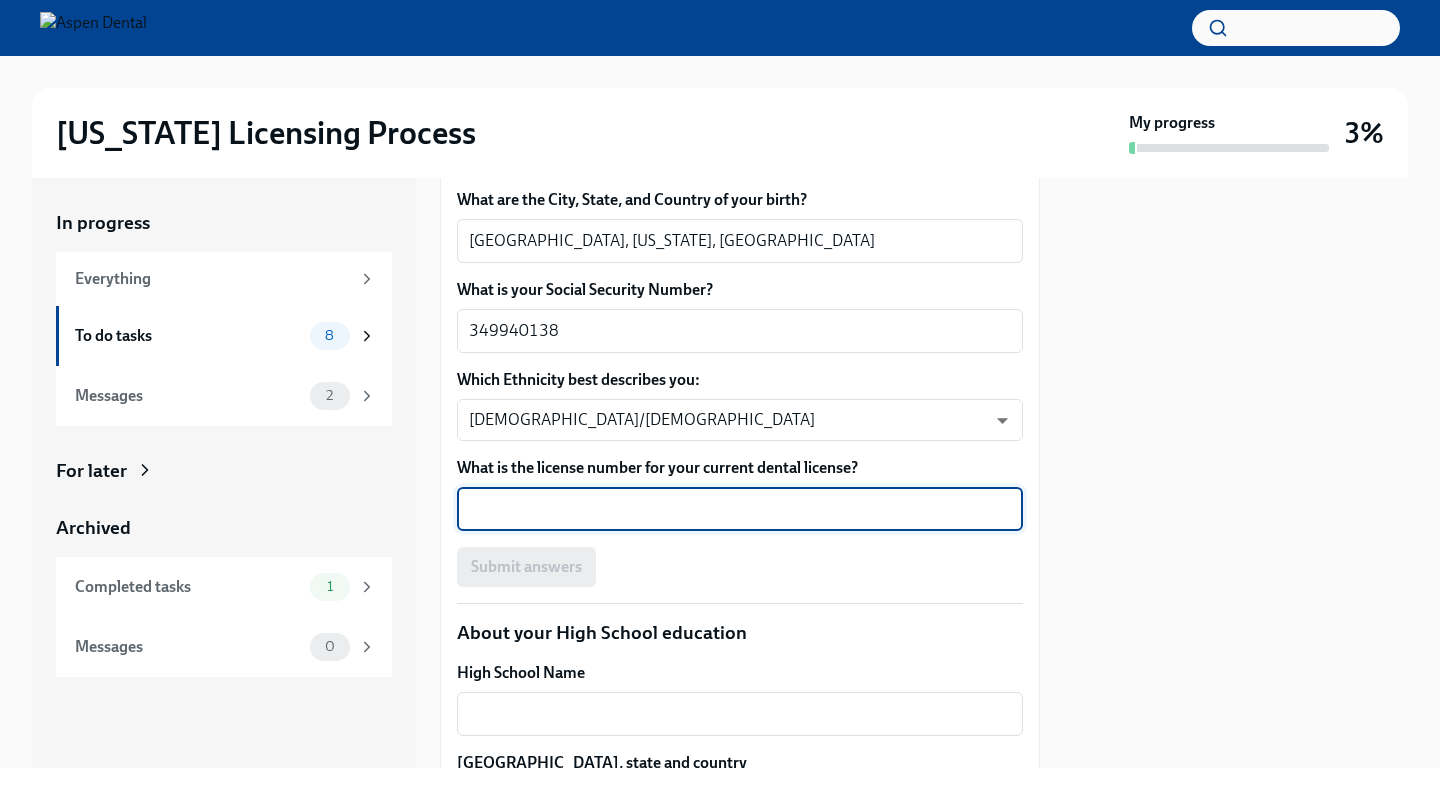 click on "What is the license number for your current dental license?" at bounding box center [740, 509] 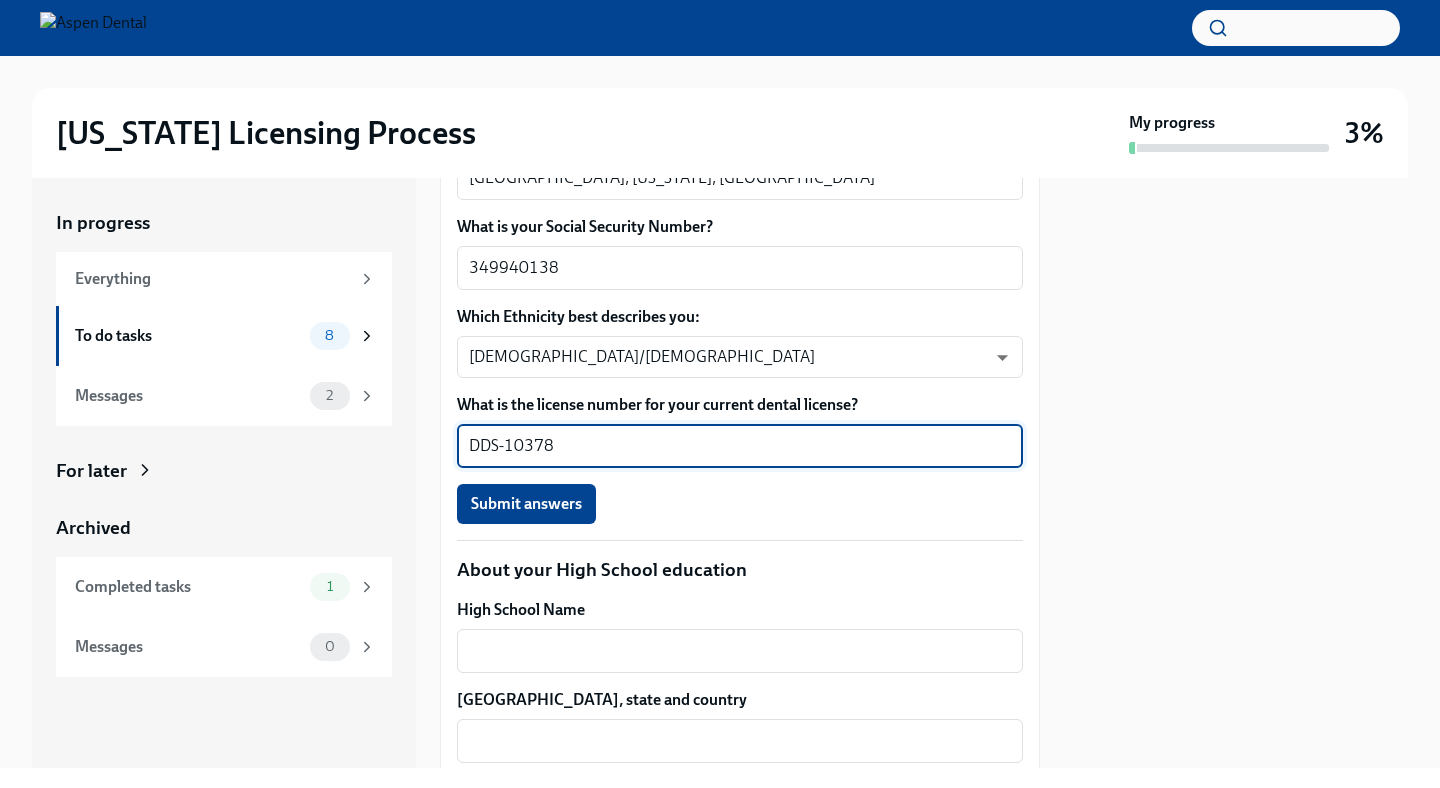 scroll, scrollTop: 1141, scrollLeft: 0, axis: vertical 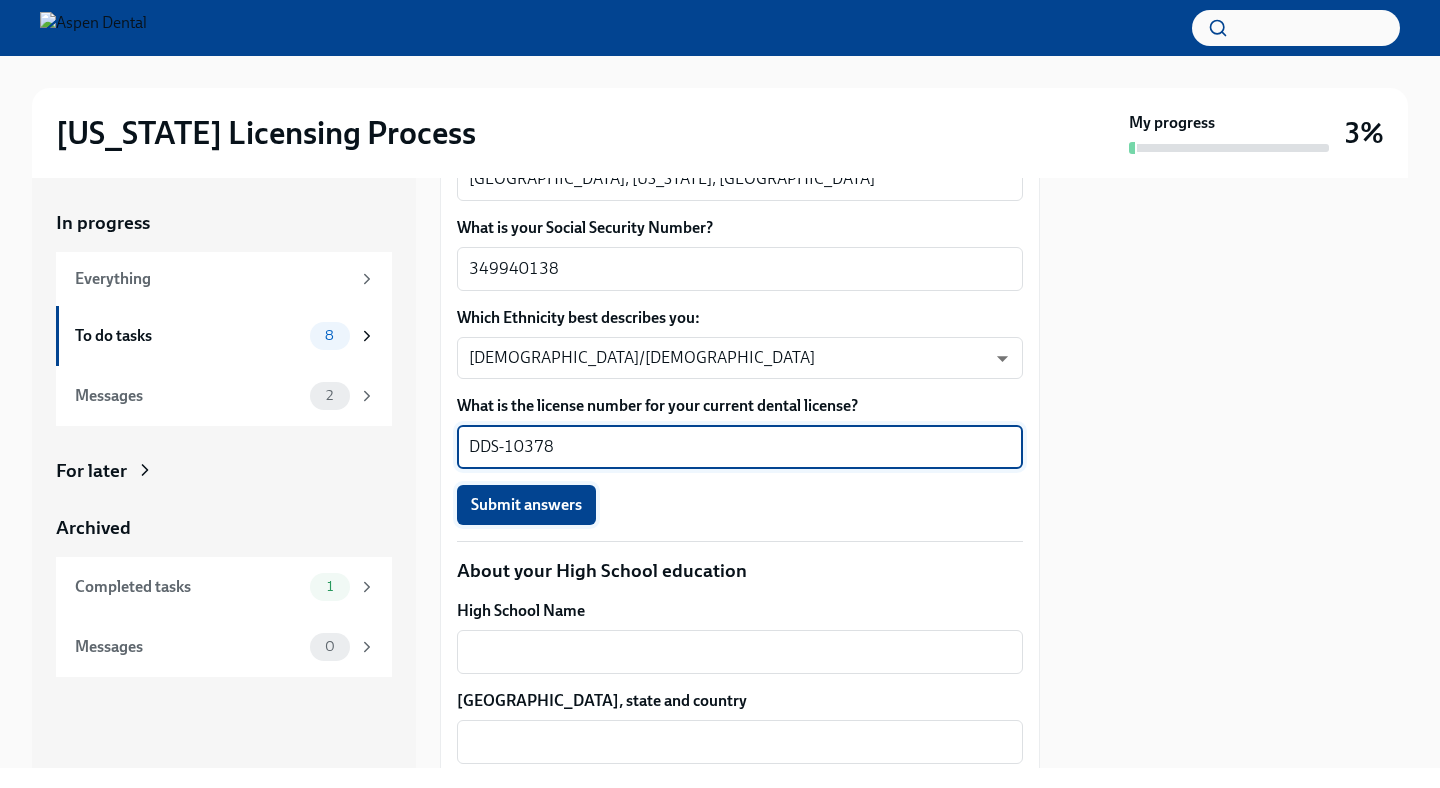 type on "DDS-10378" 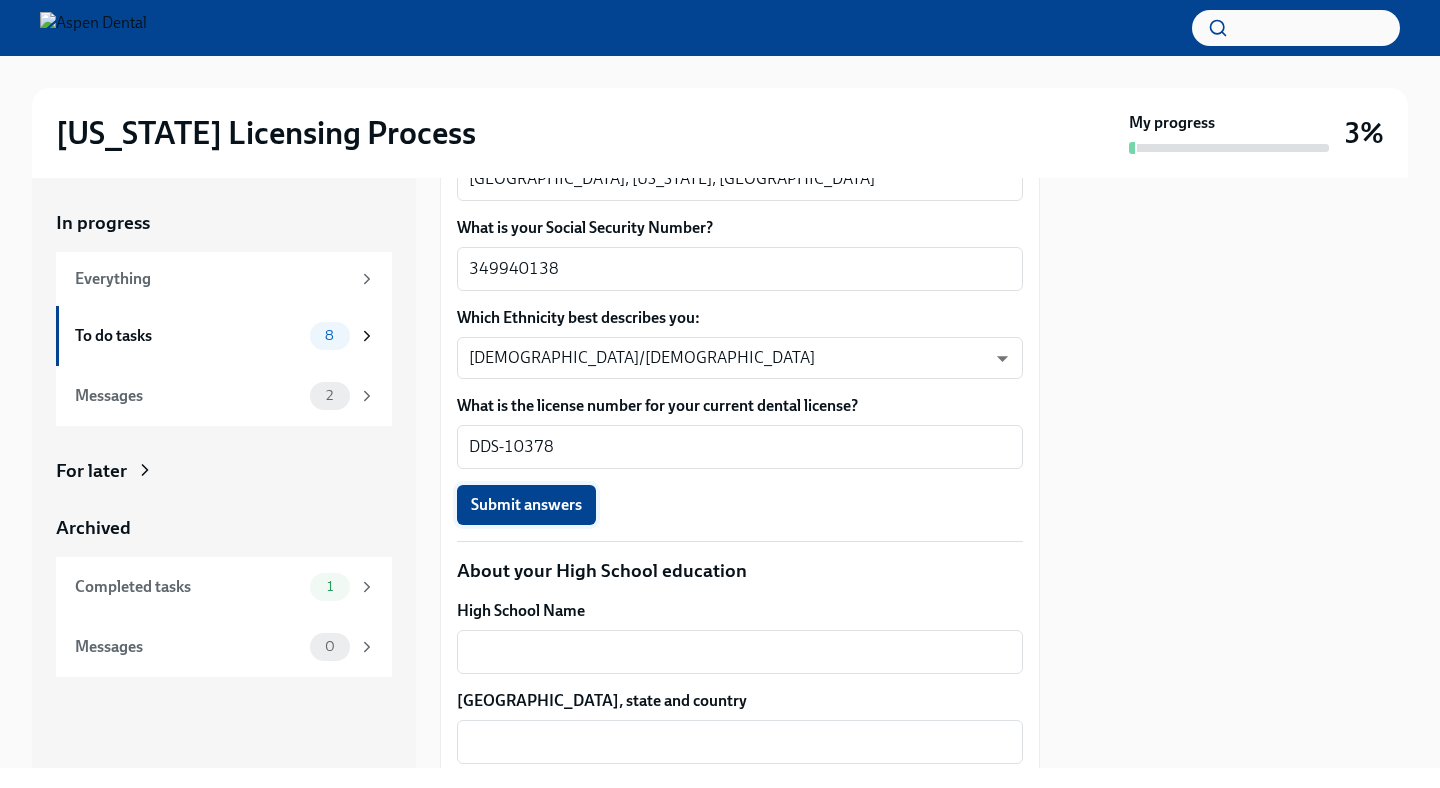 click on "Submit answers" at bounding box center [526, 505] 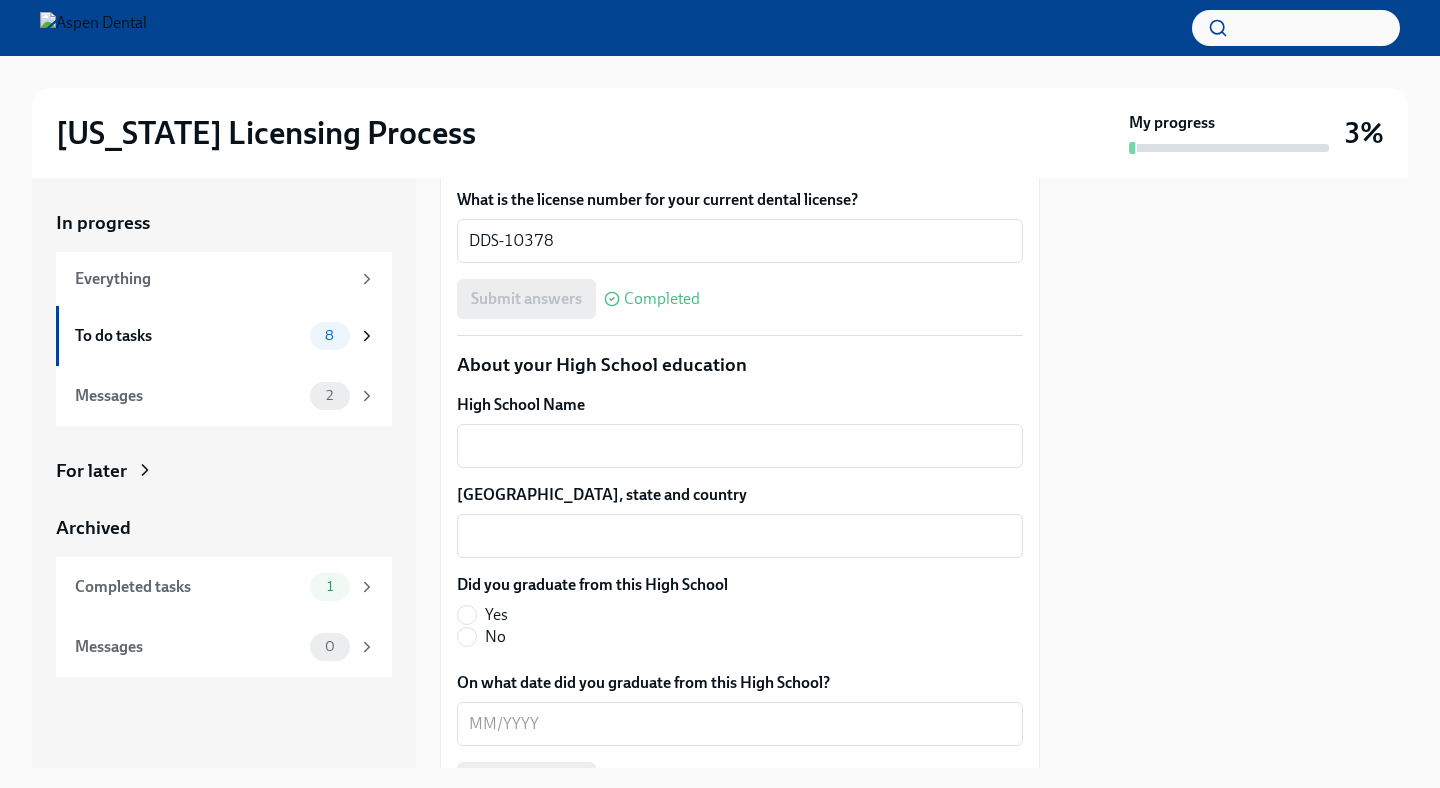scroll, scrollTop: 1348, scrollLeft: 0, axis: vertical 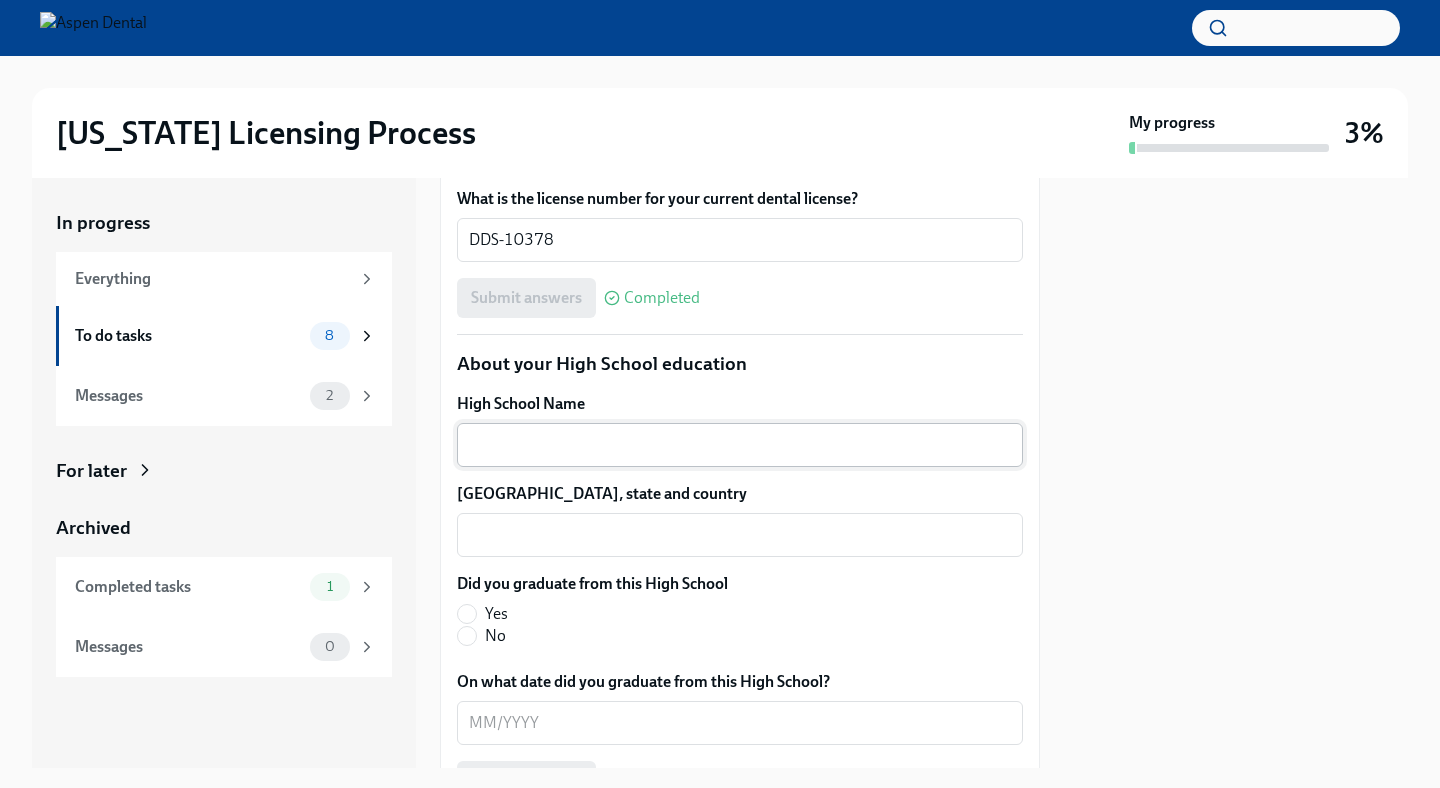 click on "x ​" at bounding box center (740, 445) 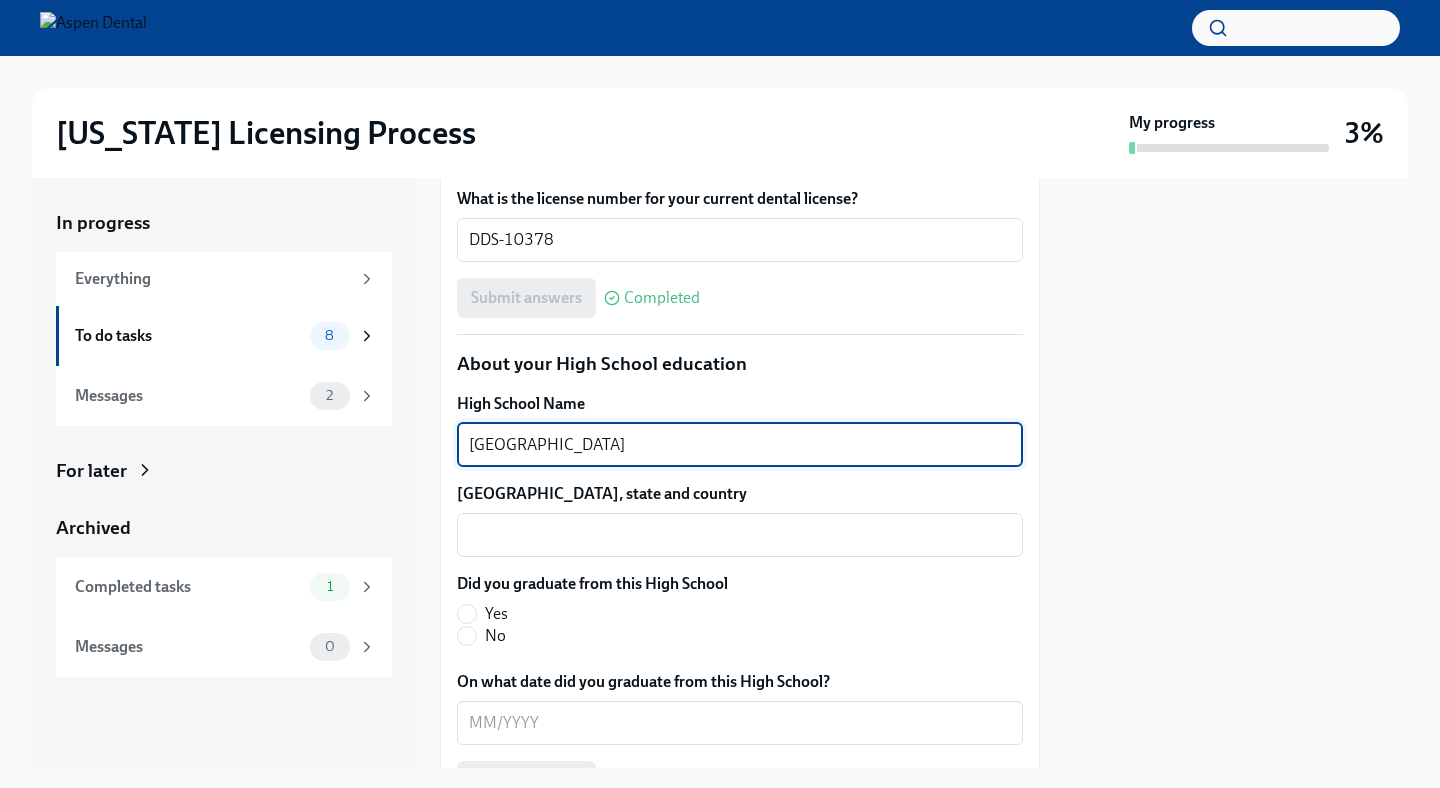 click on "[GEOGRAPHIC_DATA]" at bounding box center (740, 445) 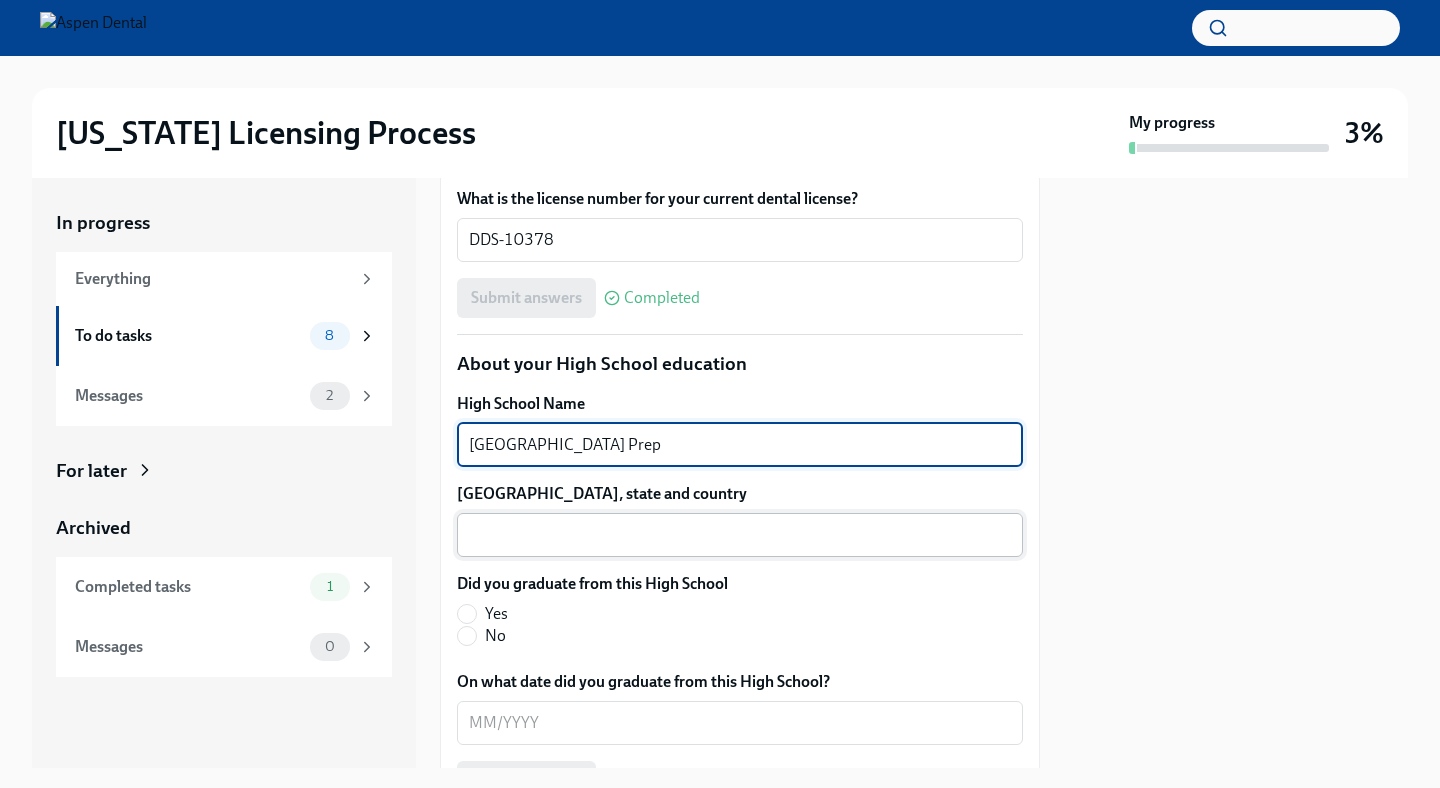 type on "[GEOGRAPHIC_DATA] Prep" 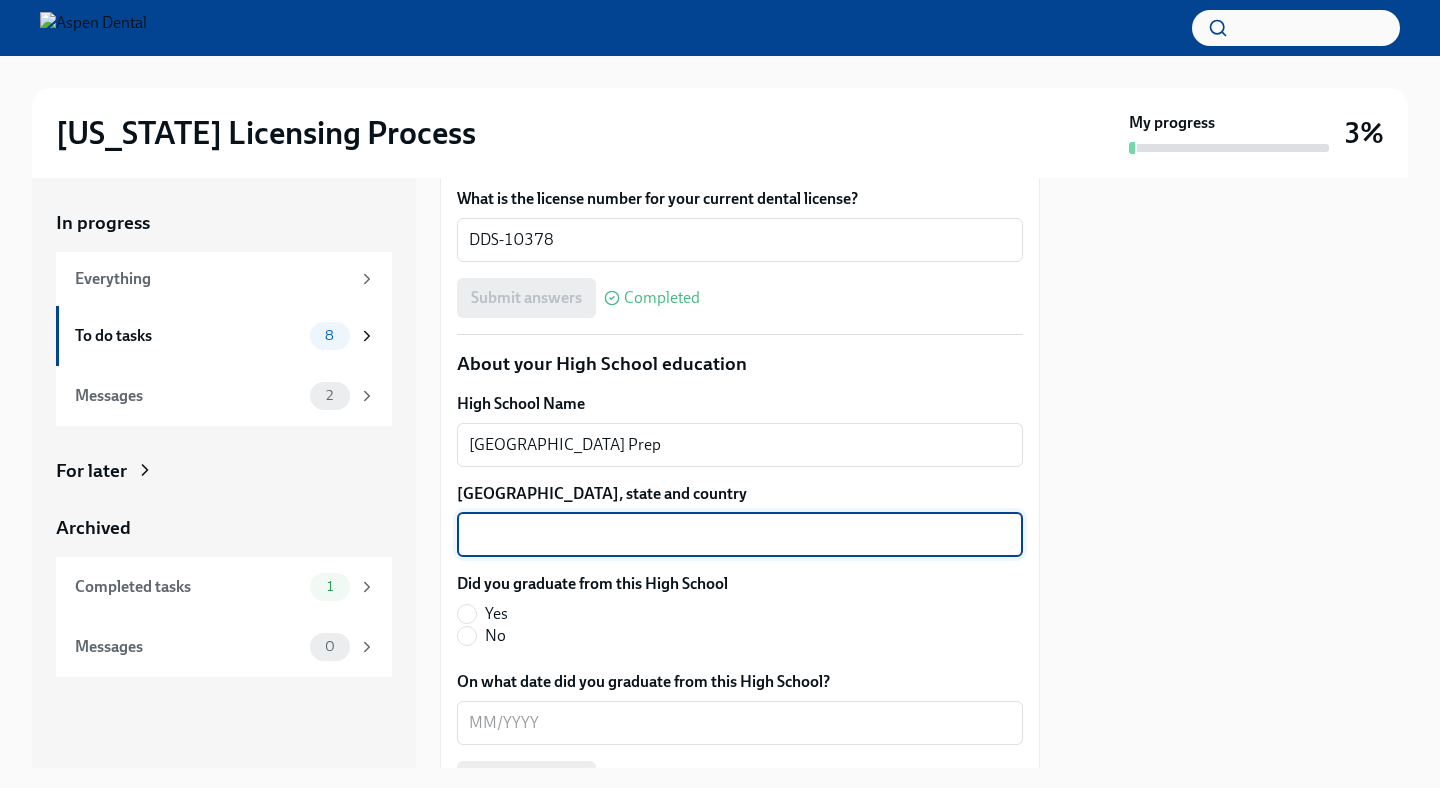 click on "[GEOGRAPHIC_DATA], state and country" at bounding box center [740, 535] 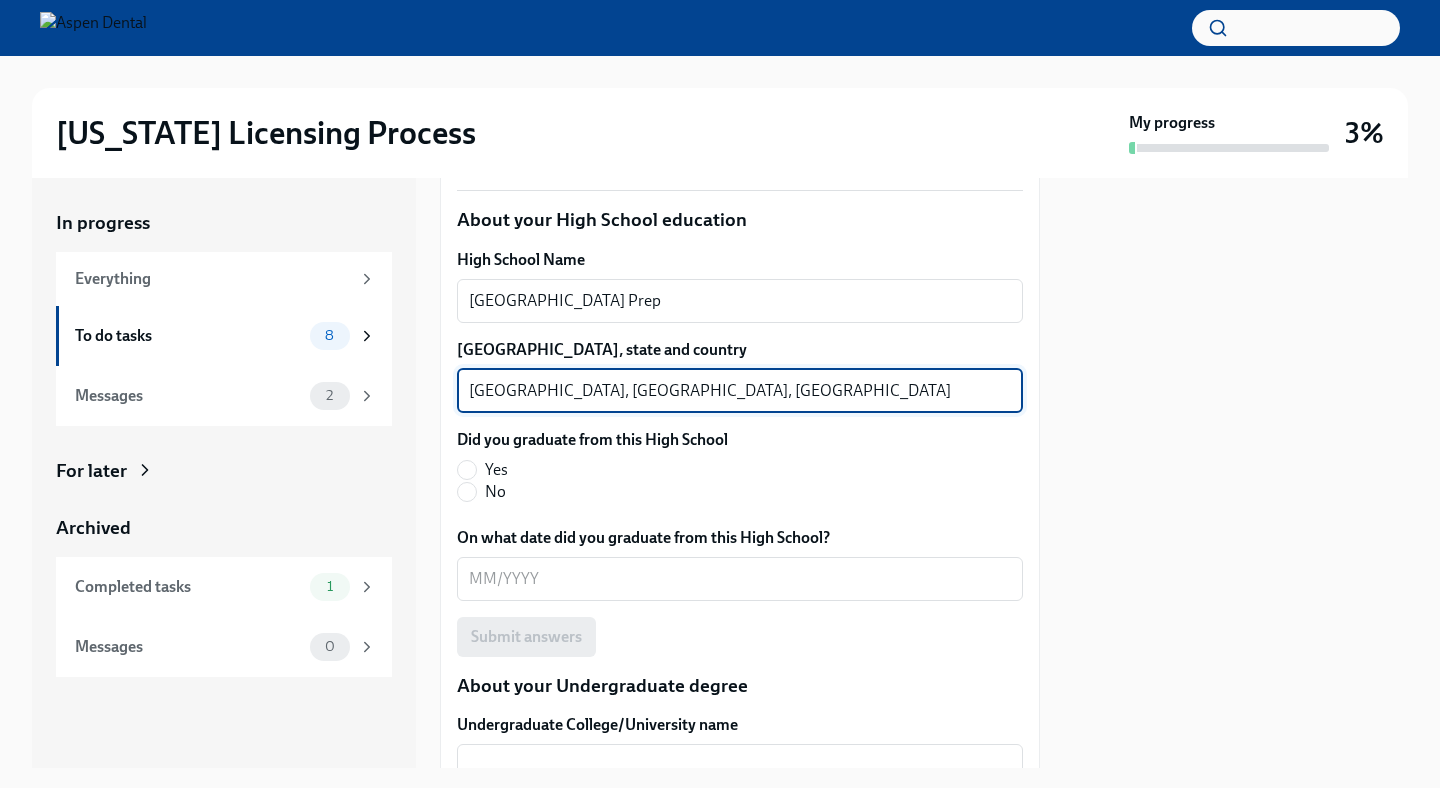 scroll, scrollTop: 1494, scrollLeft: 0, axis: vertical 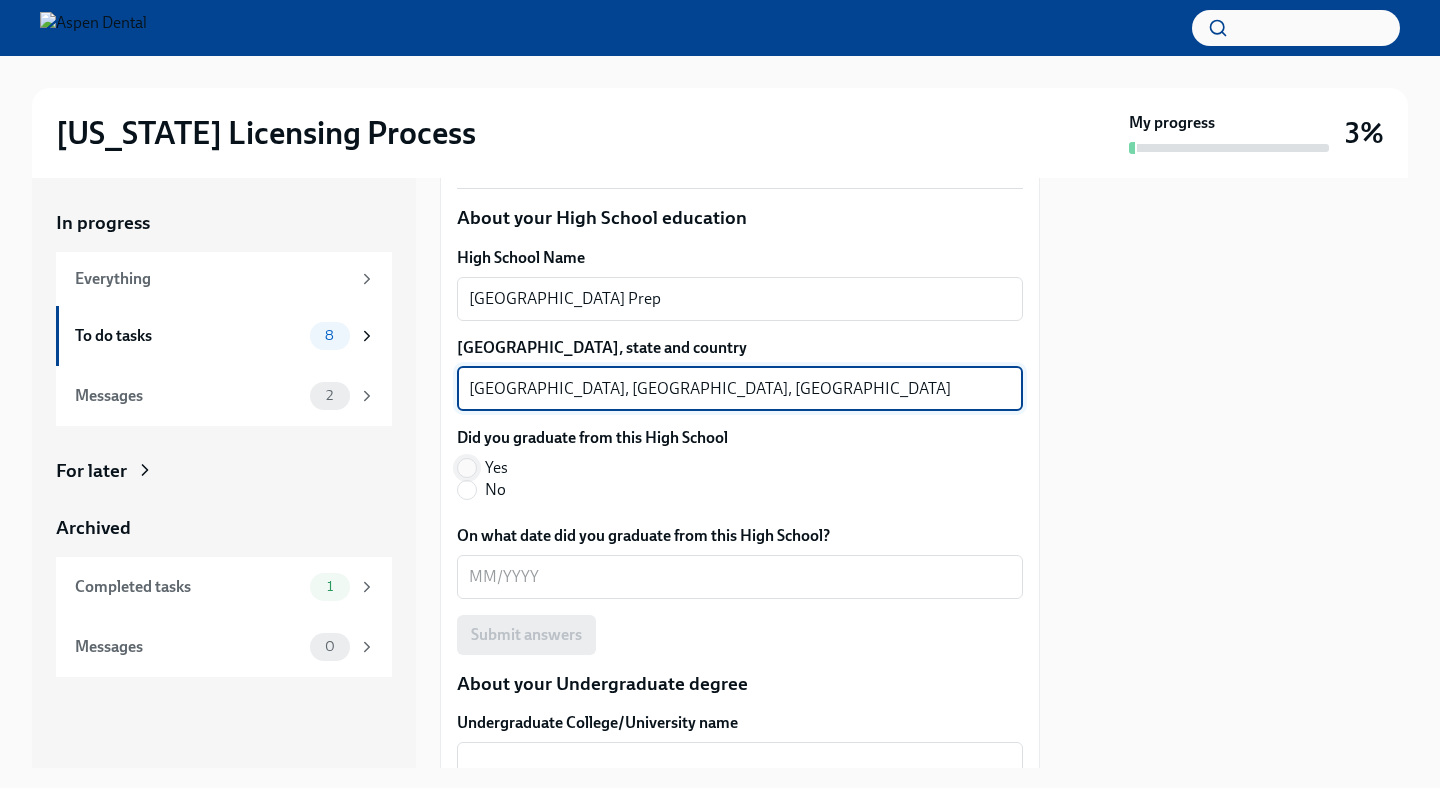 type on "[GEOGRAPHIC_DATA], [GEOGRAPHIC_DATA], [GEOGRAPHIC_DATA]" 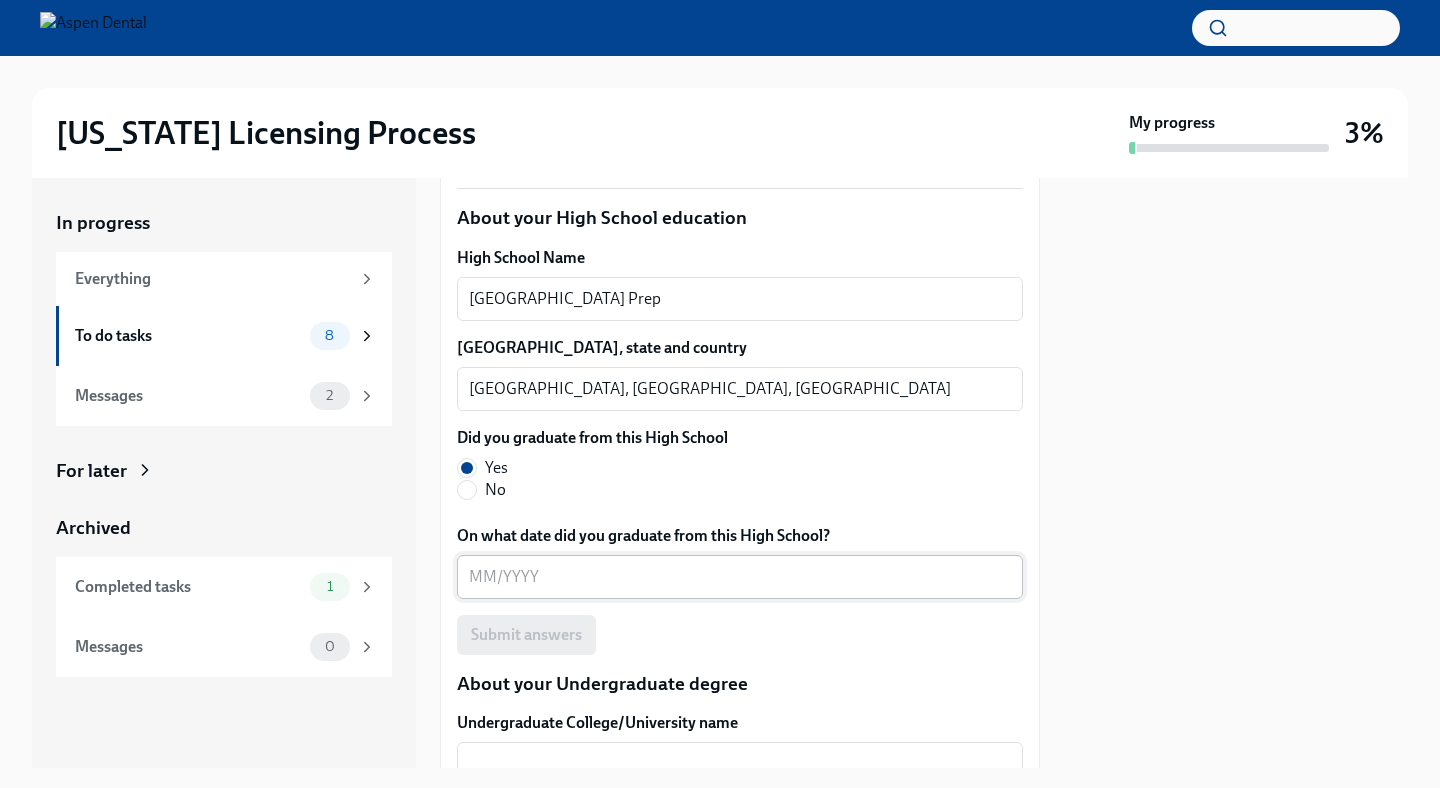 click on "On what date did you graduate from this High School?" at bounding box center (740, 577) 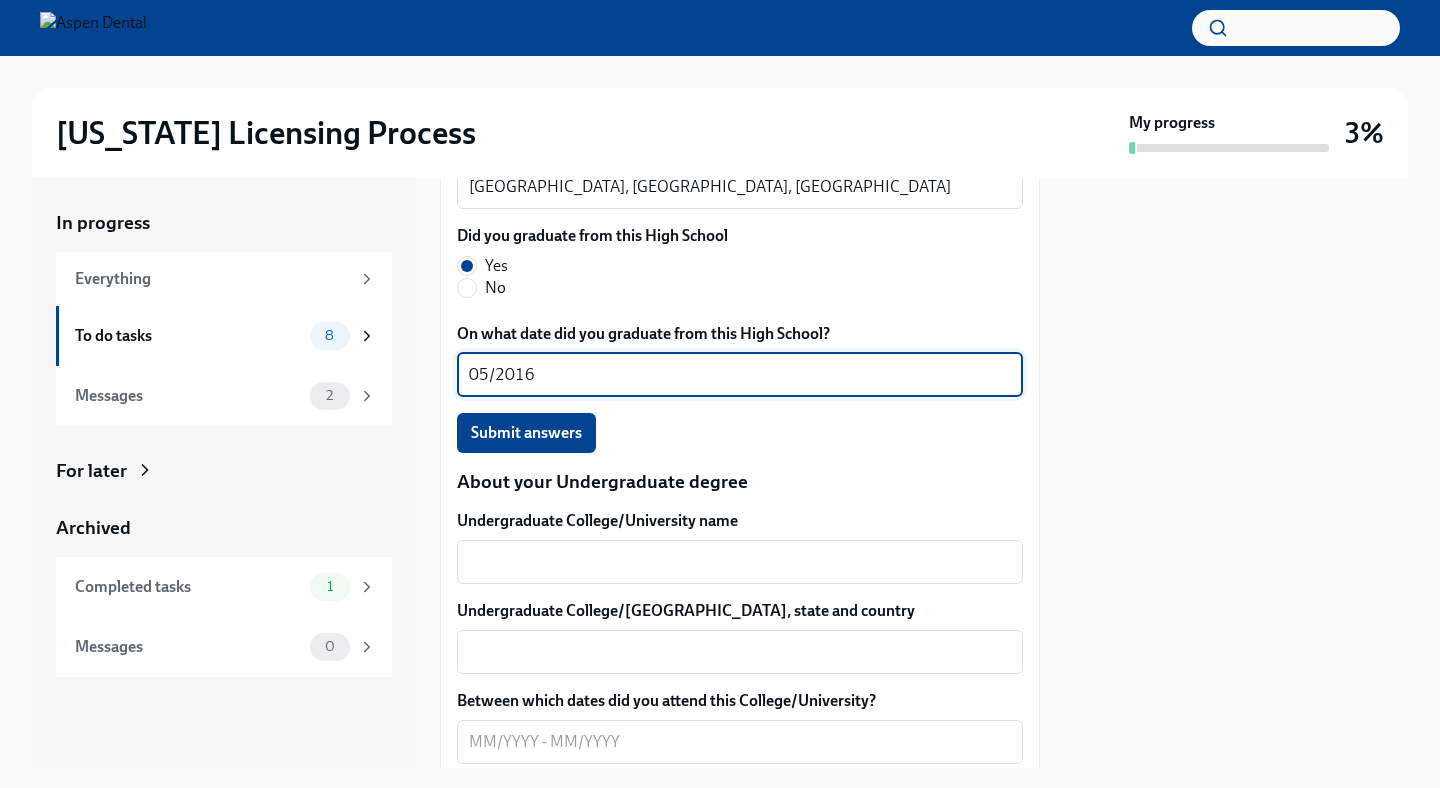 scroll, scrollTop: 1698, scrollLeft: 0, axis: vertical 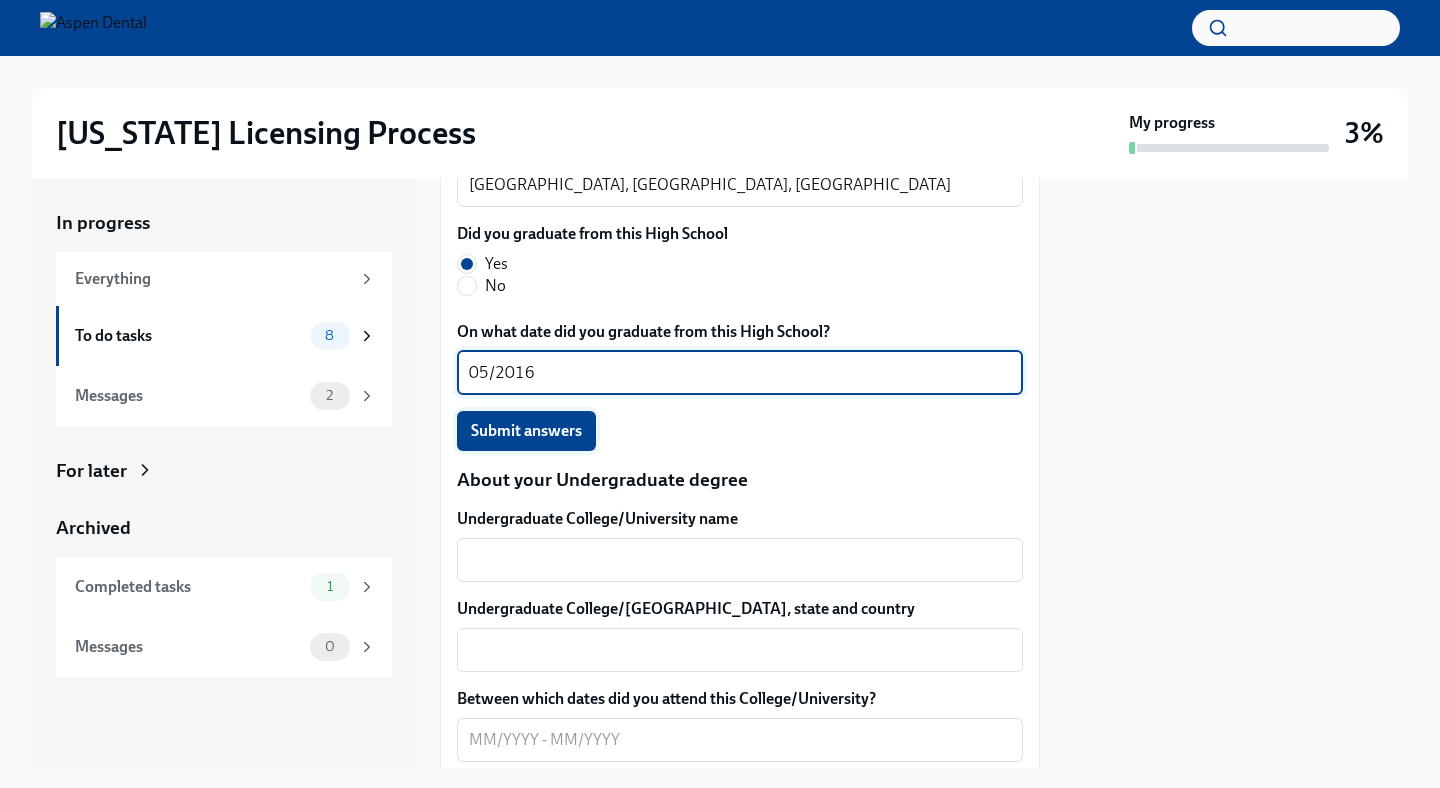 type on "05/2016" 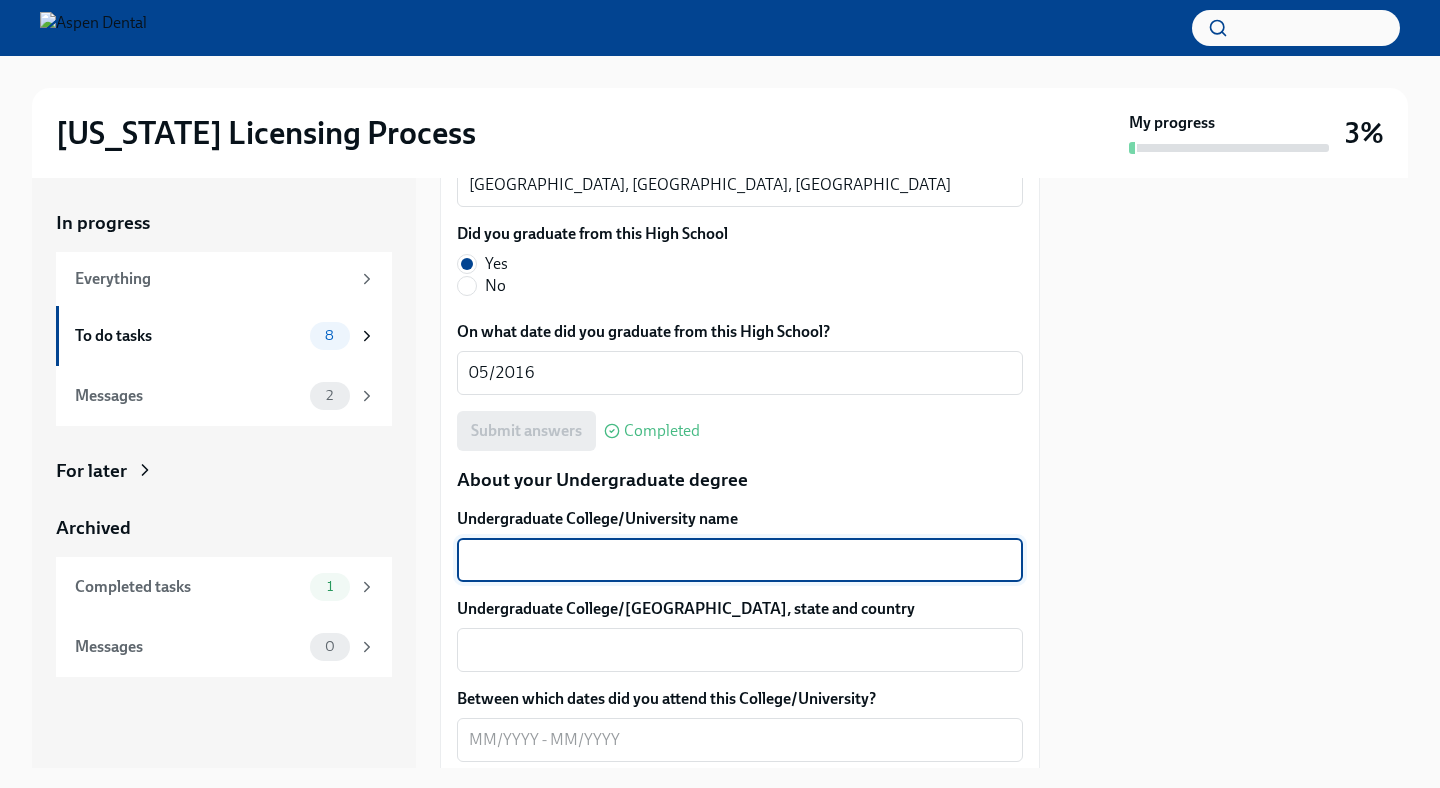 click on "Undergraduate College/University name" at bounding box center (740, 560) 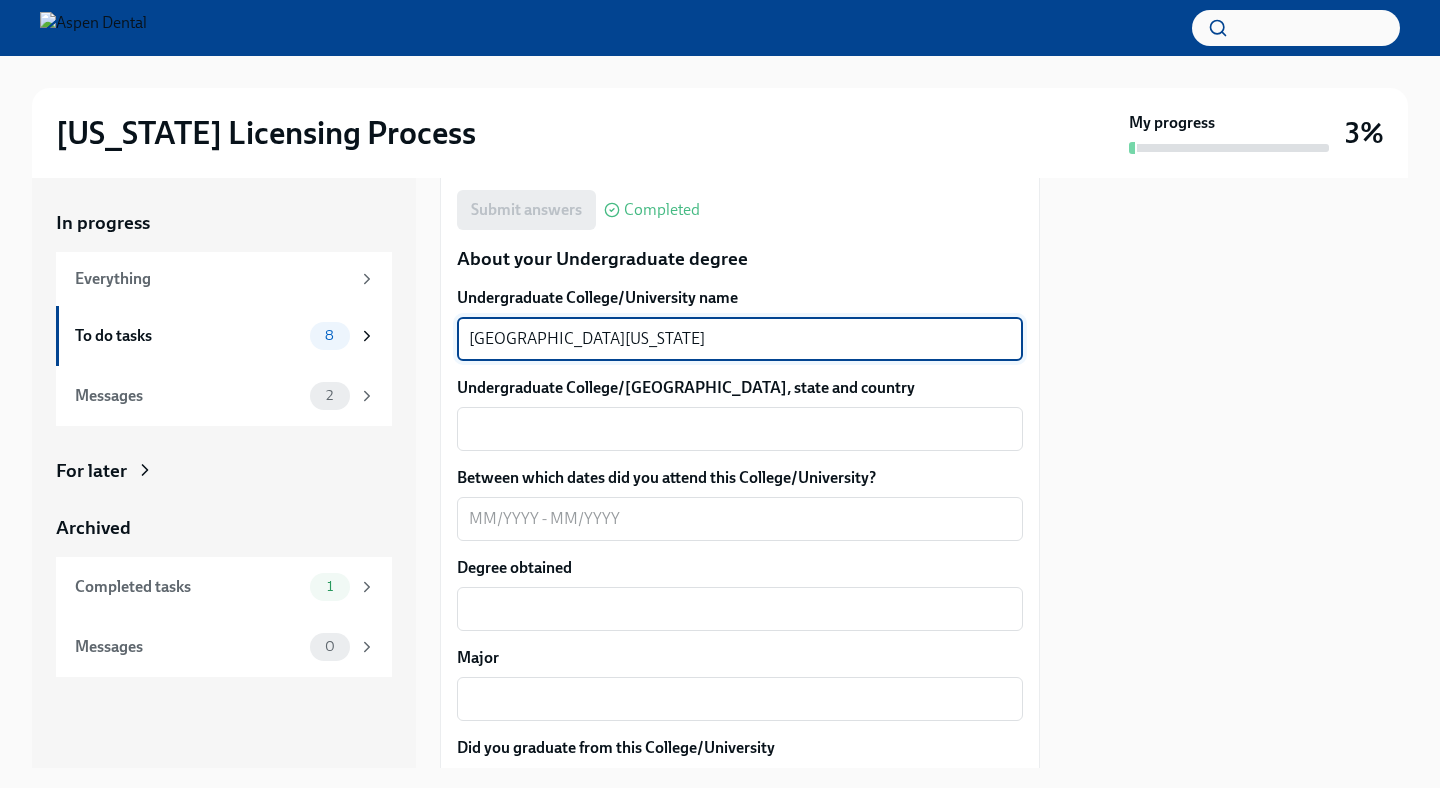 scroll, scrollTop: 1921, scrollLeft: 0, axis: vertical 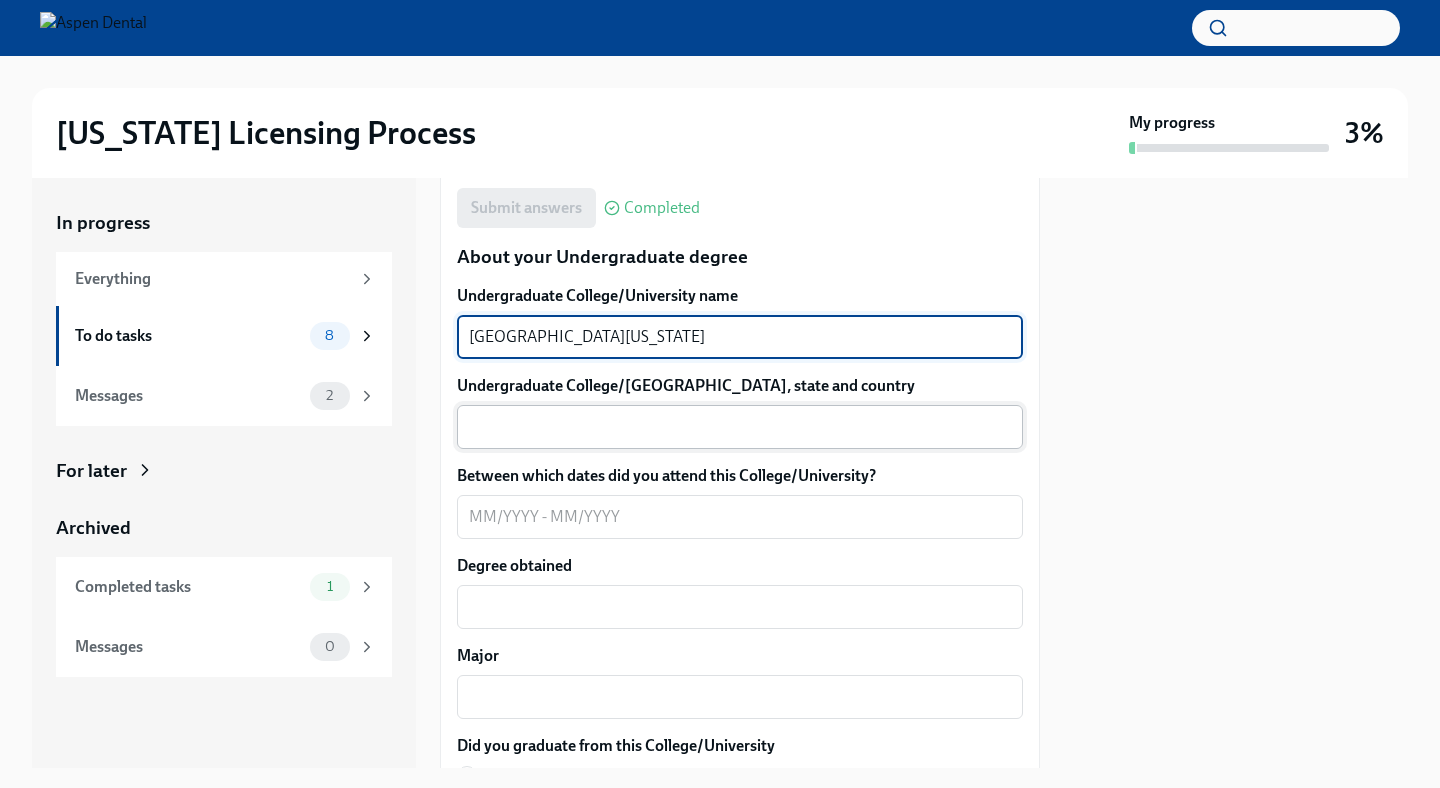 type on "[GEOGRAPHIC_DATA][US_STATE]" 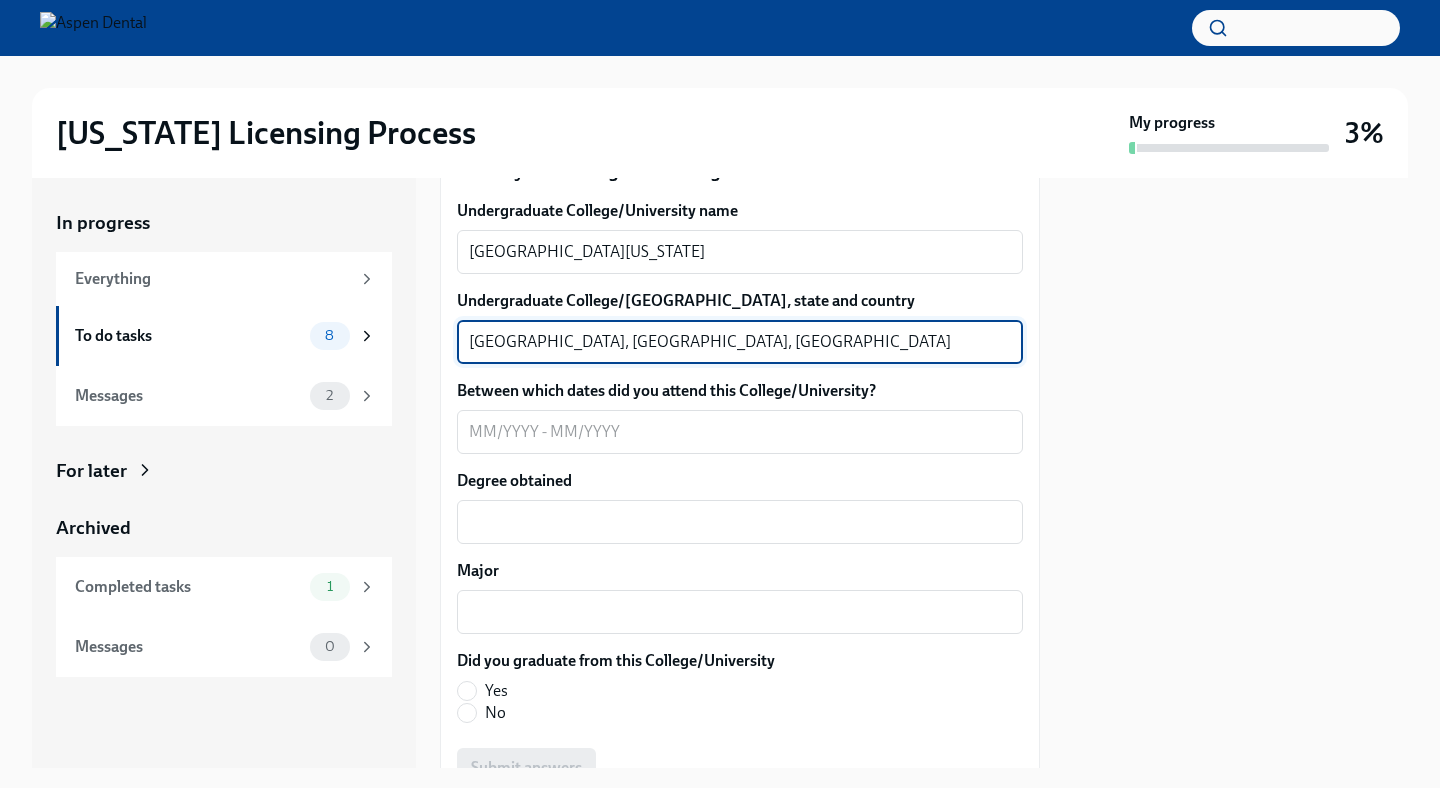 scroll, scrollTop: 2030, scrollLeft: 0, axis: vertical 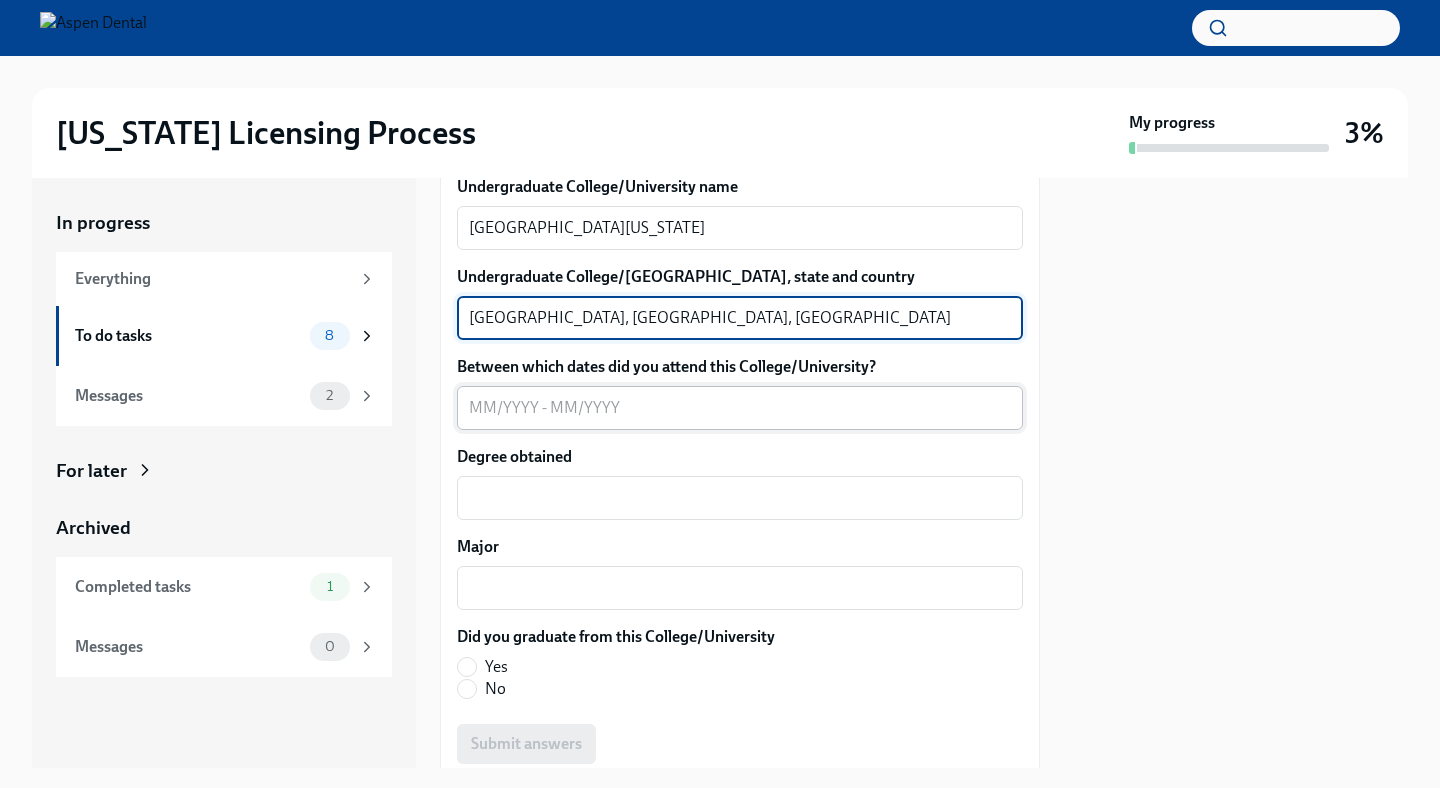 type on "[GEOGRAPHIC_DATA], [GEOGRAPHIC_DATA], [GEOGRAPHIC_DATA]" 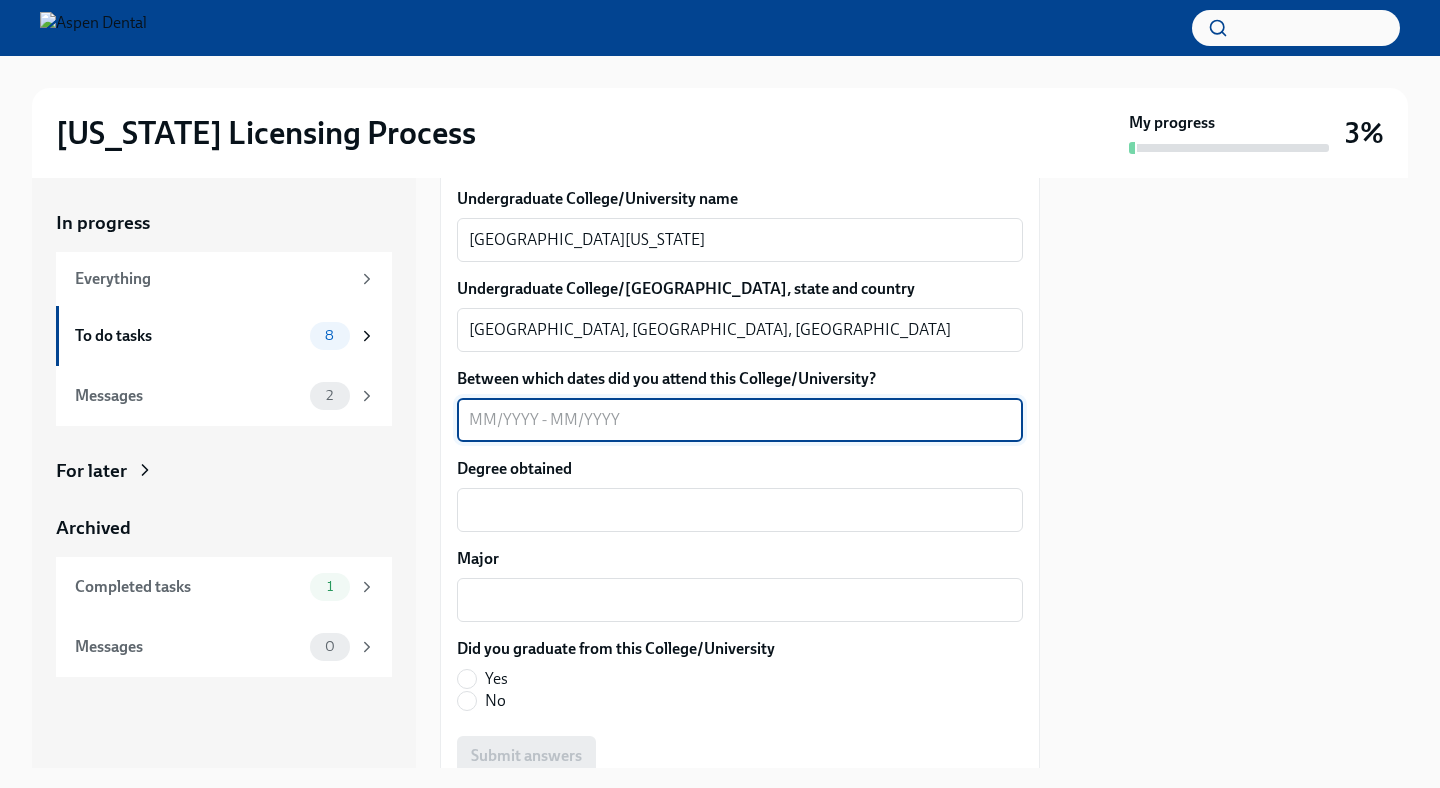 scroll, scrollTop: 2008, scrollLeft: 0, axis: vertical 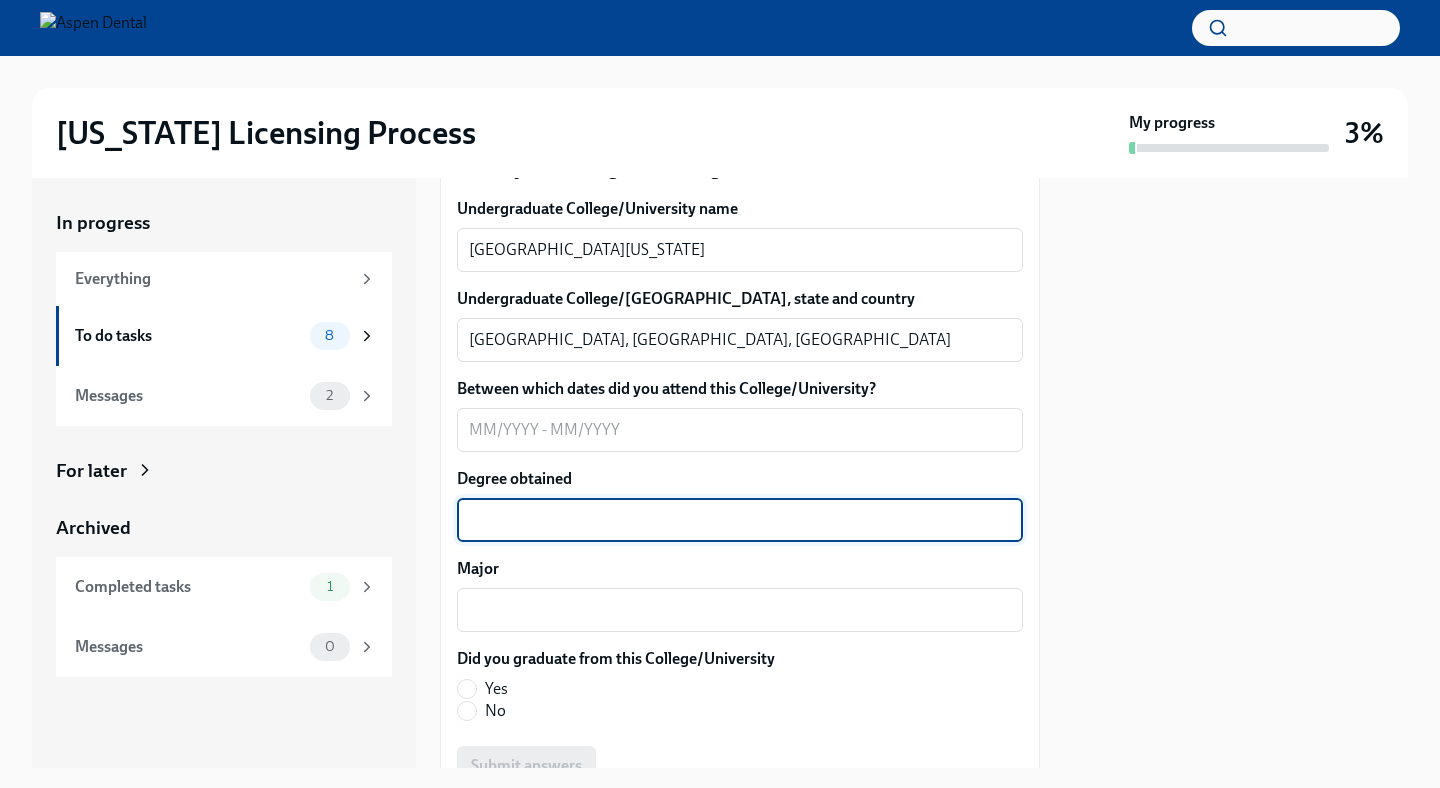 click on "Degree obtained" at bounding box center [740, 520] 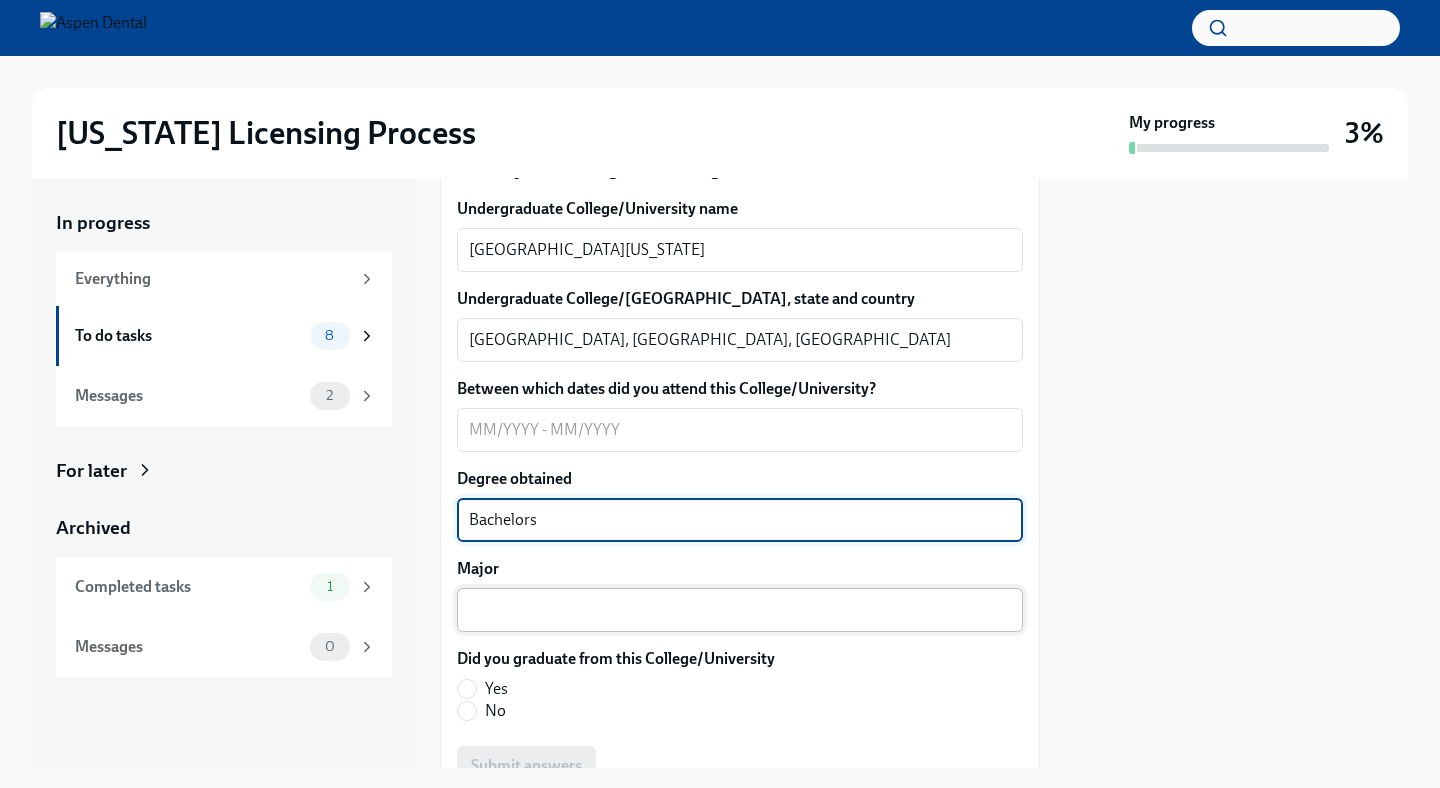 type on "Bachelors" 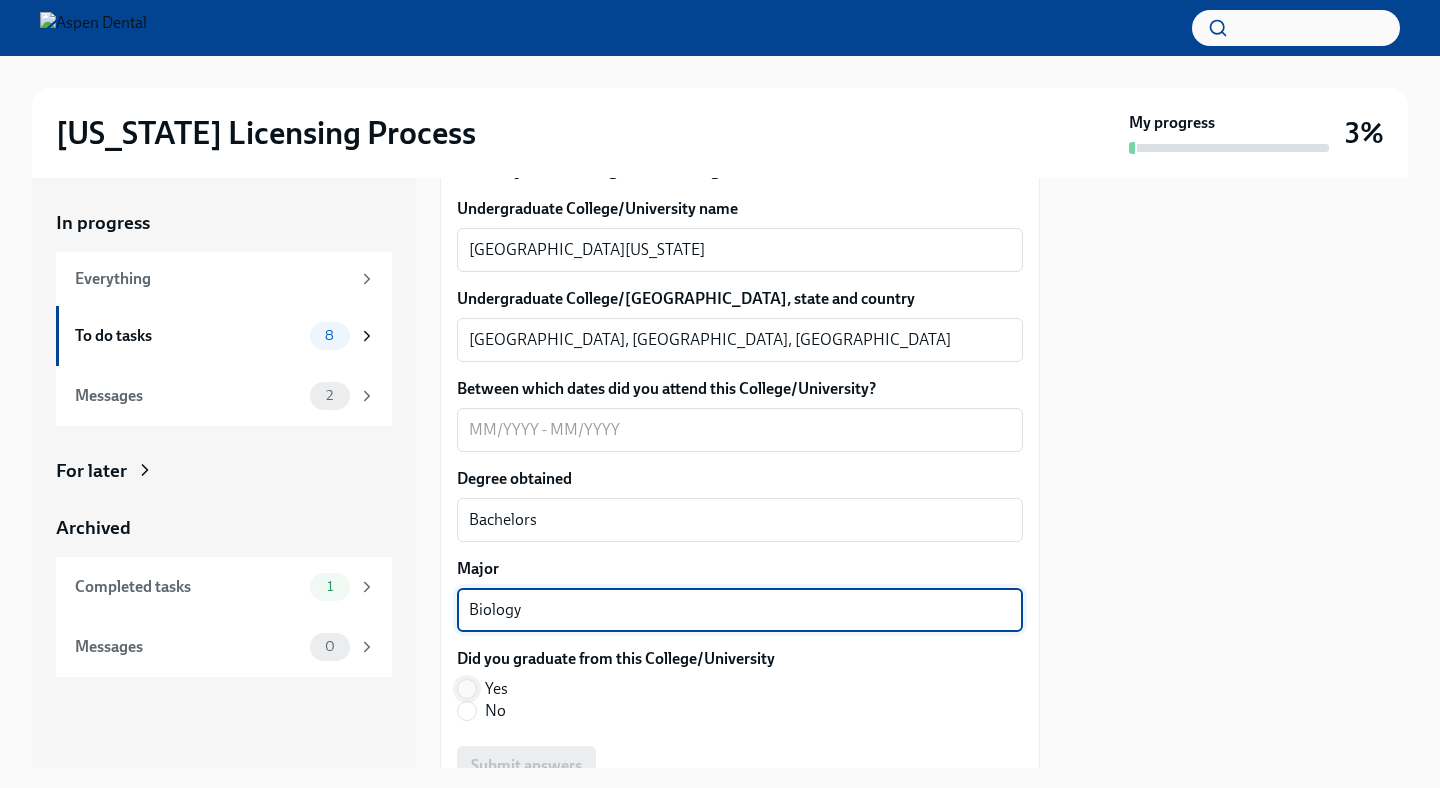 type on "Biology" 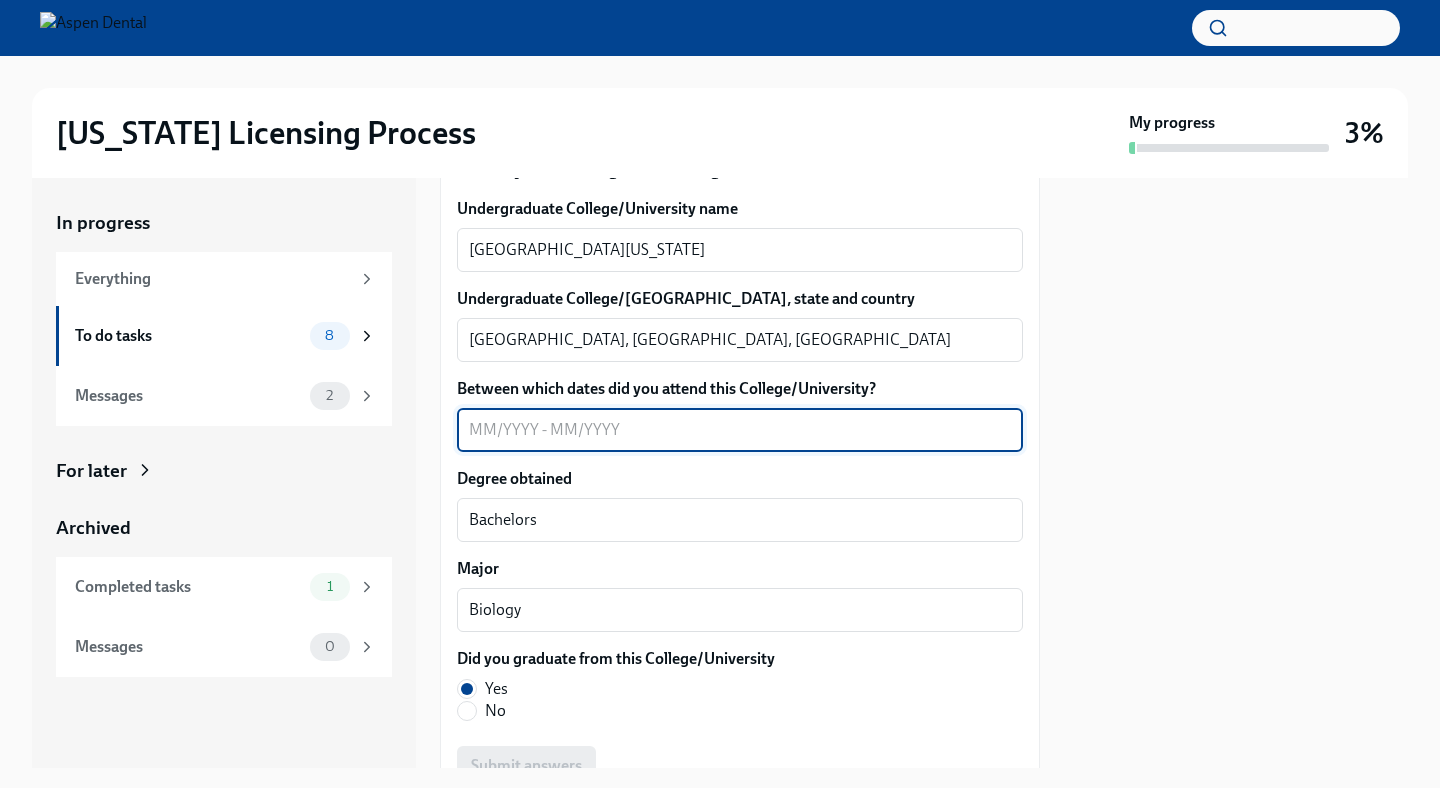 click on "Between which dates did you attend this College/University?" at bounding box center (740, 430) 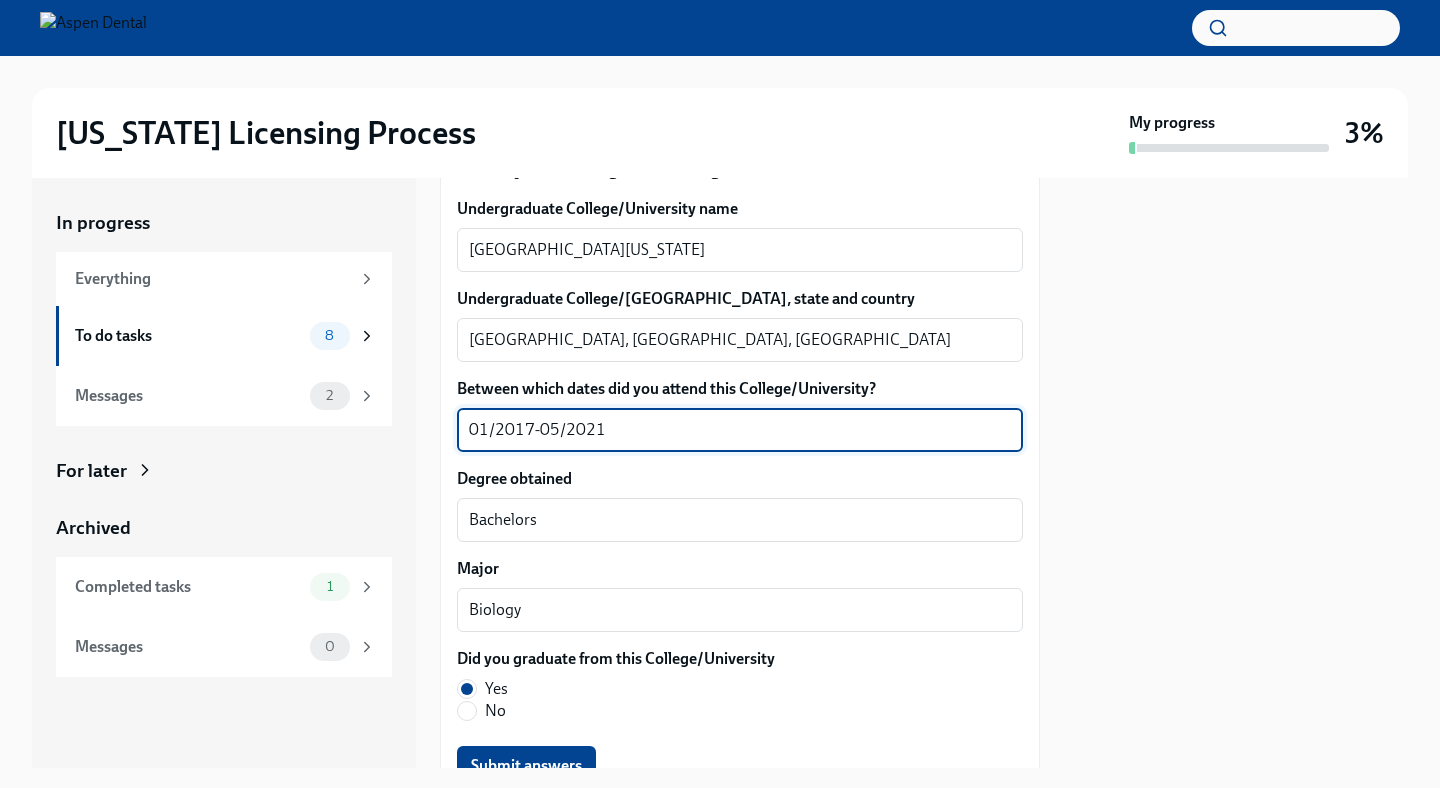 click on "01/2017-05/2021" at bounding box center [740, 430] 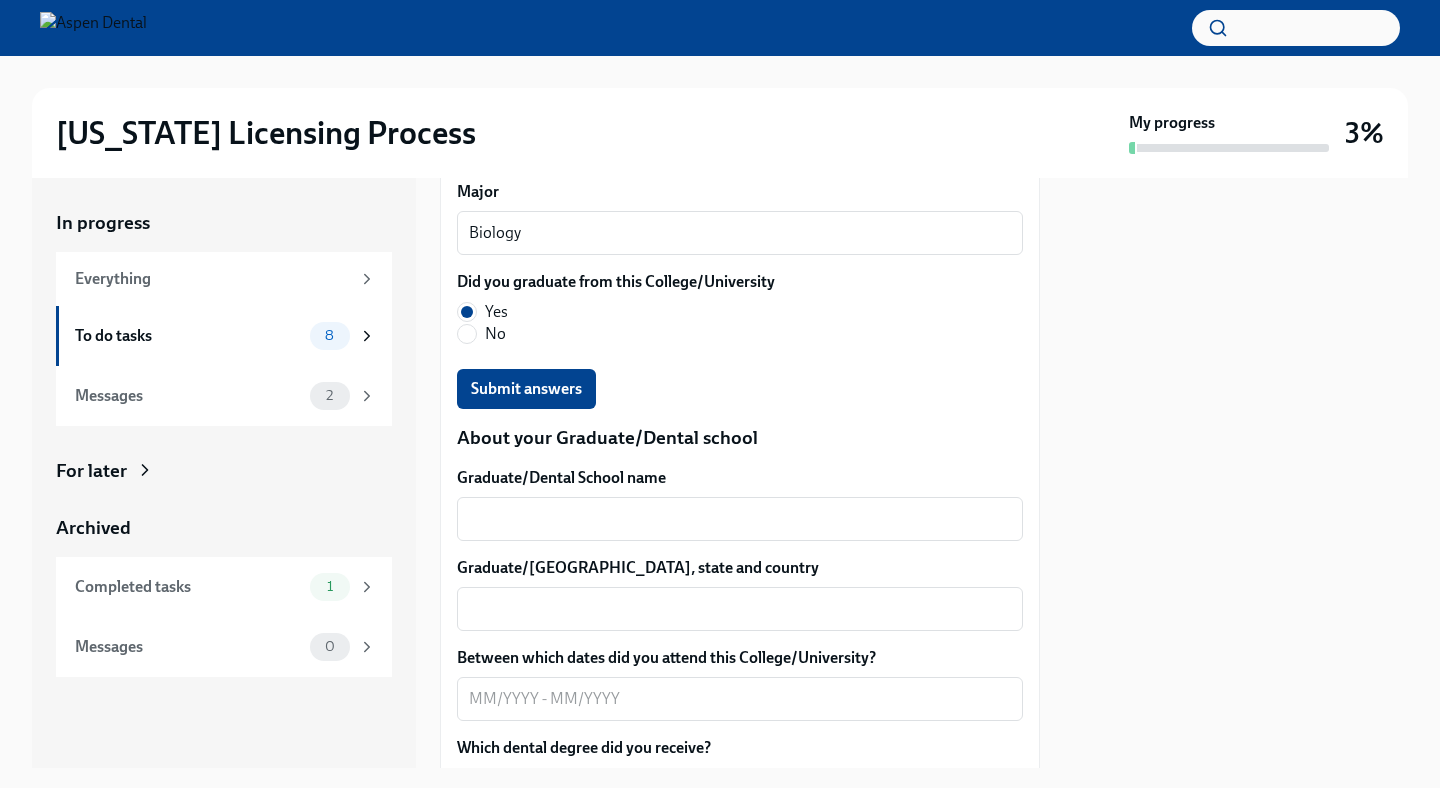 scroll, scrollTop: 2426, scrollLeft: 0, axis: vertical 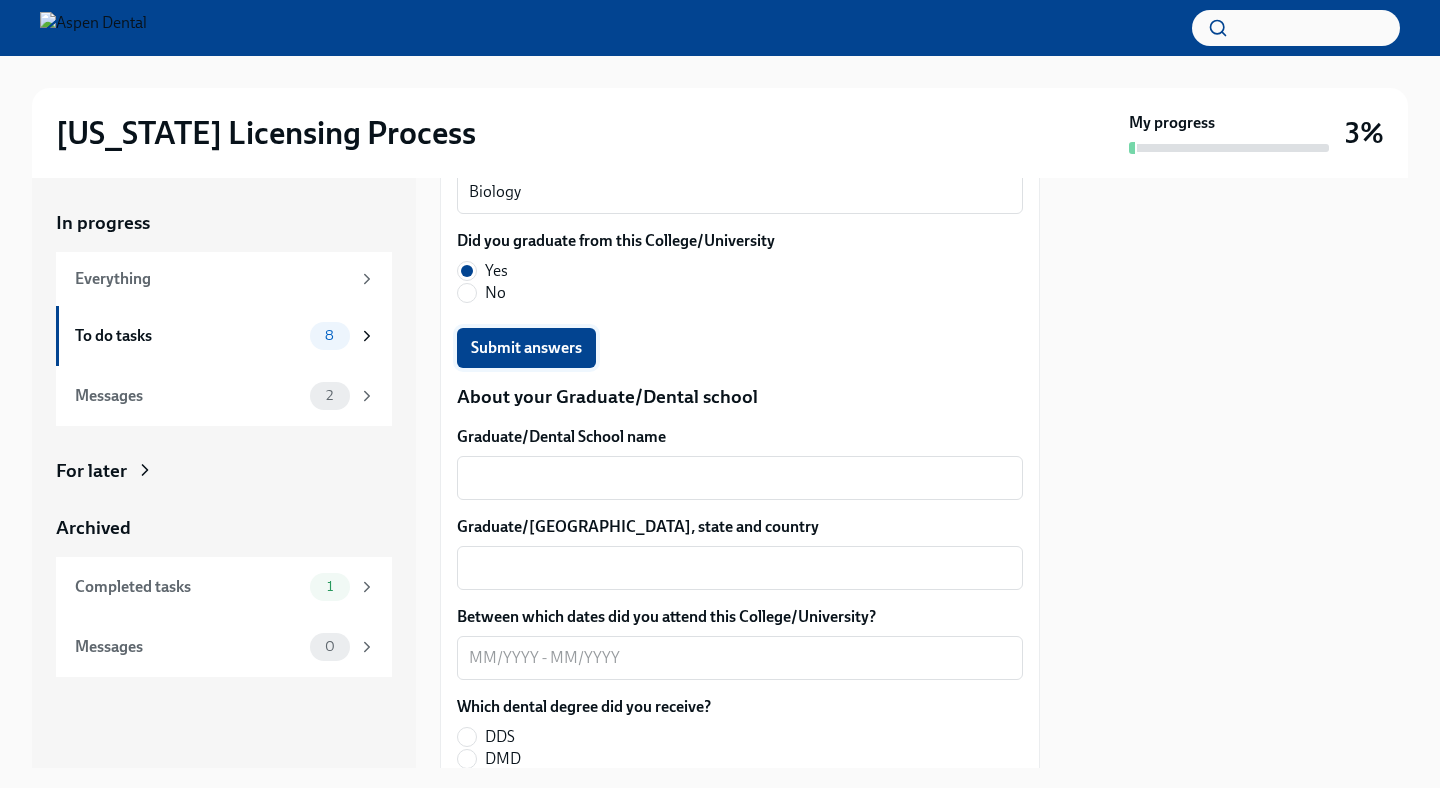 type on "01/2017-05/2020" 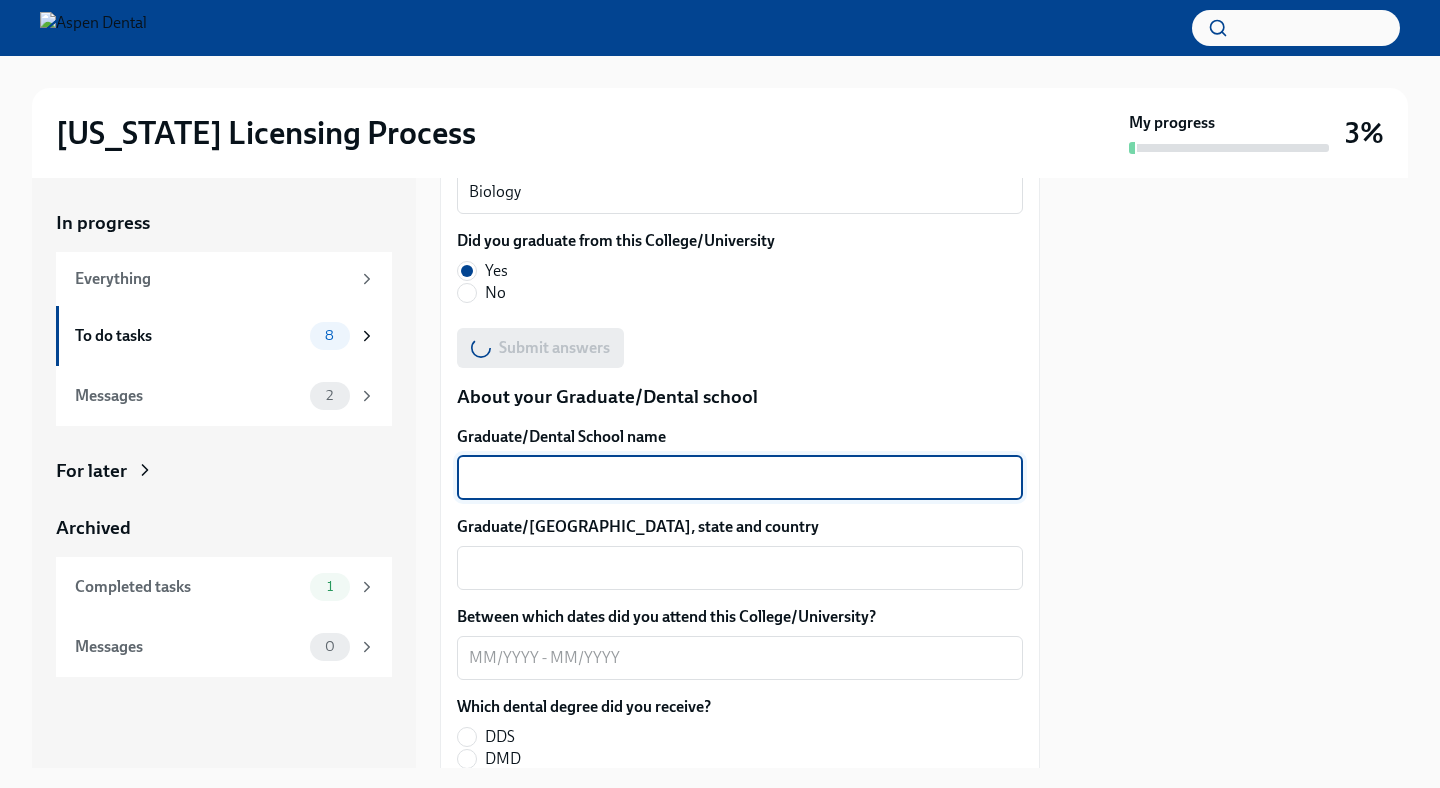 click on "Graduate/Dental School name" at bounding box center (740, 478) 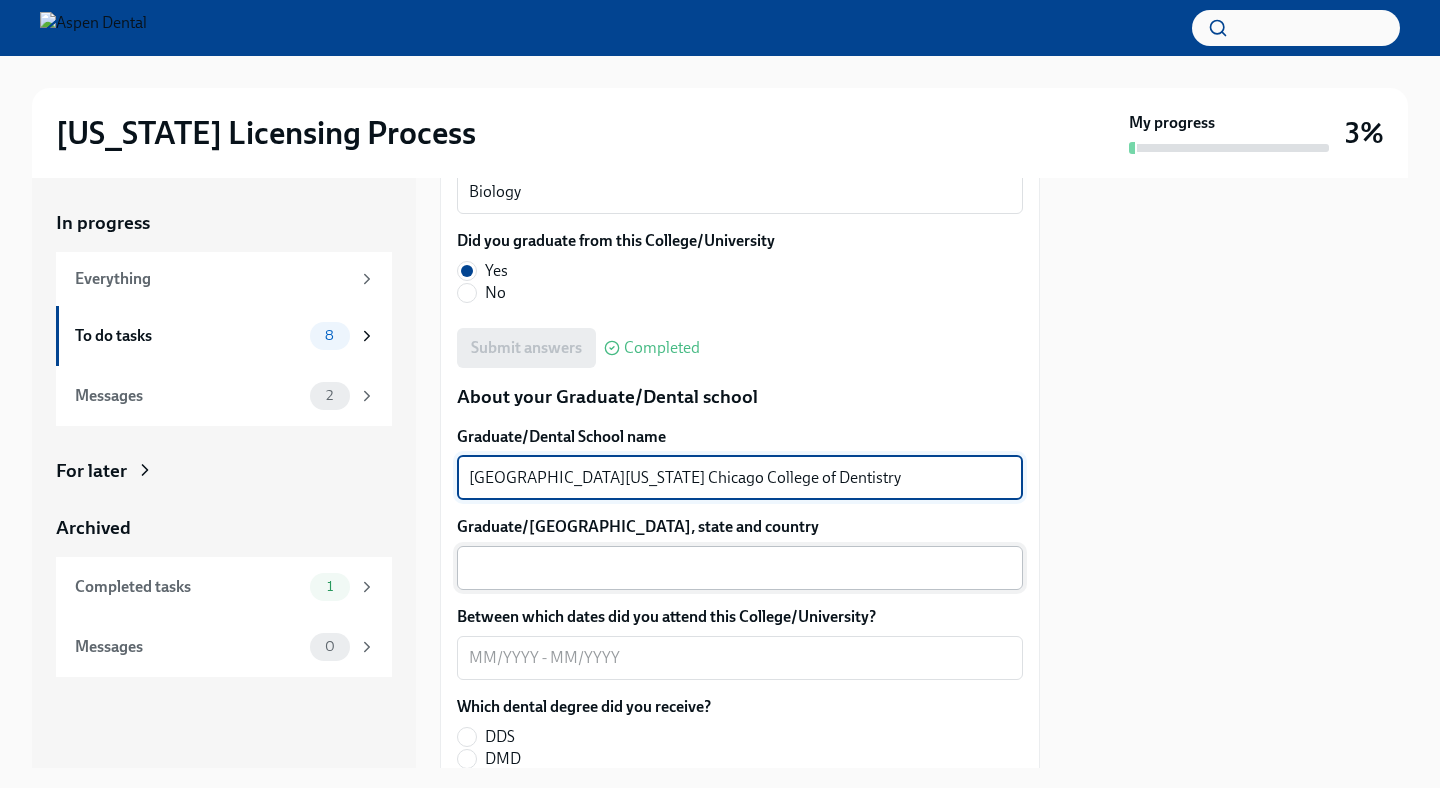 type on "[GEOGRAPHIC_DATA][US_STATE] Chicago College of Dentistry" 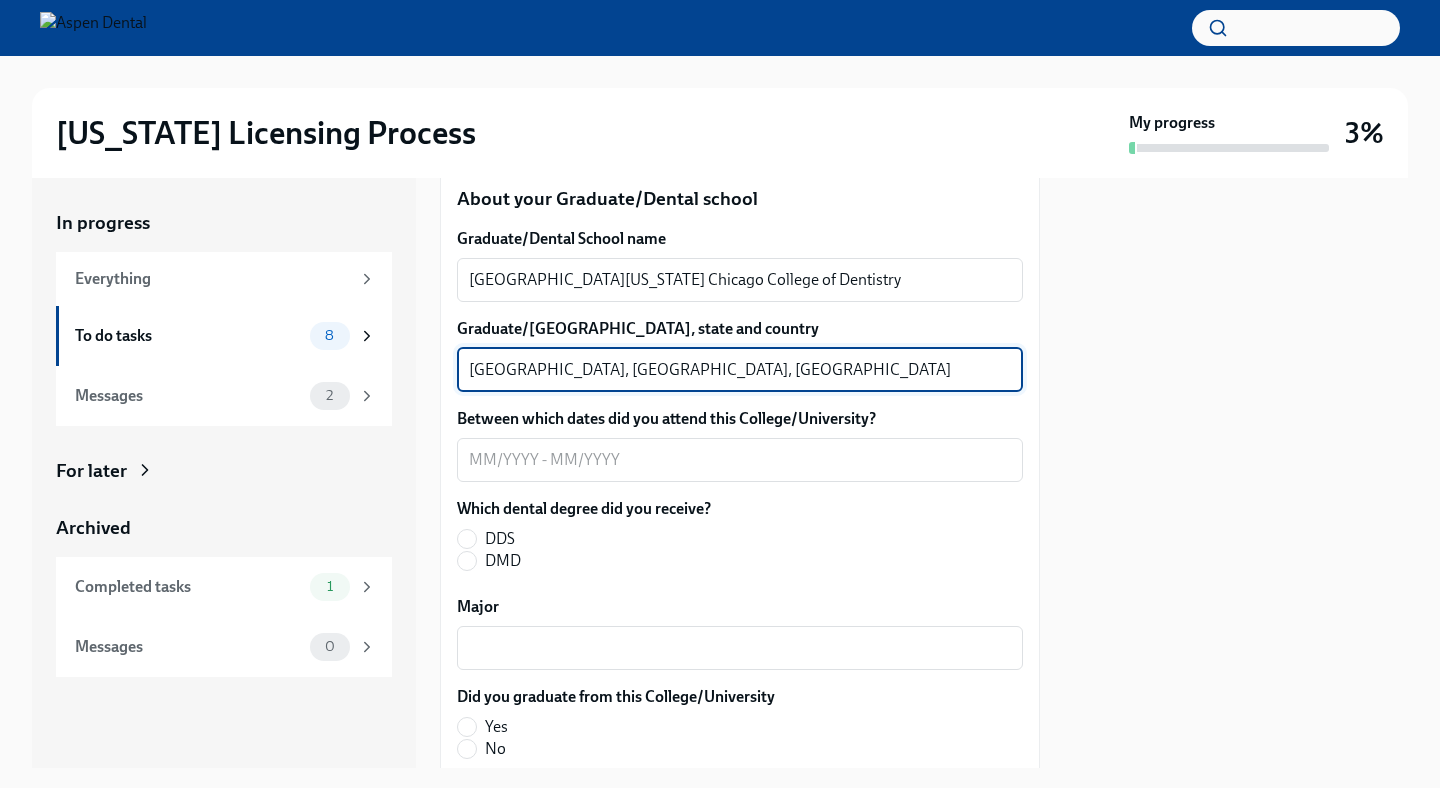 scroll, scrollTop: 2626, scrollLeft: 0, axis: vertical 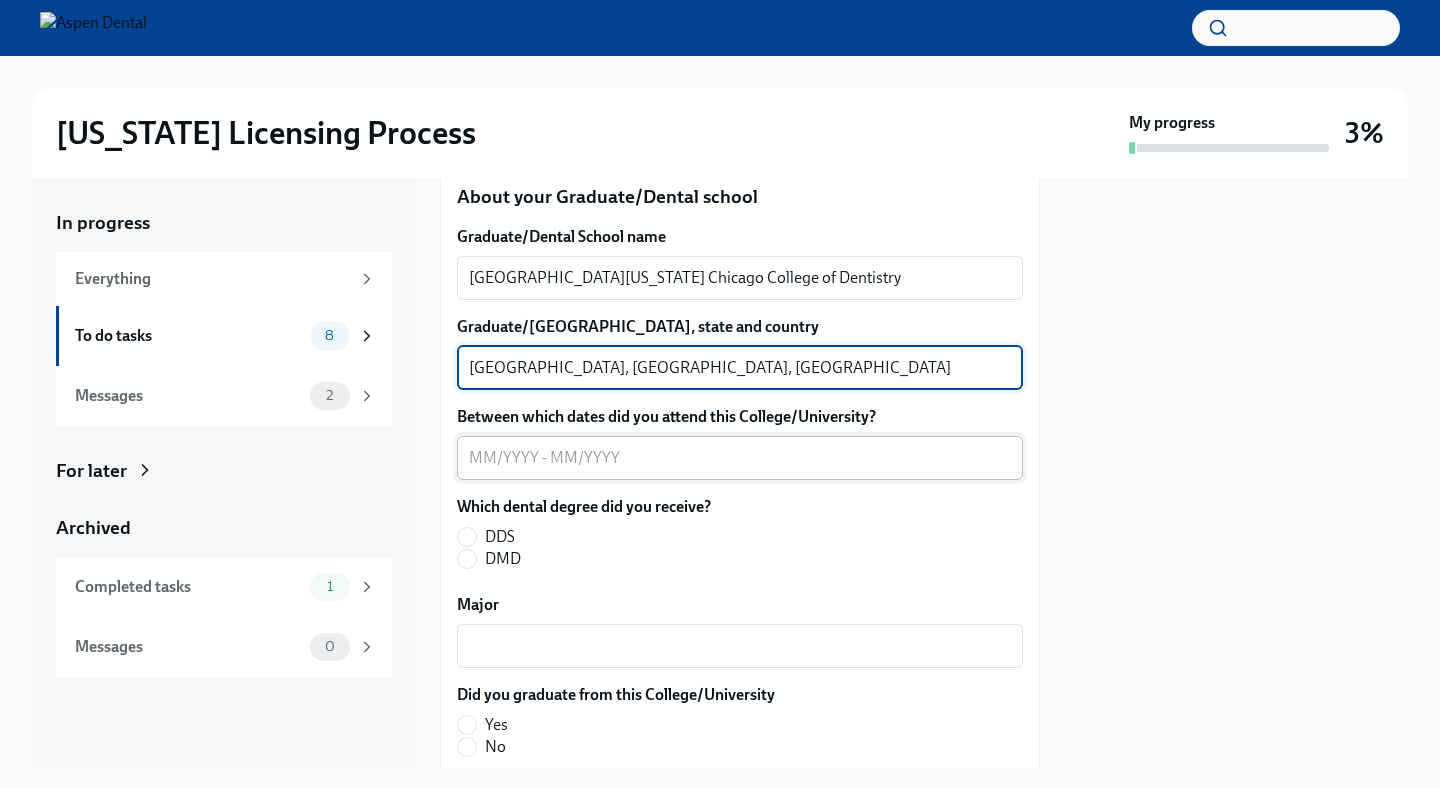type on "[GEOGRAPHIC_DATA], [GEOGRAPHIC_DATA], [GEOGRAPHIC_DATA]" 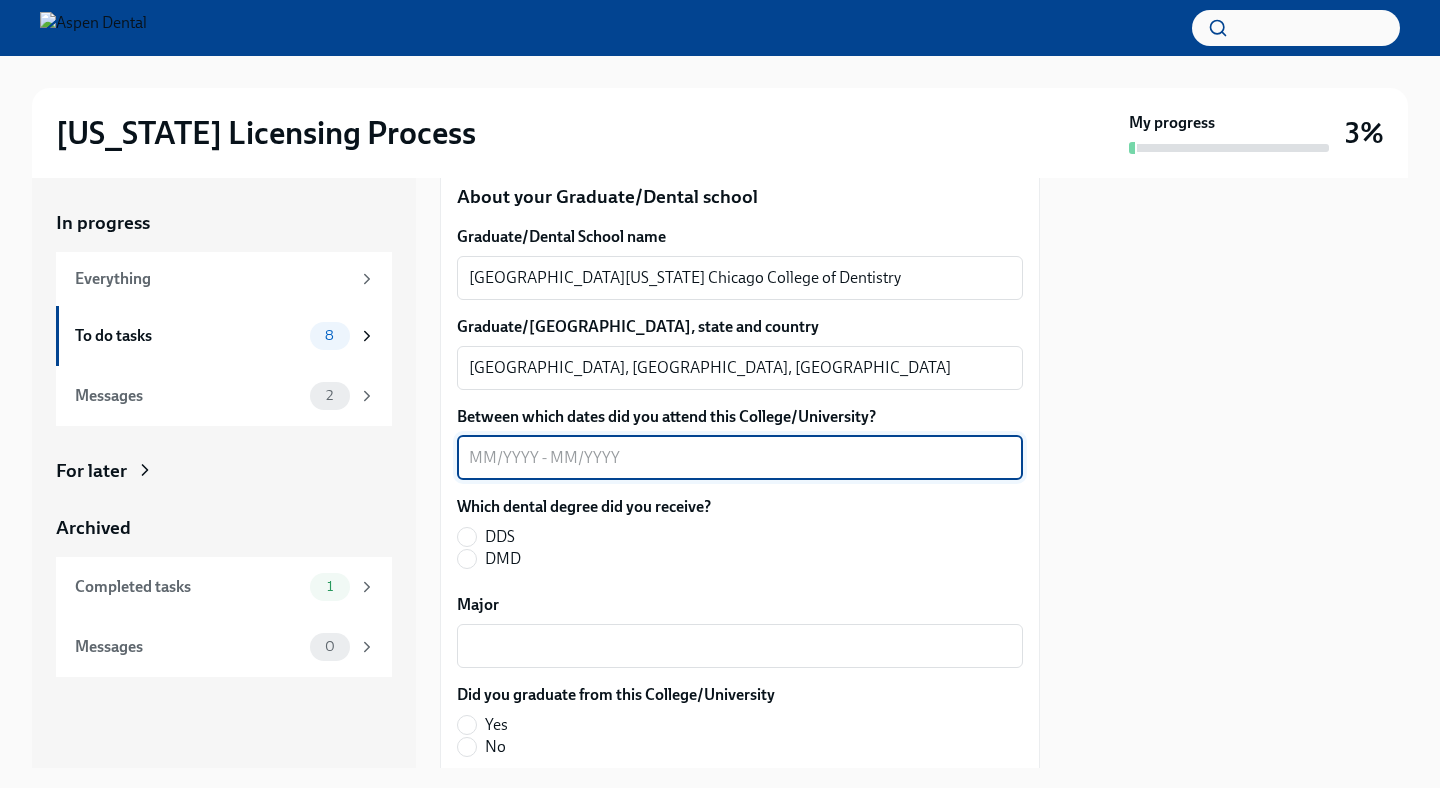 click on "Between which dates did you attend this College/University?" at bounding box center (740, 458) 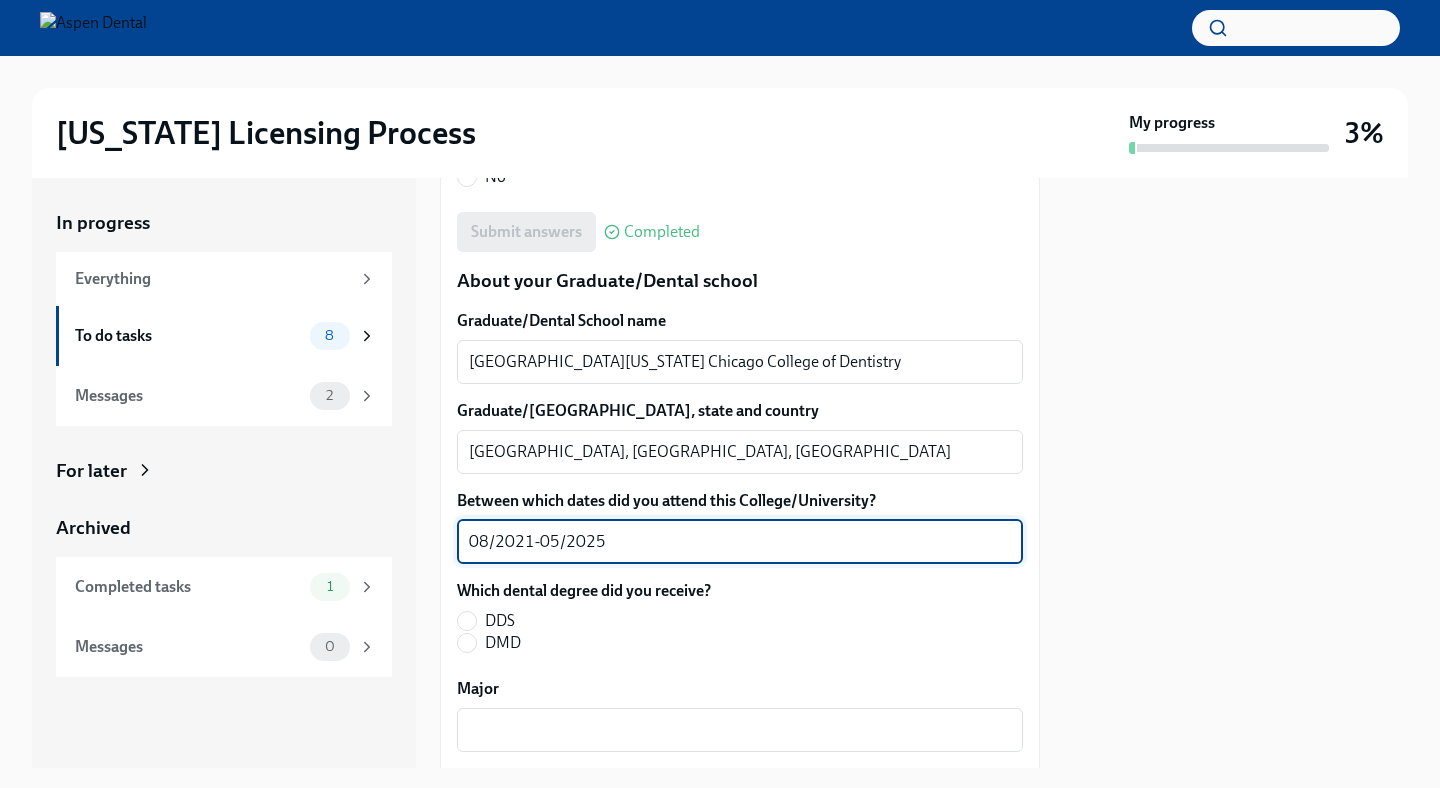 scroll, scrollTop: 2646, scrollLeft: 0, axis: vertical 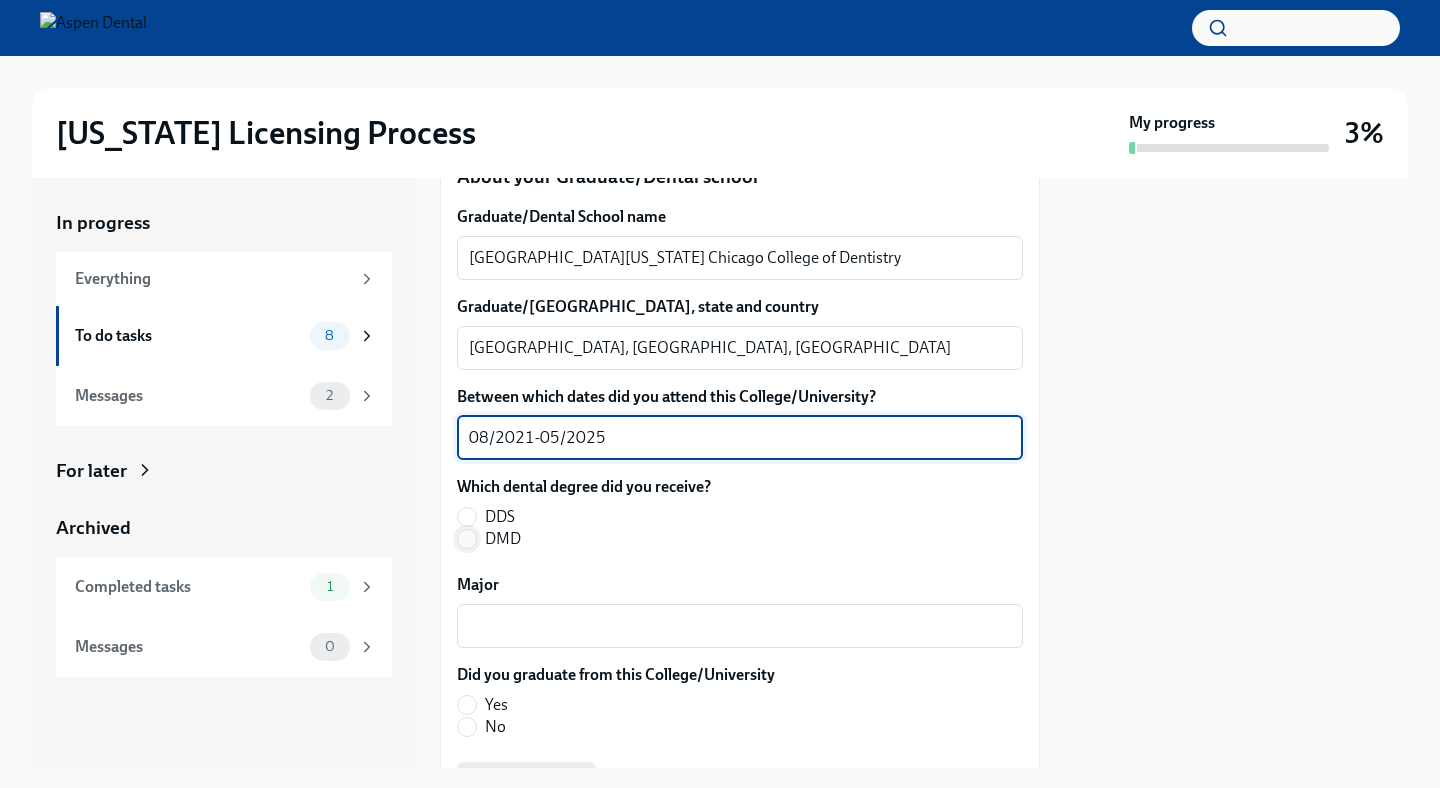 type on "08/2021-05/2025" 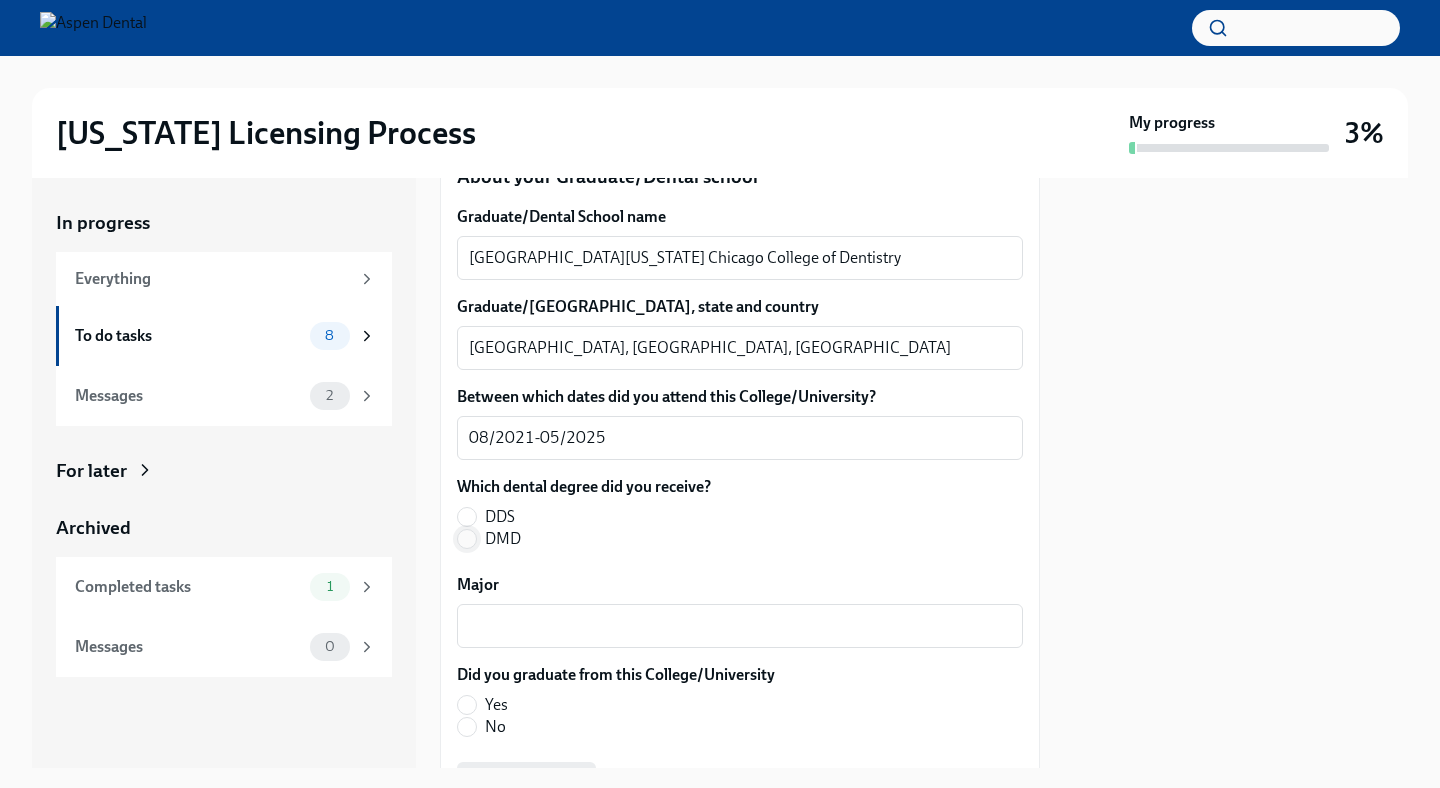 click on "DMD" at bounding box center [467, 539] 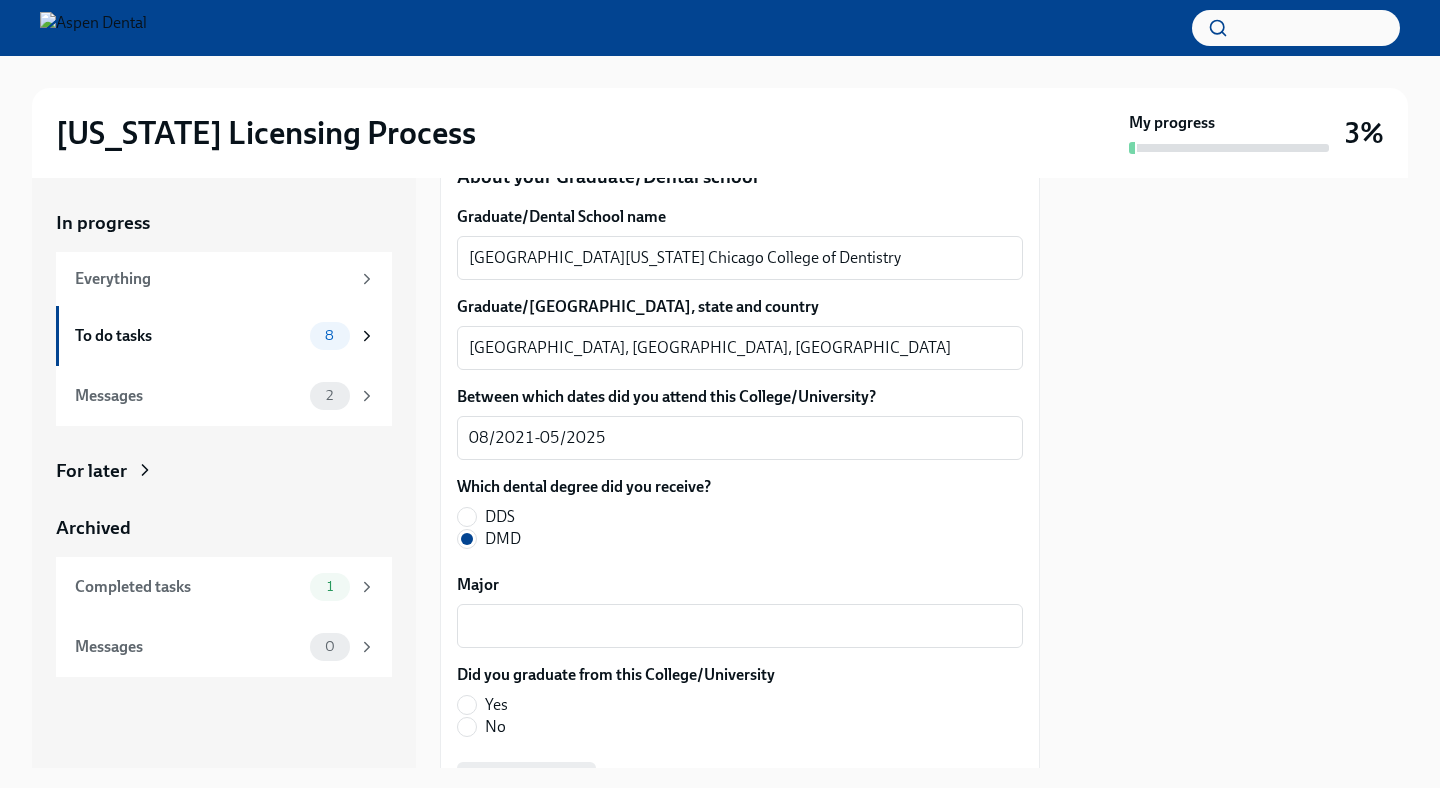 click on "Did you graduate from this College/University" at bounding box center (616, 675) 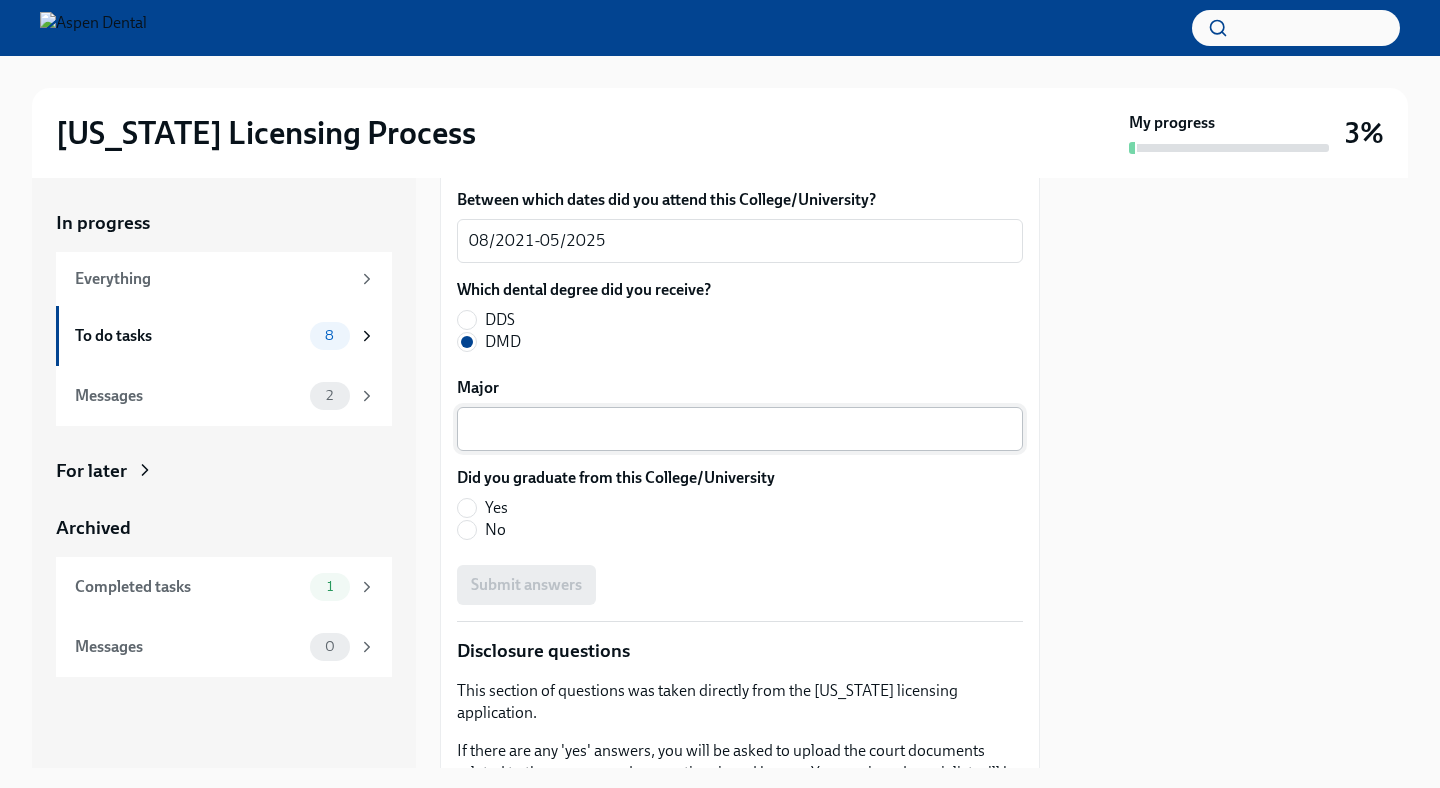 scroll, scrollTop: 2845, scrollLeft: 0, axis: vertical 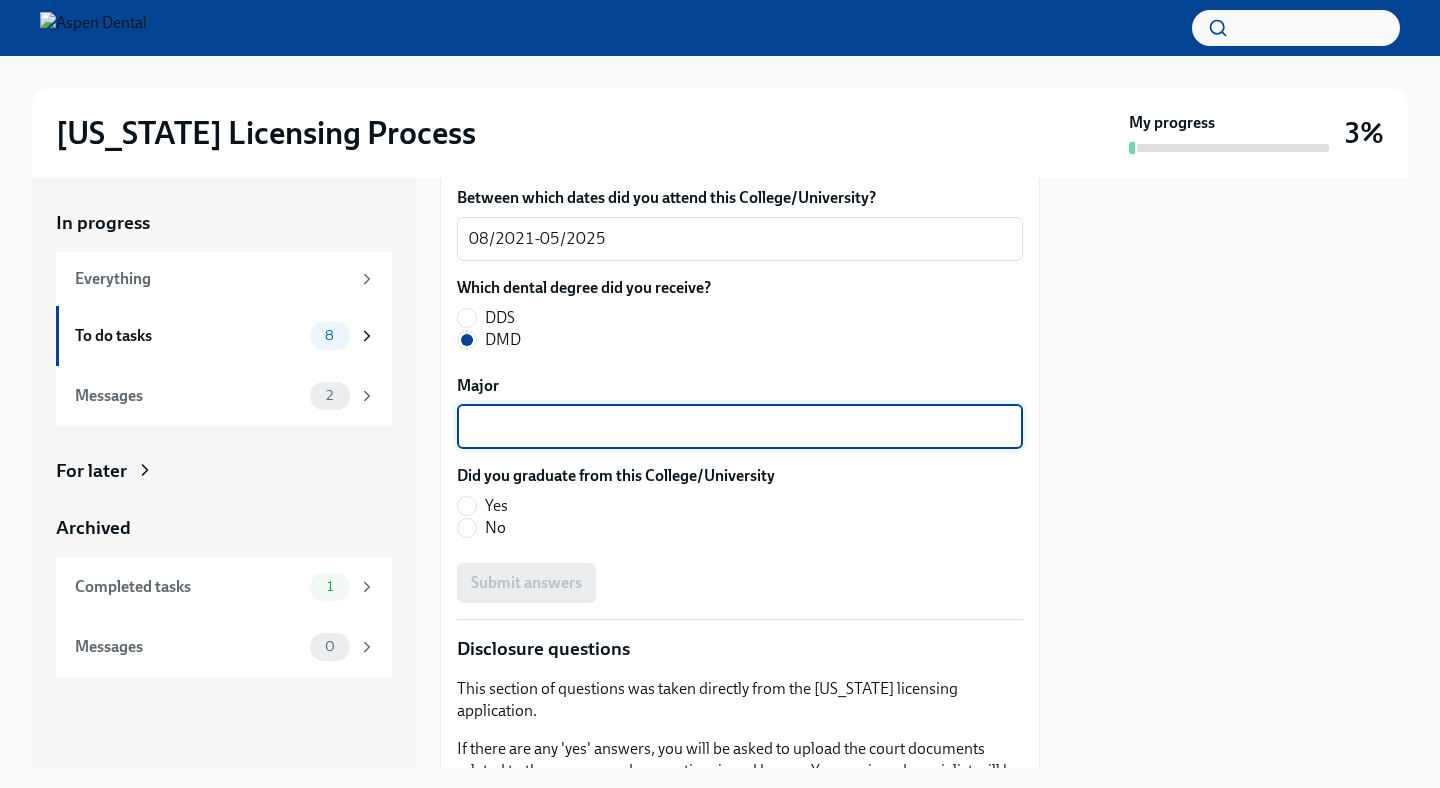 click on "Major" at bounding box center [740, 427] 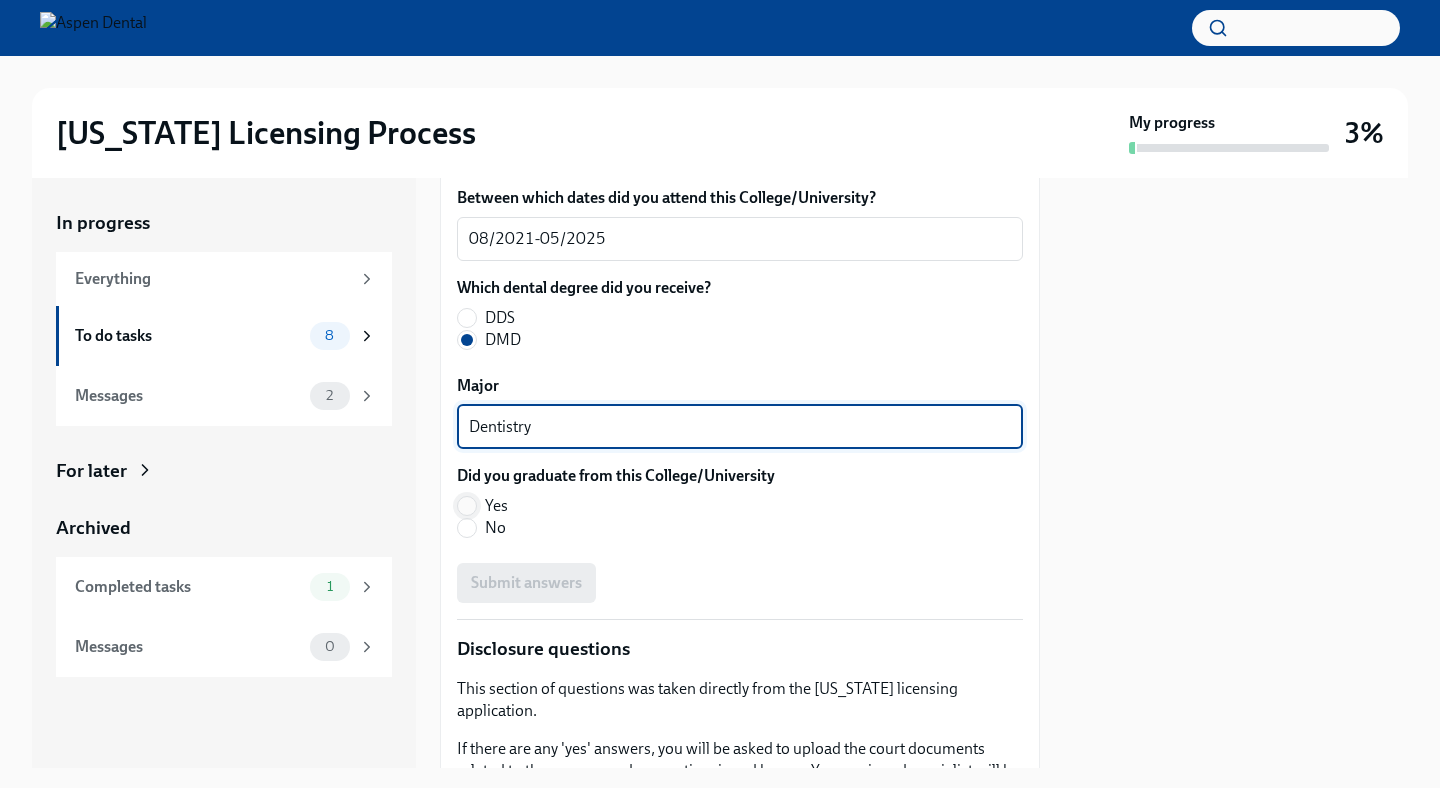 type on "Dentistry" 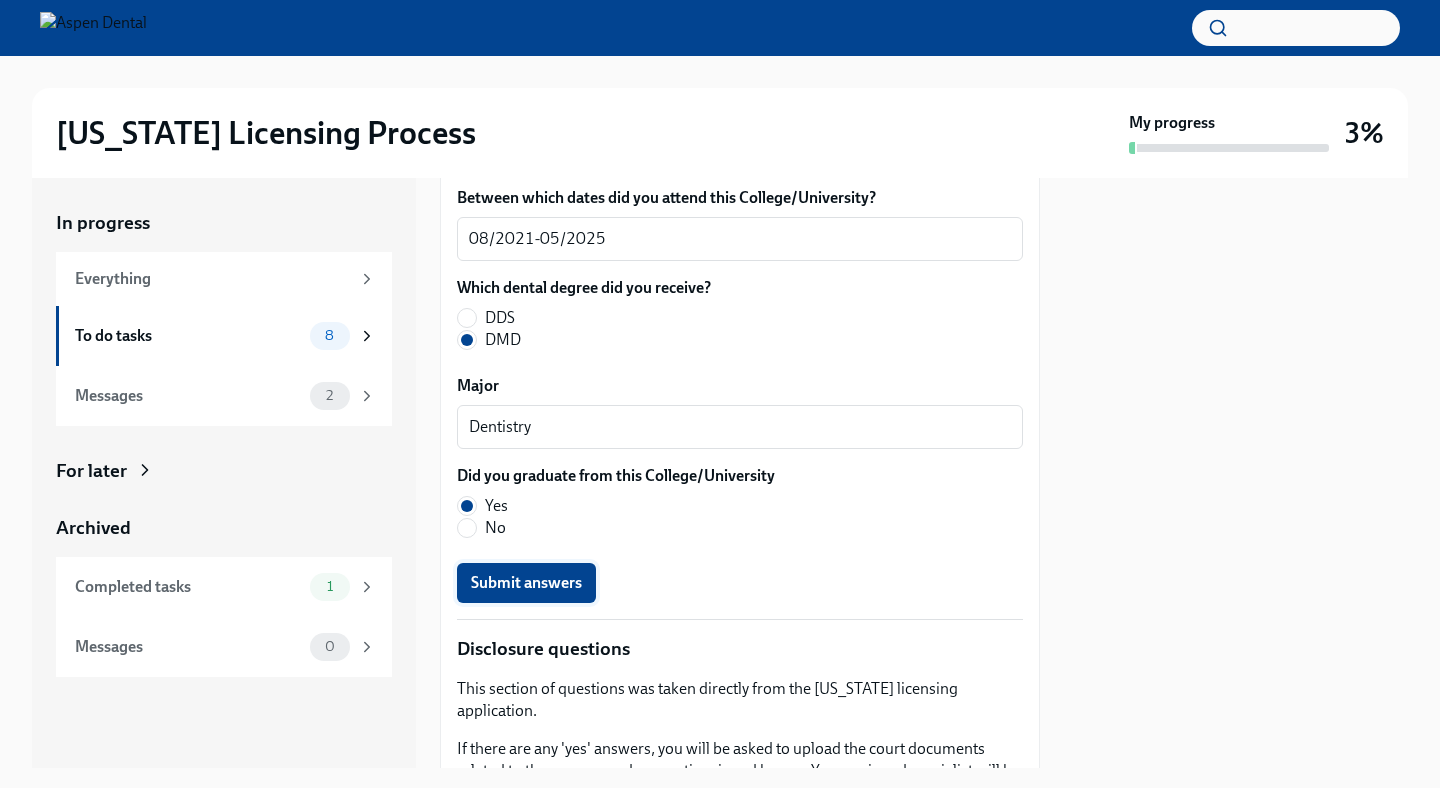 click on "Submit answers" at bounding box center (526, 583) 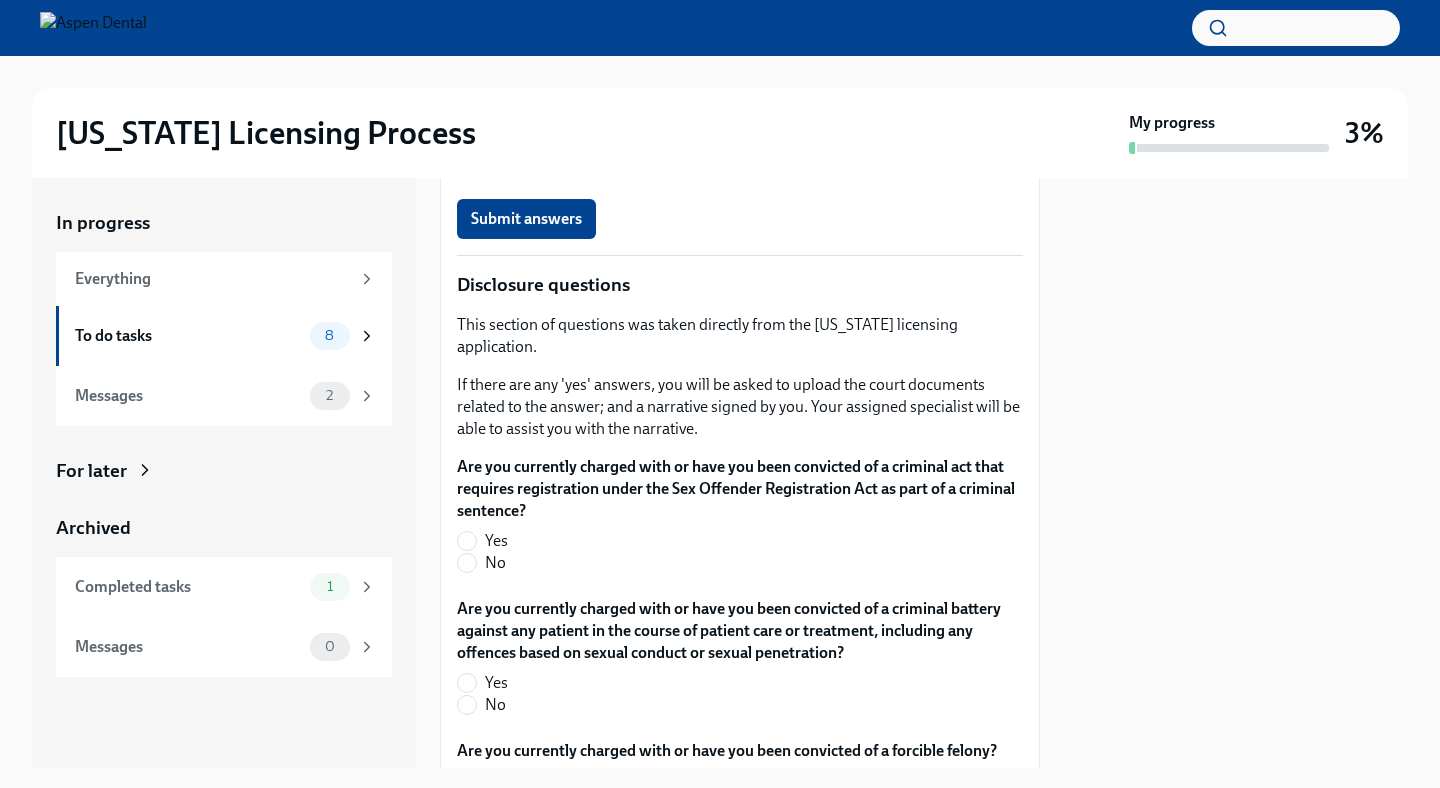 scroll, scrollTop: 3210, scrollLeft: 0, axis: vertical 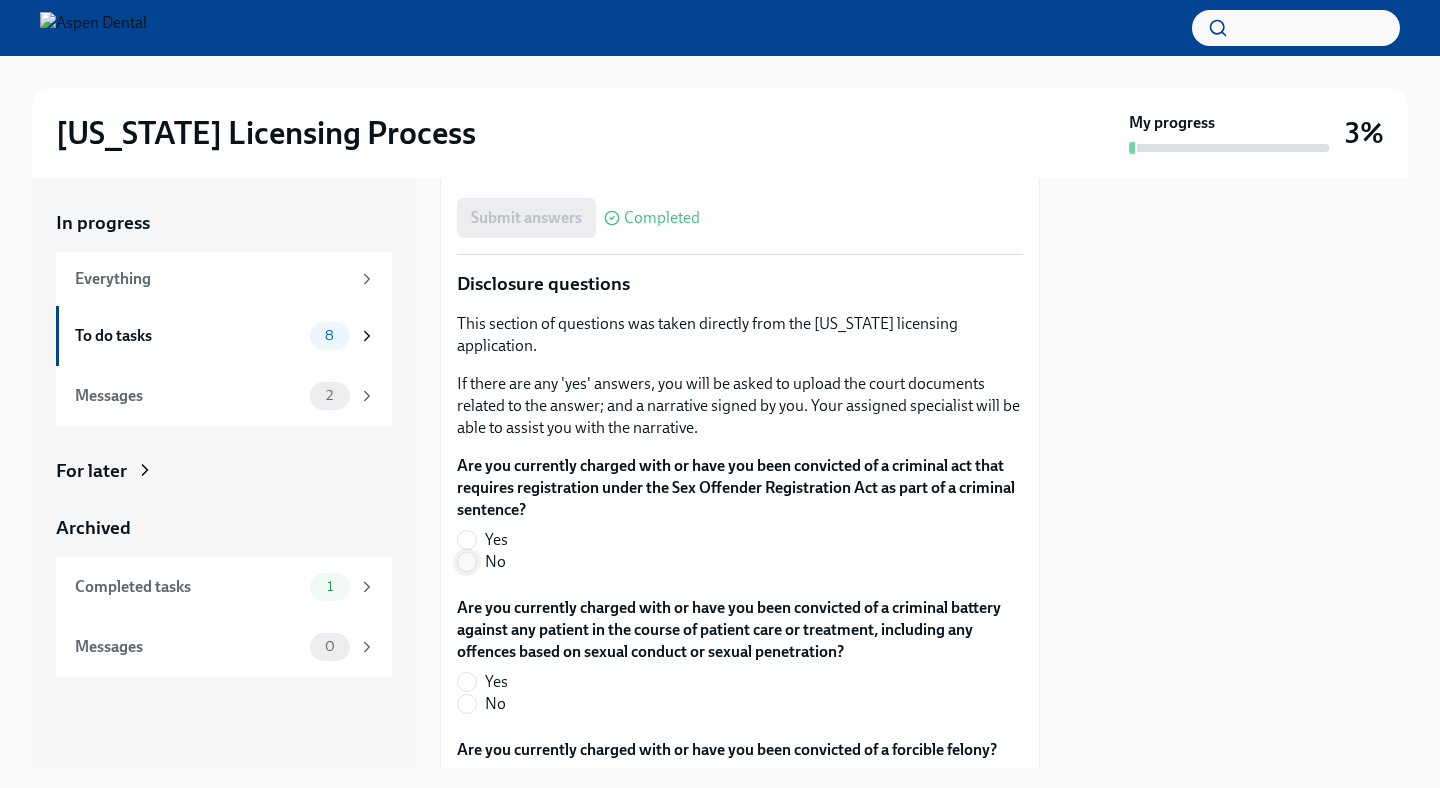 click on "No" at bounding box center (467, 562) 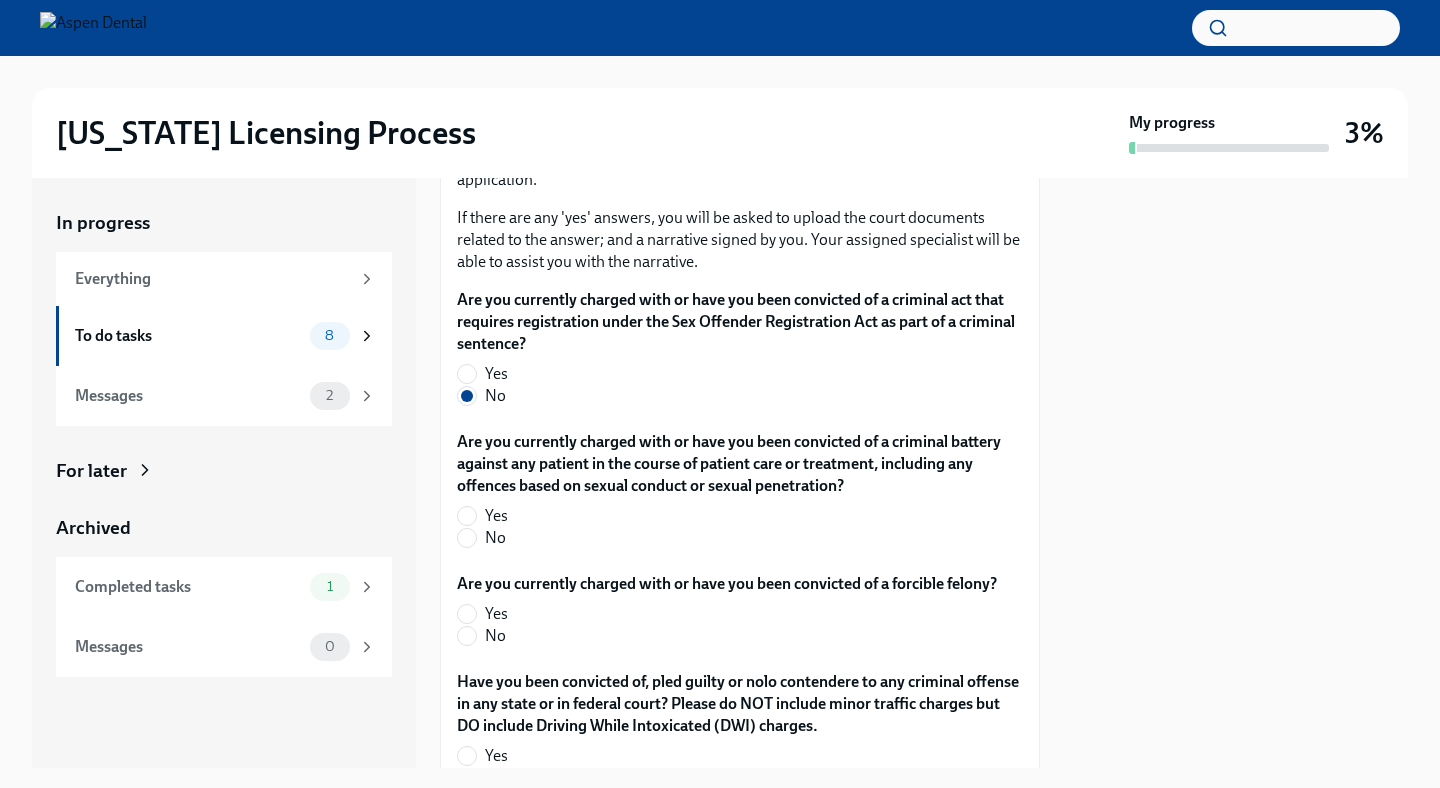 scroll, scrollTop: 3379, scrollLeft: 0, axis: vertical 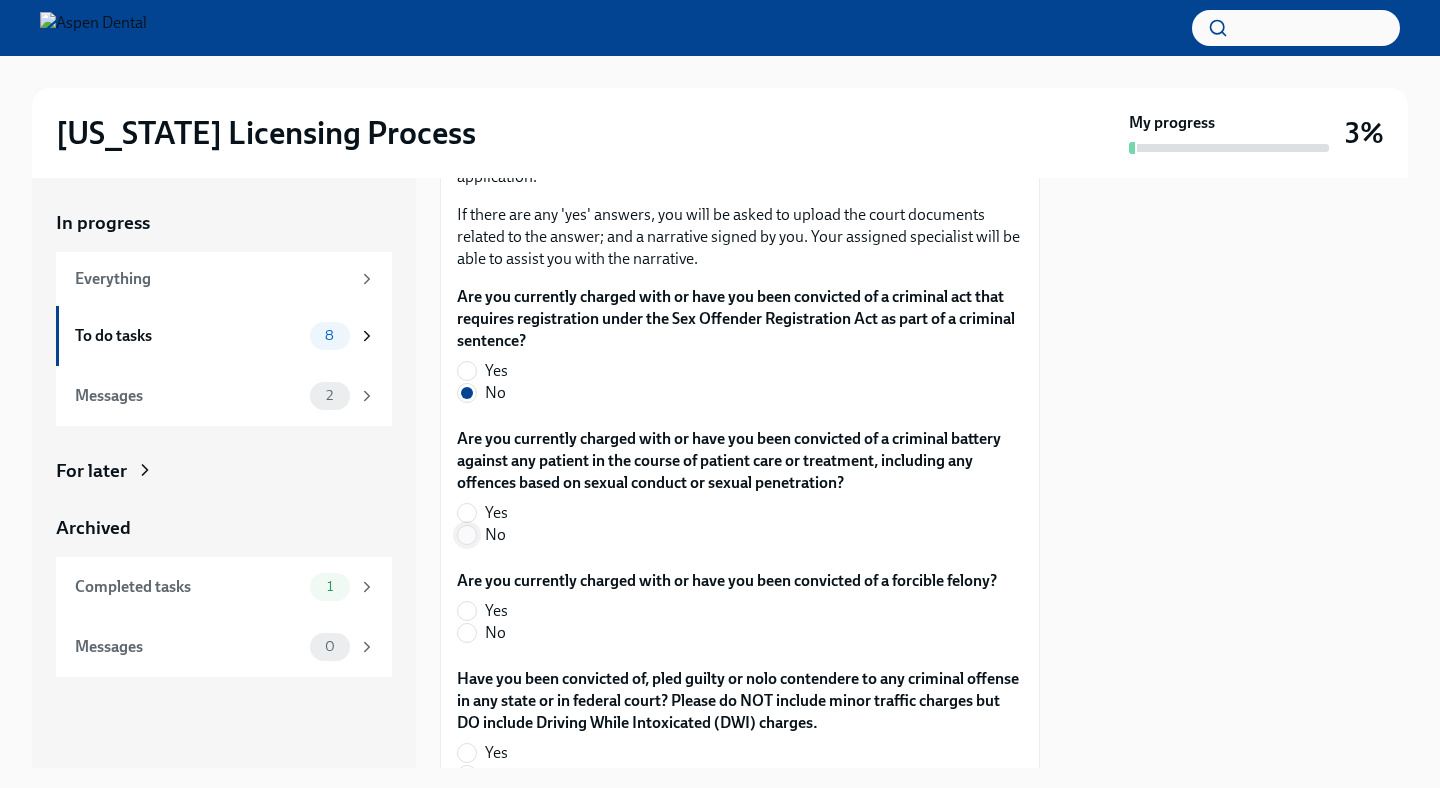 click on "No" at bounding box center (467, 535) 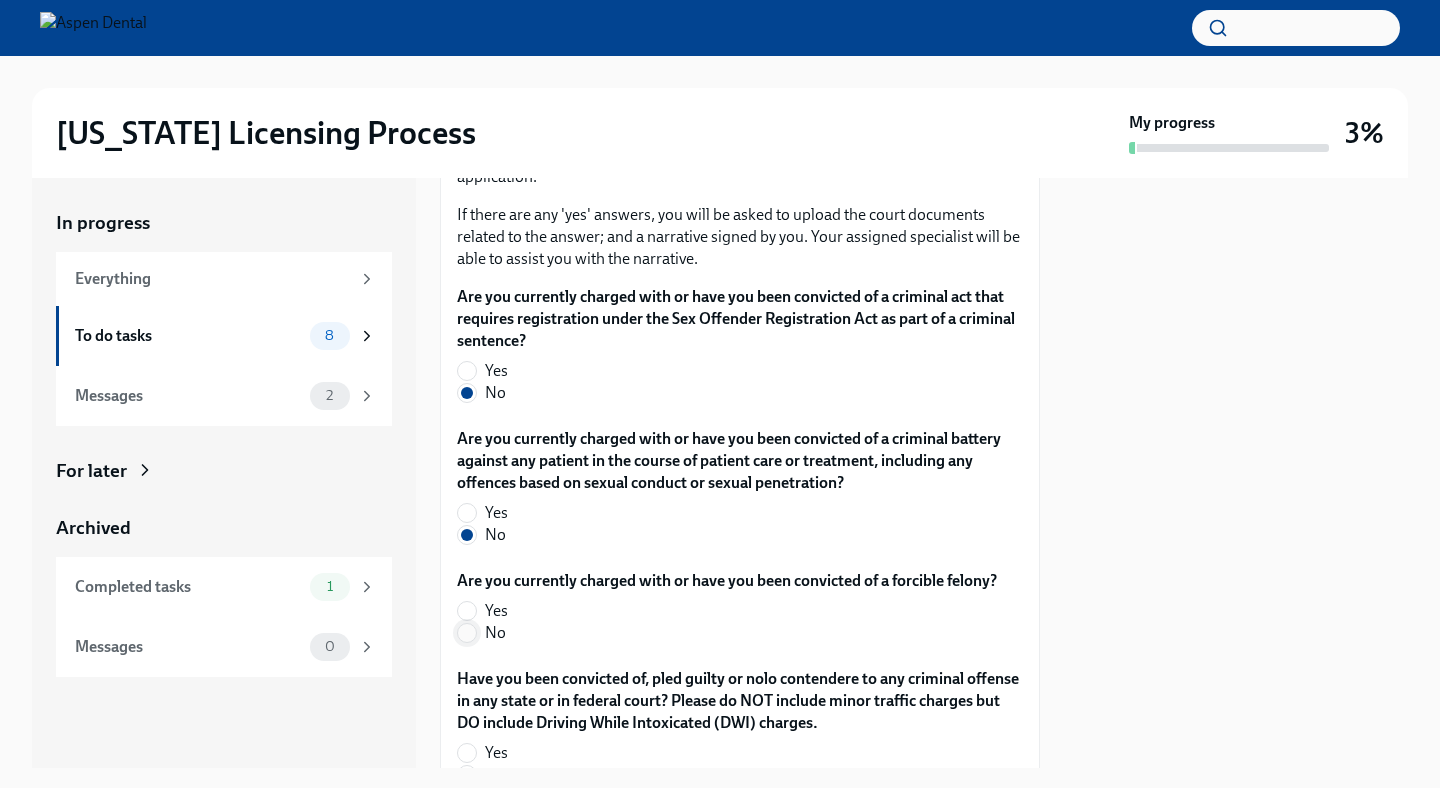 click on "No" at bounding box center [467, 633] 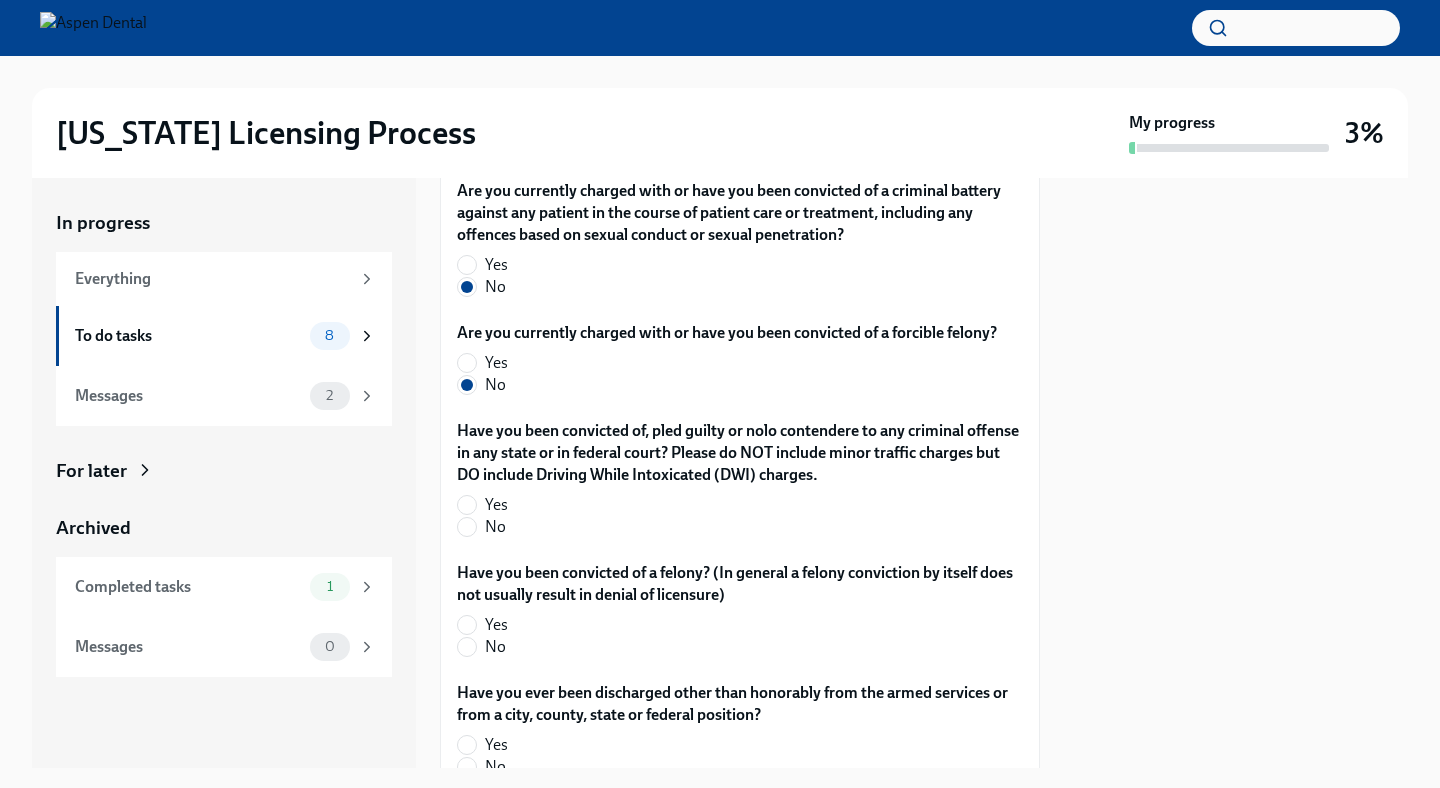 scroll, scrollTop: 3630, scrollLeft: 0, axis: vertical 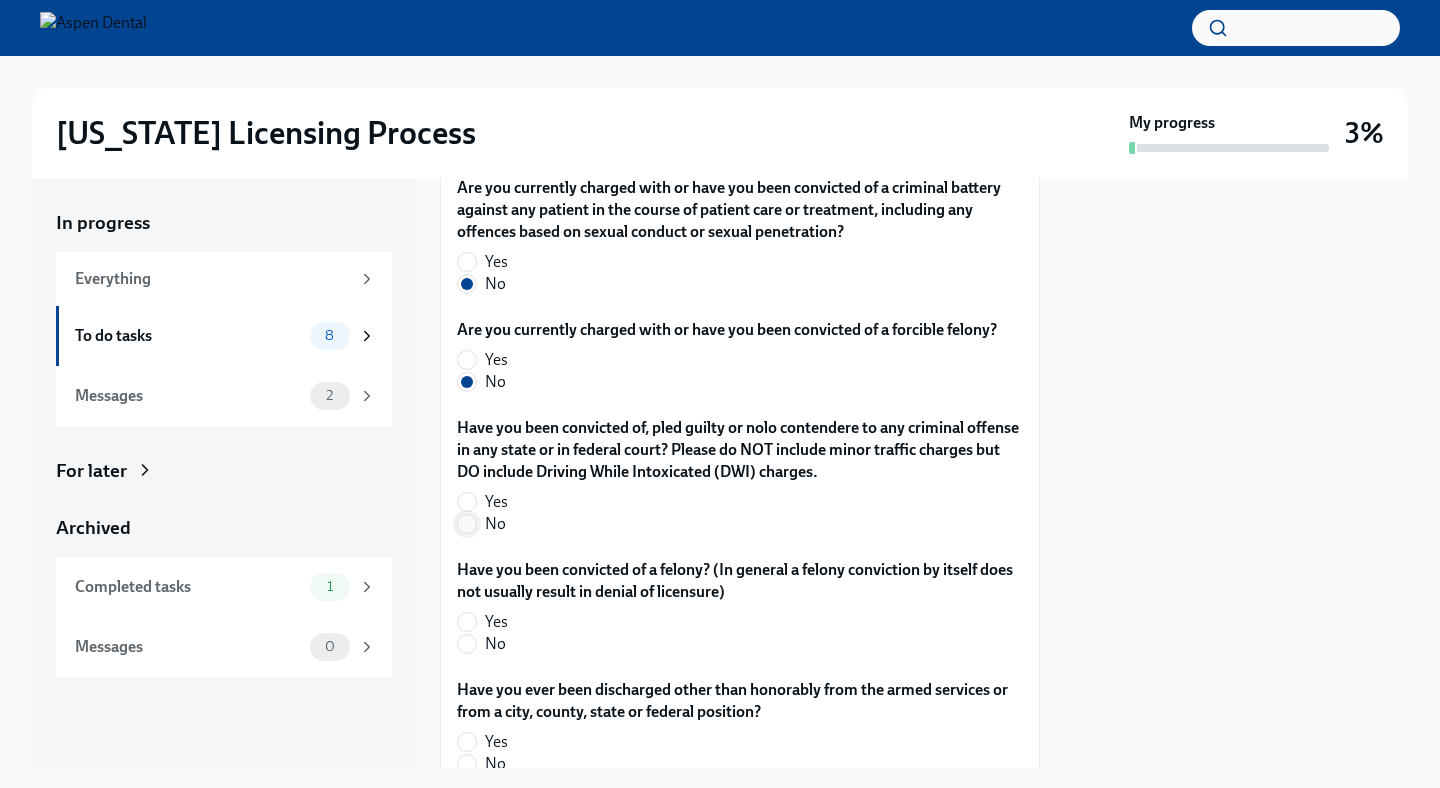click on "No" at bounding box center [467, 524] 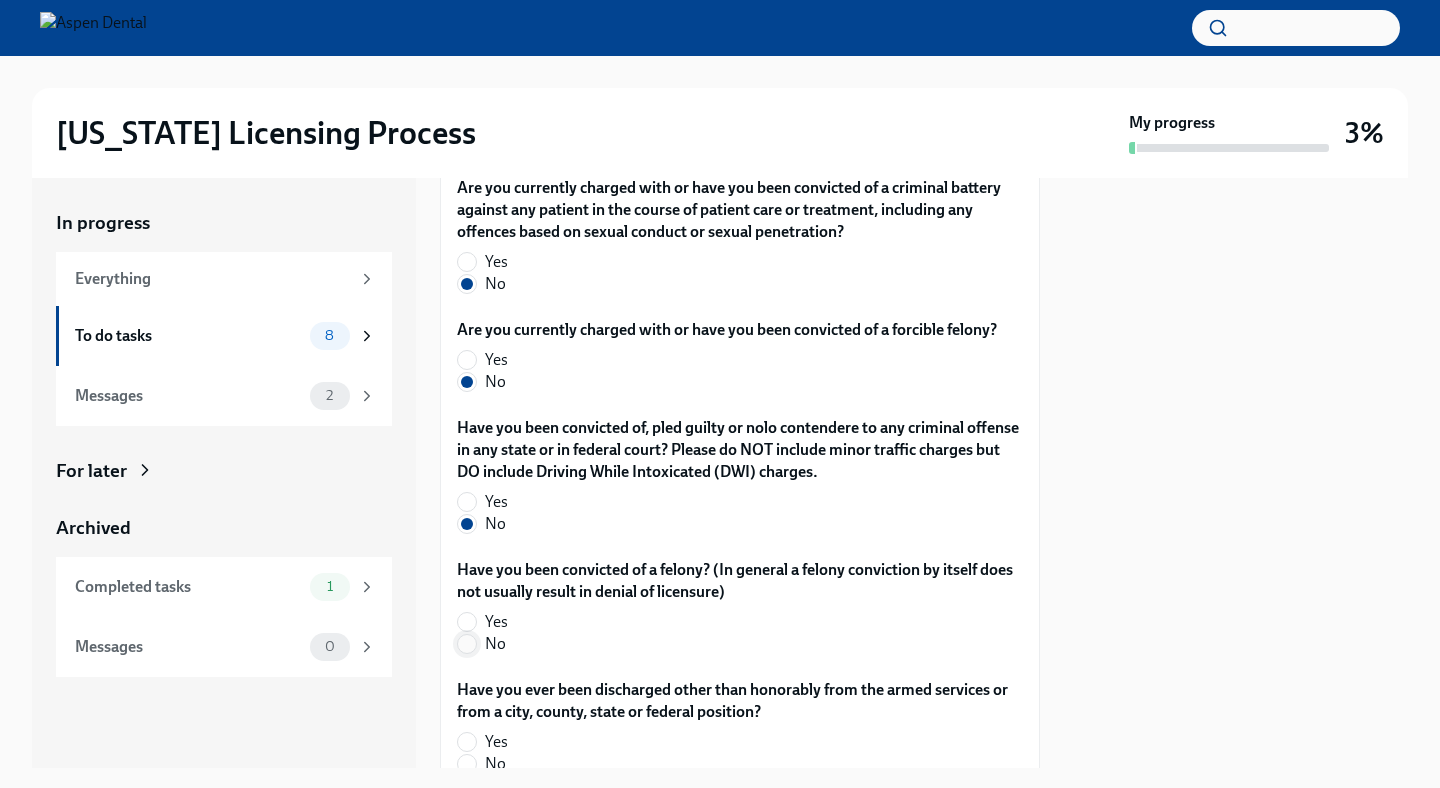 click on "No" at bounding box center [467, 644] 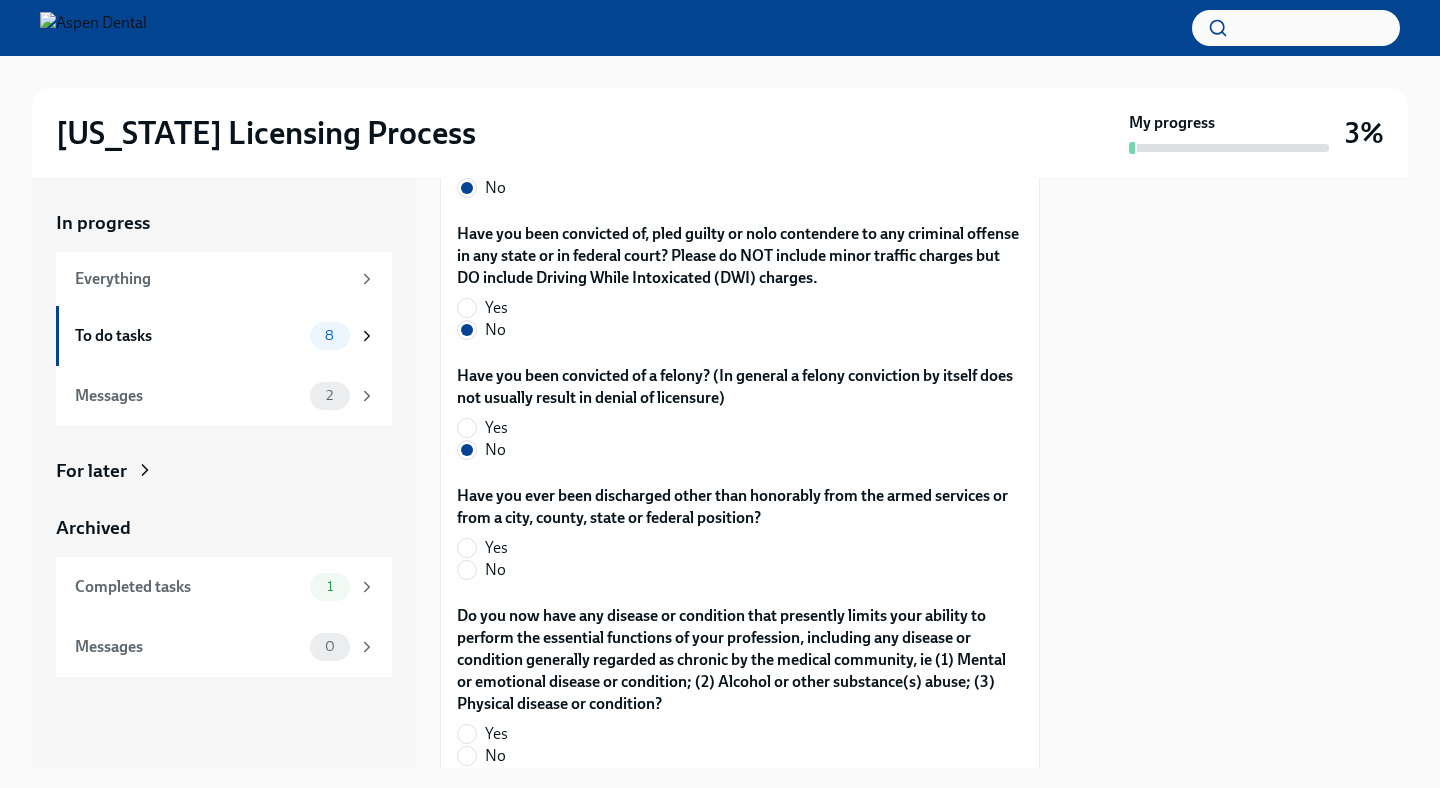 scroll, scrollTop: 3827, scrollLeft: 0, axis: vertical 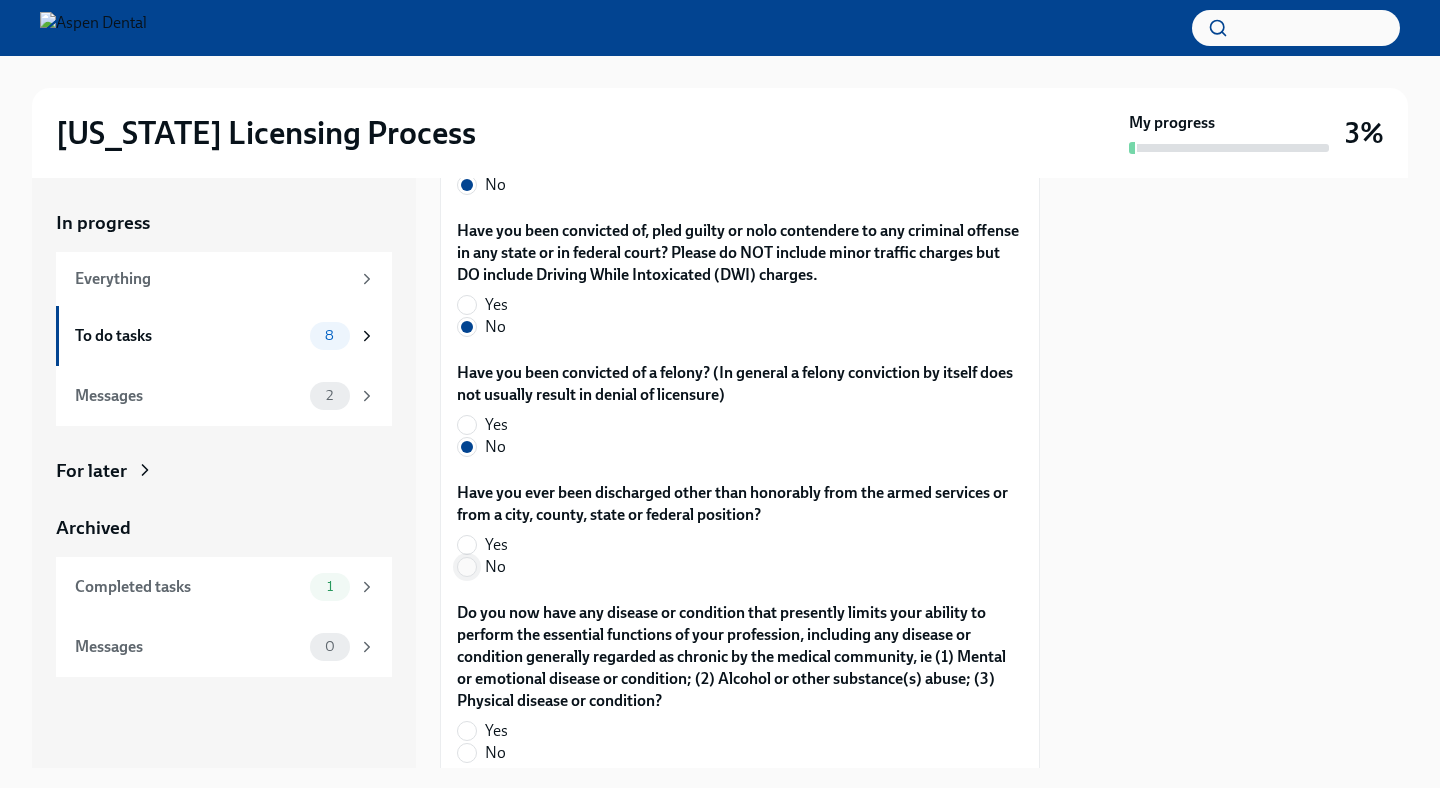 click on "No" at bounding box center (467, 567) 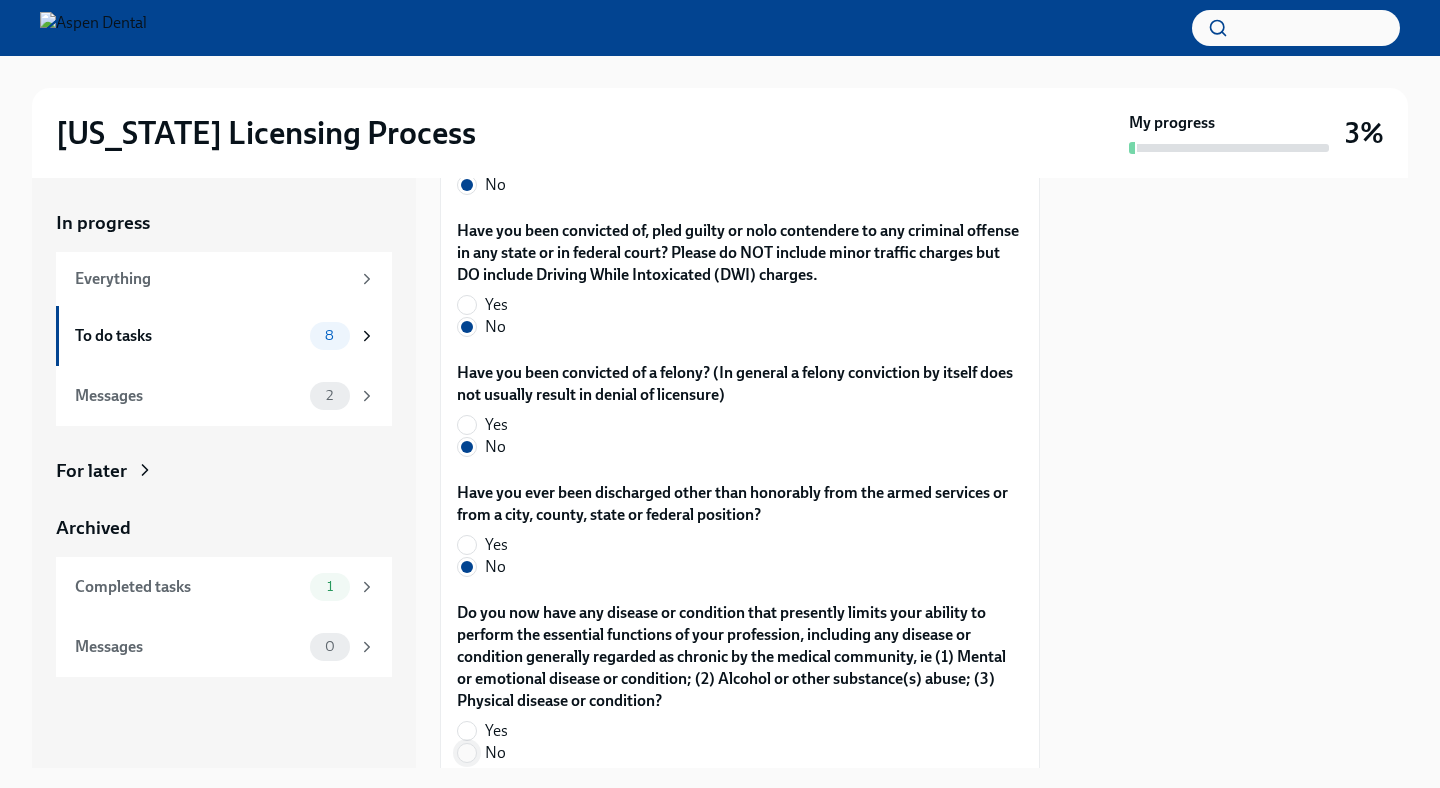 click on "No" at bounding box center (467, 753) 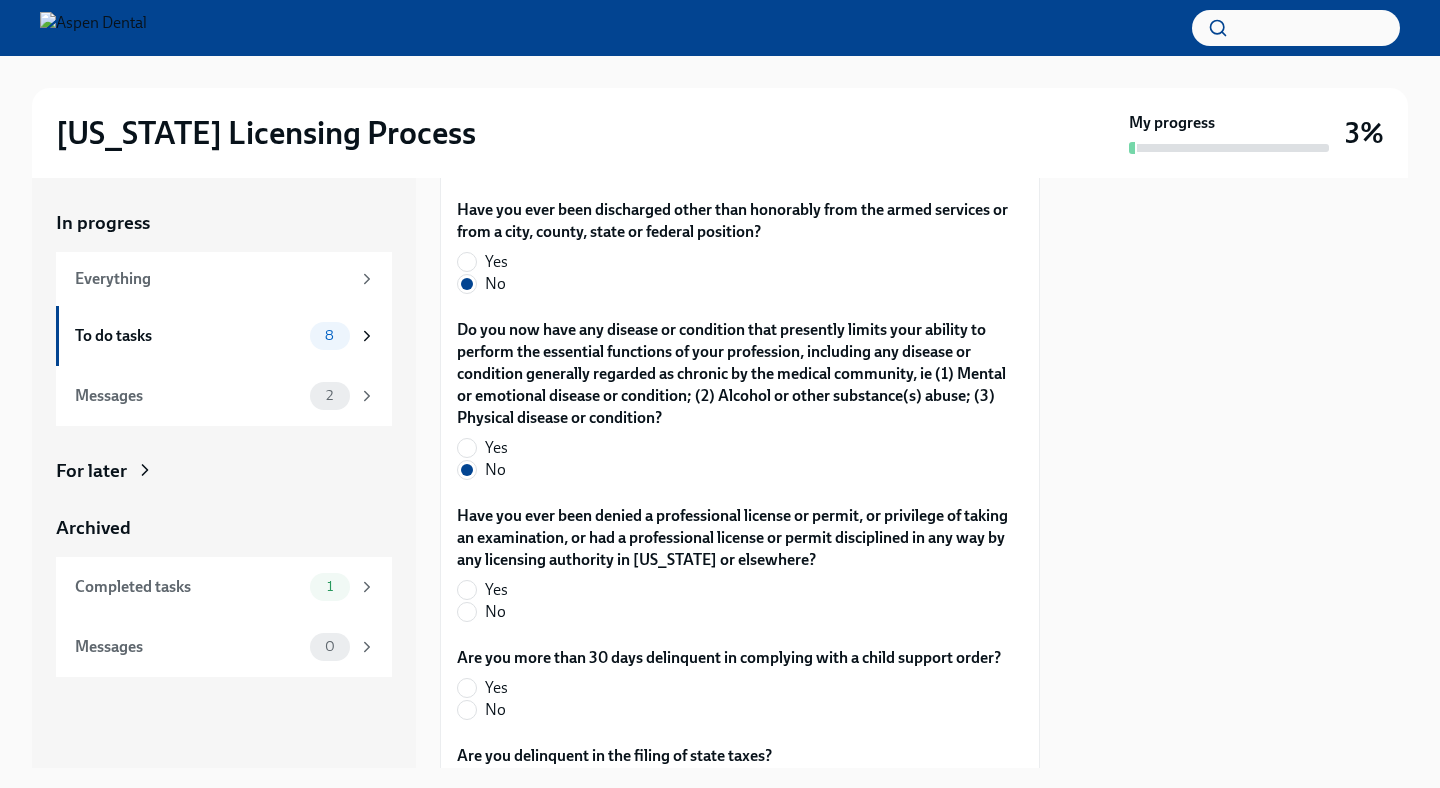 scroll, scrollTop: 4113, scrollLeft: 0, axis: vertical 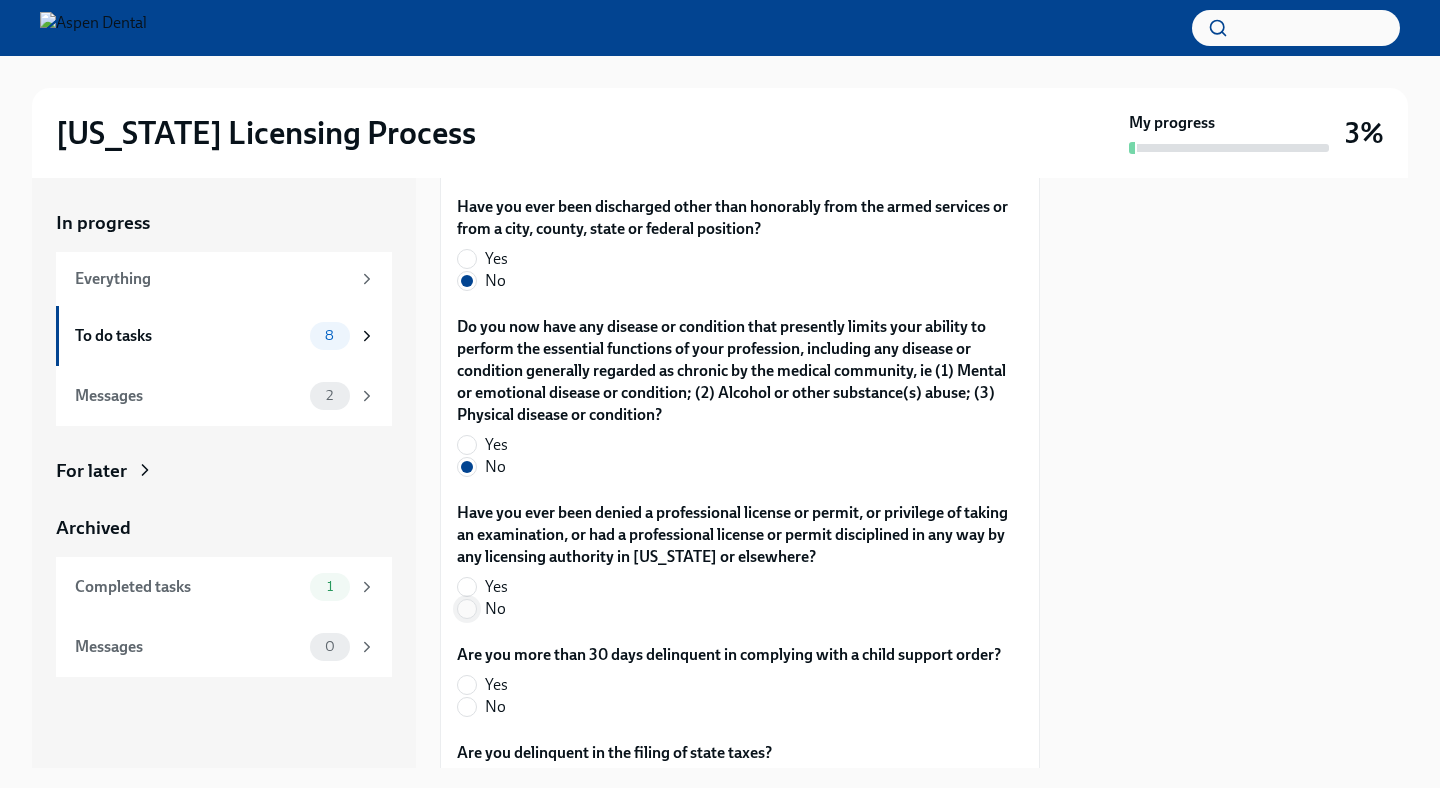 click on "No" at bounding box center (467, 609) 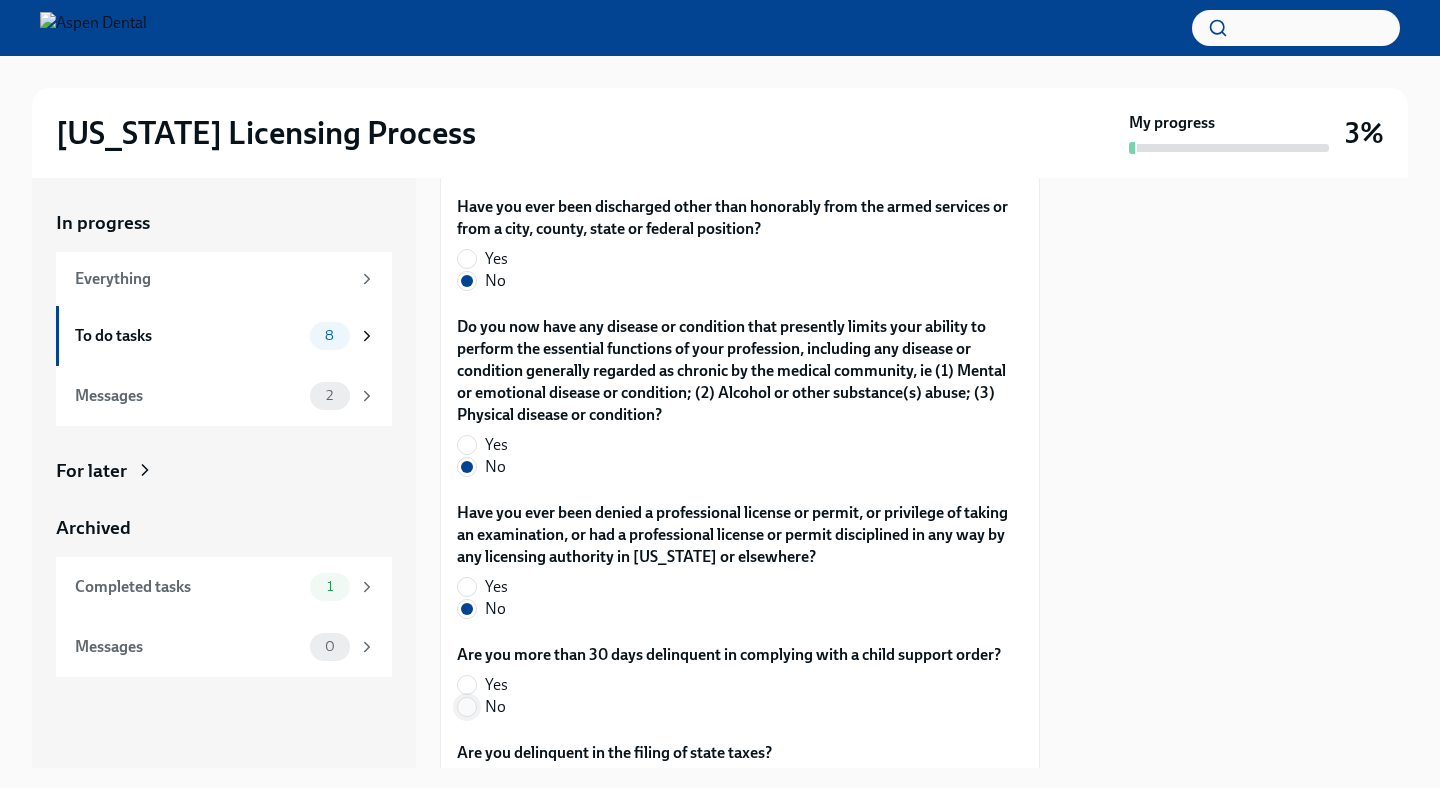 click on "No" at bounding box center [467, 707] 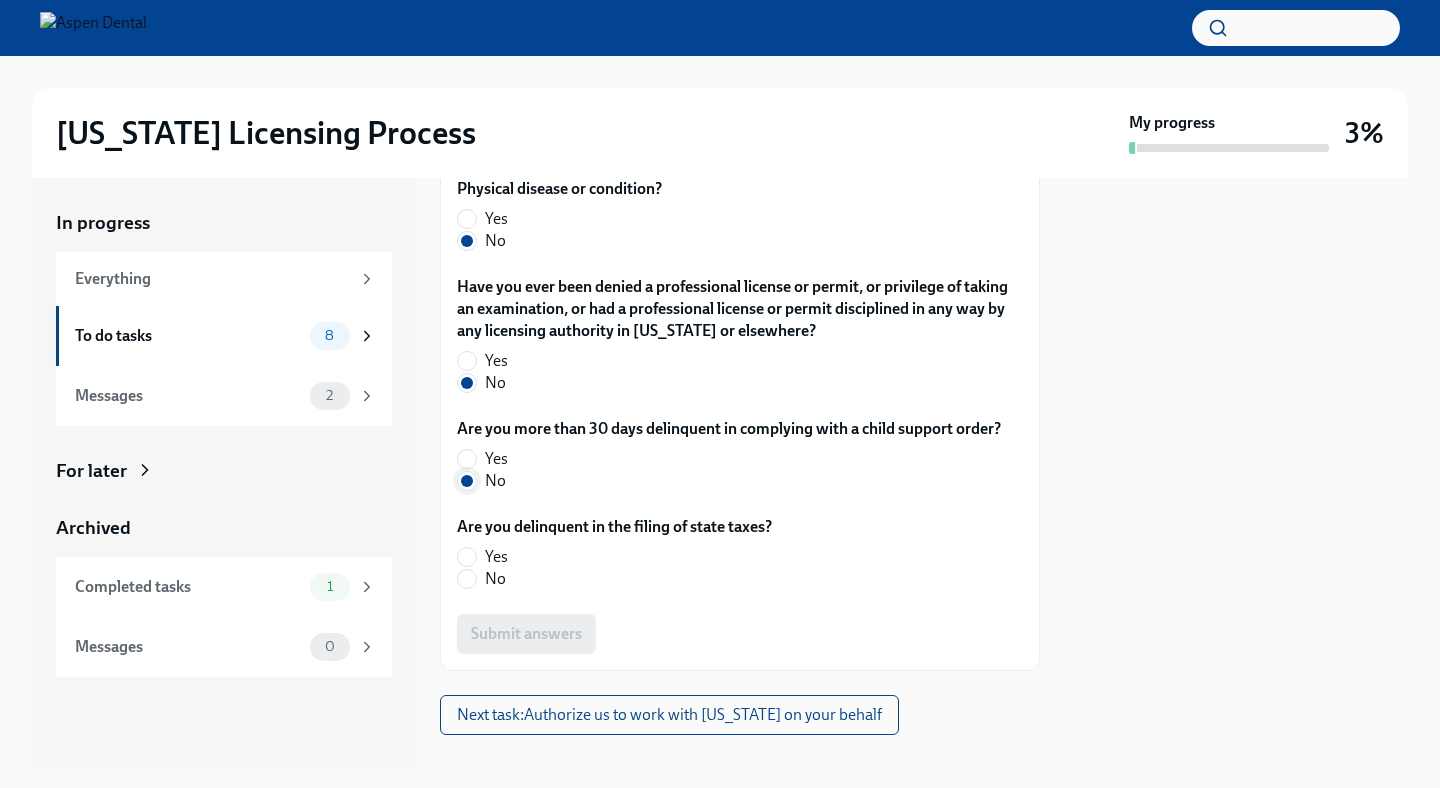 scroll, scrollTop: 4342, scrollLeft: 0, axis: vertical 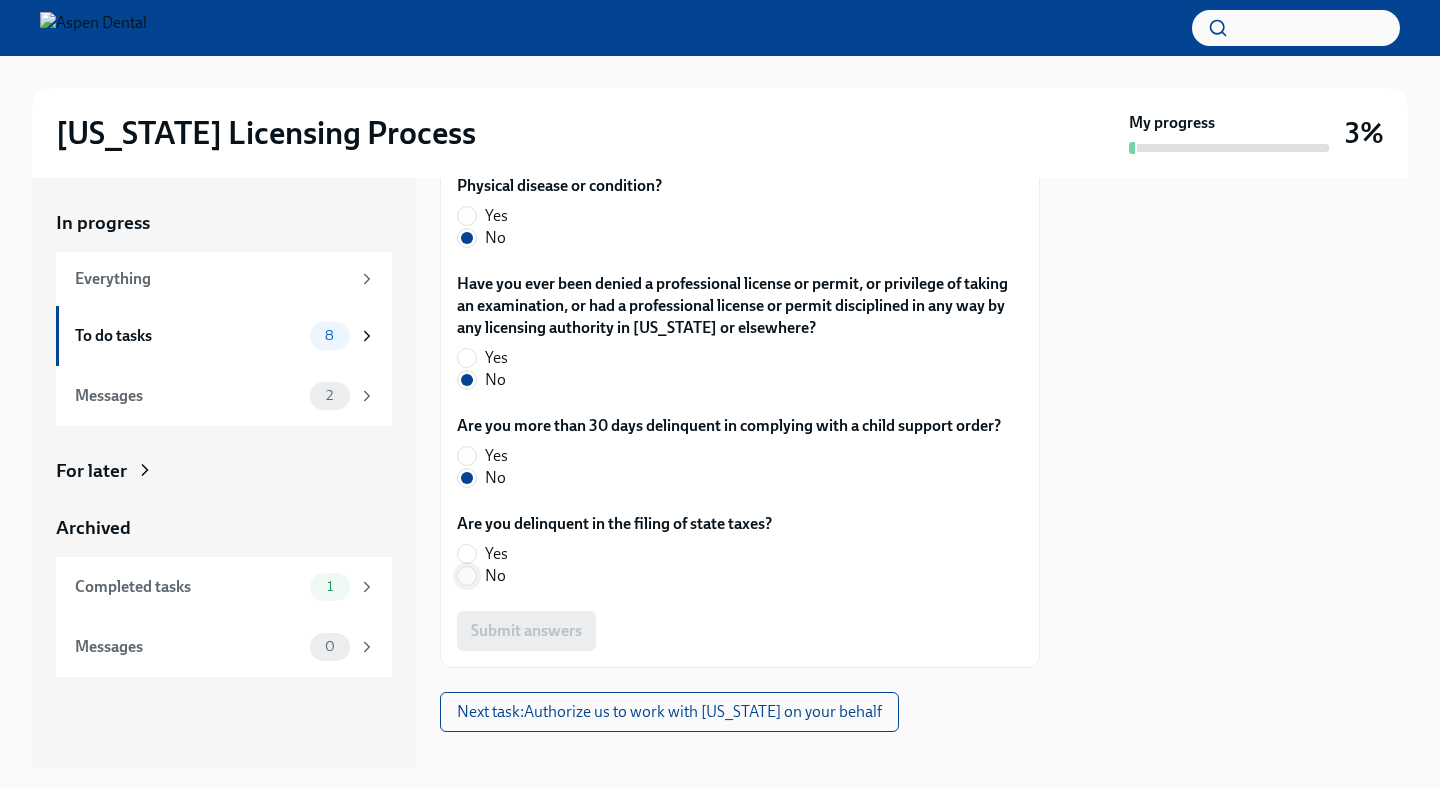 click on "No" at bounding box center [467, 576] 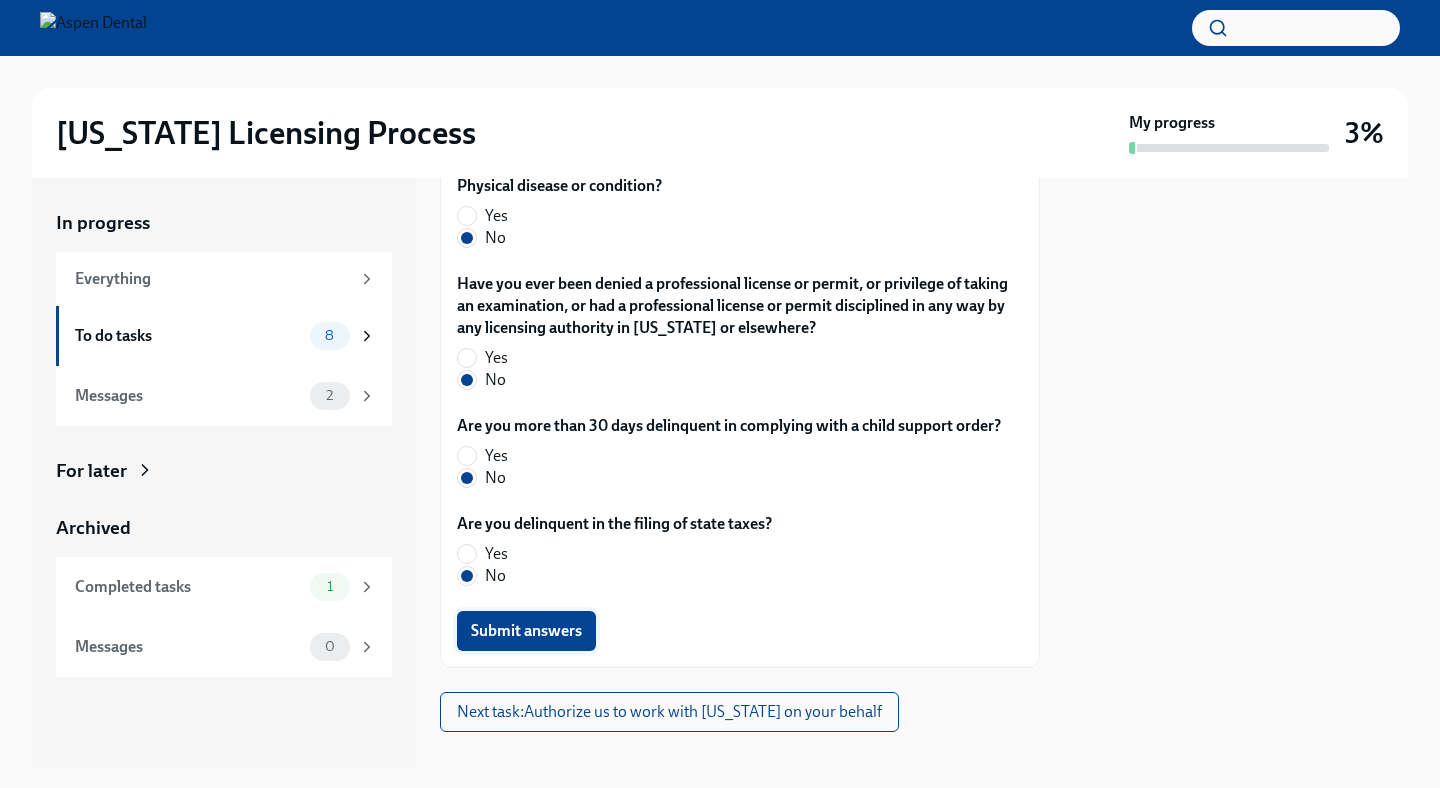 click on "Submit answers" at bounding box center [526, 631] 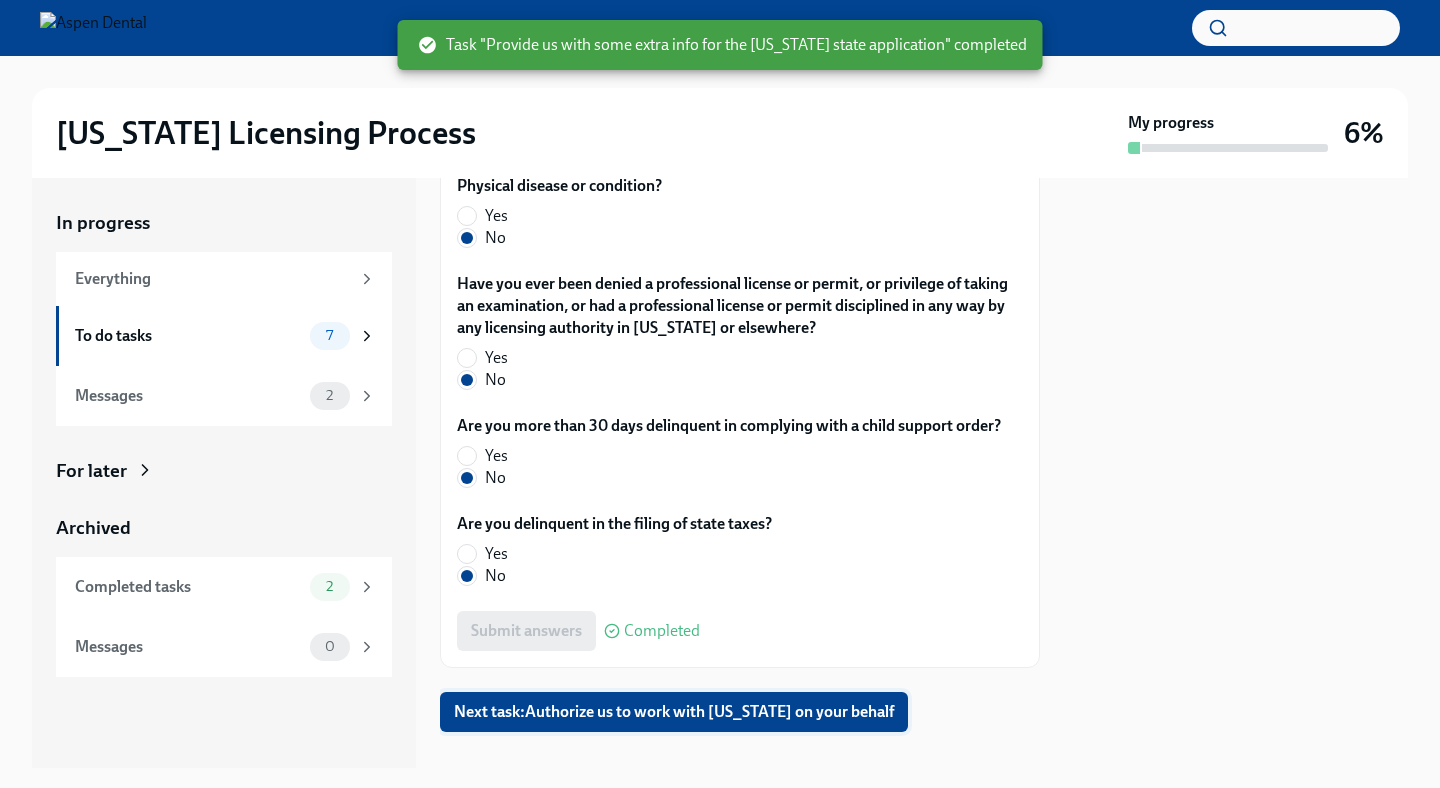 click on "Next task :  Authorize us to work with [US_STATE] on your behalf" at bounding box center (674, 712) 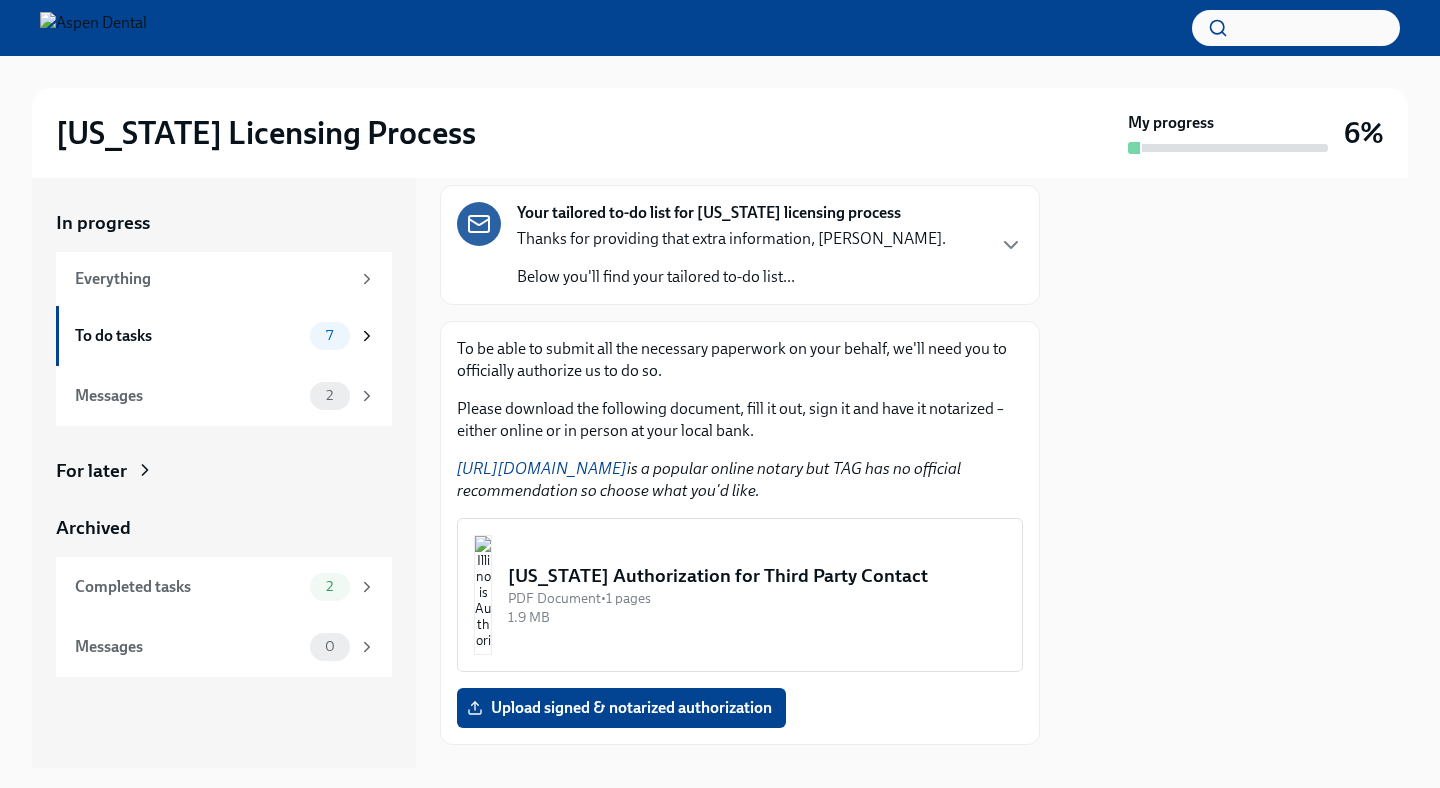 scroll, scrollTop: 140, scrollLeft: 0, axis: vertical 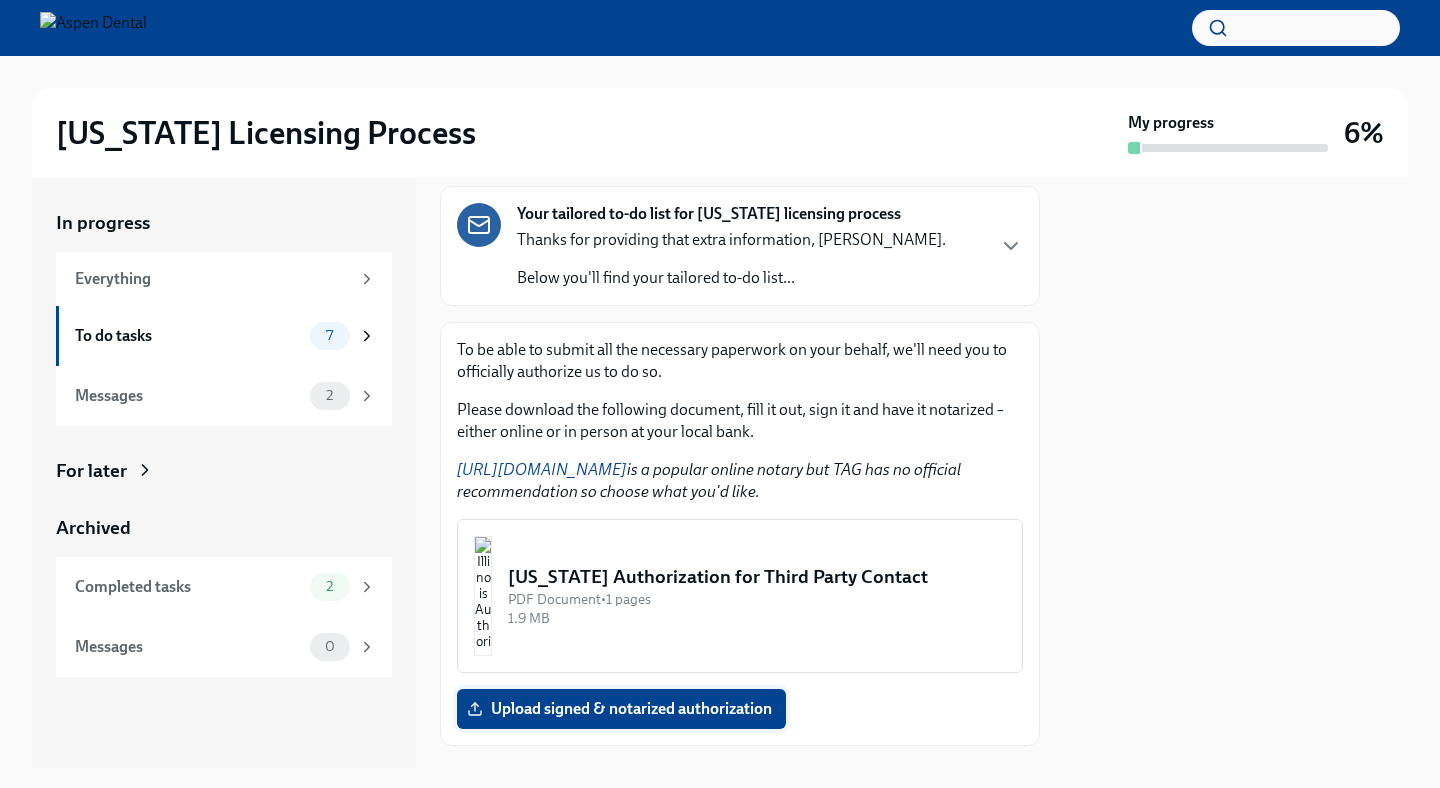 click on "Upload signed & notarized authorization" at bounding box center [621, 709] 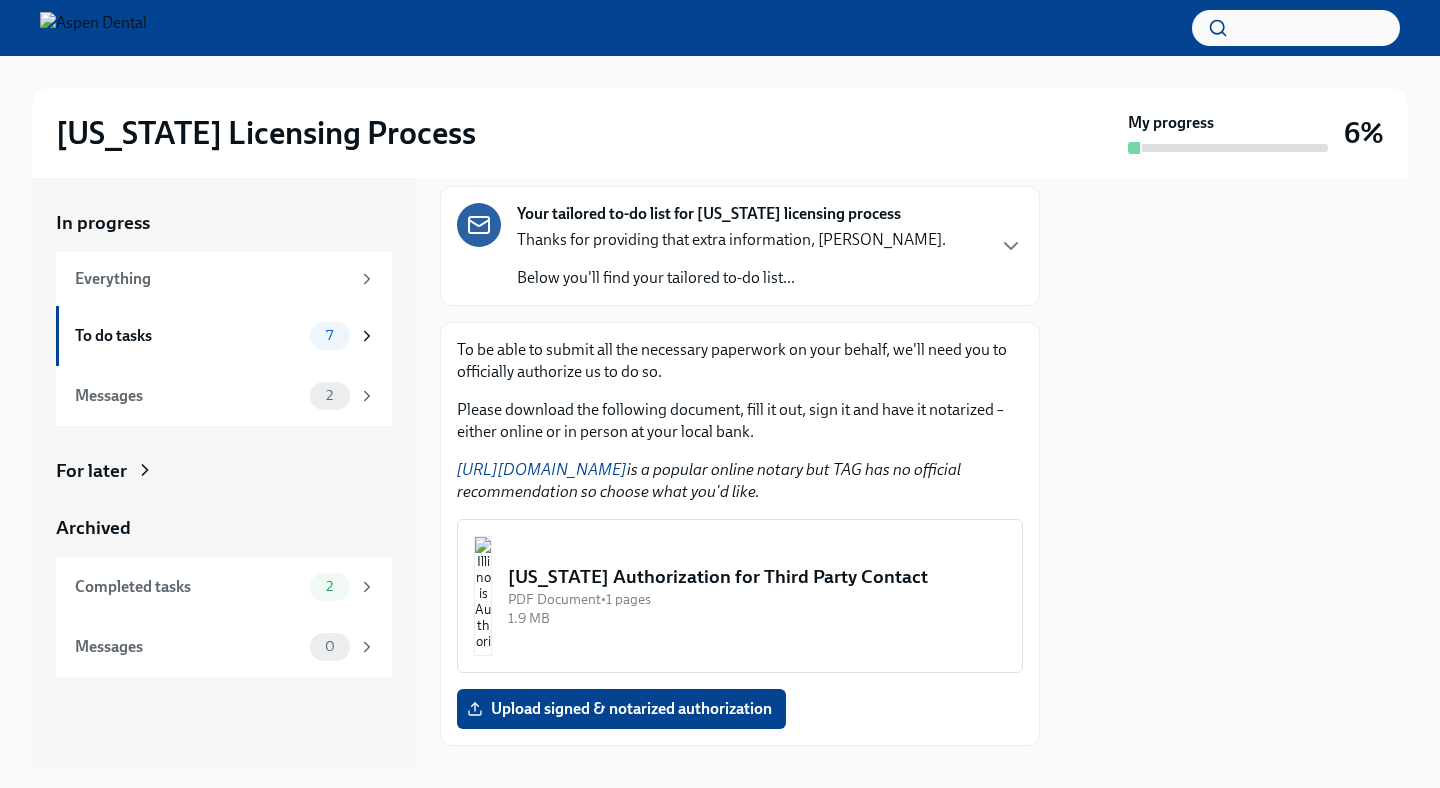 click at bounding box center (483, 596) 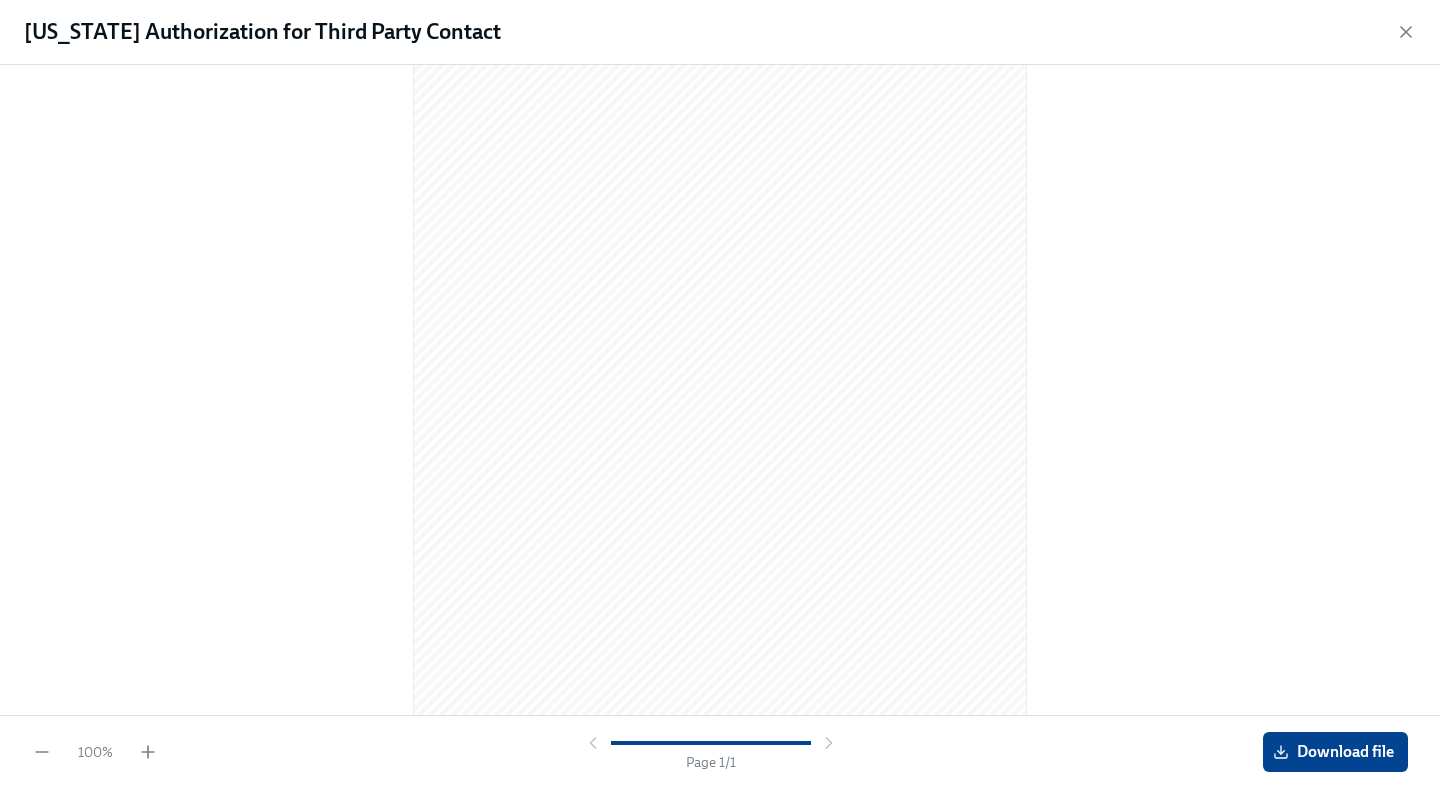 scroll, scrollTop: 176, scrollLeft: 0, axis: vertical 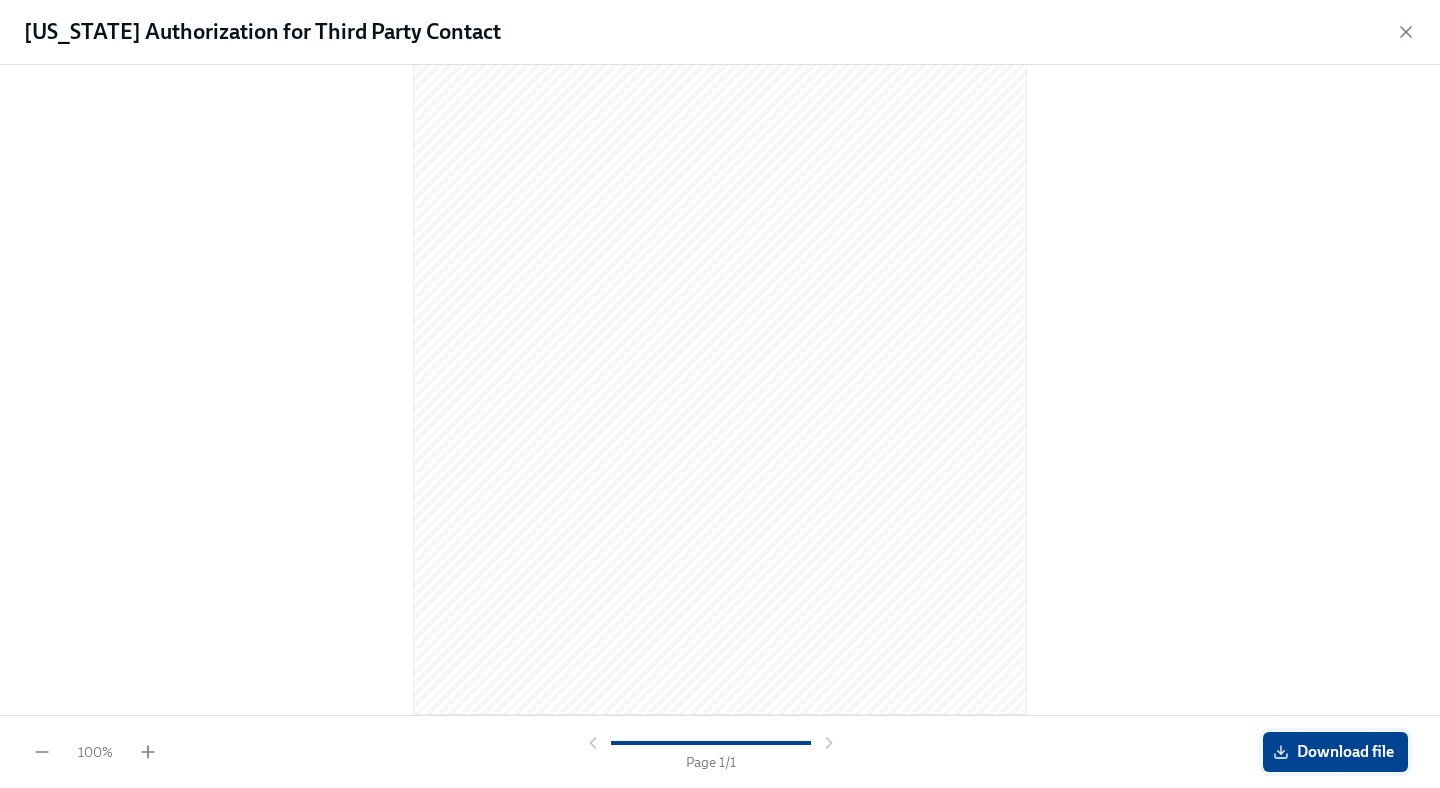 click on "Download file" at bounding box center (1335, 752) 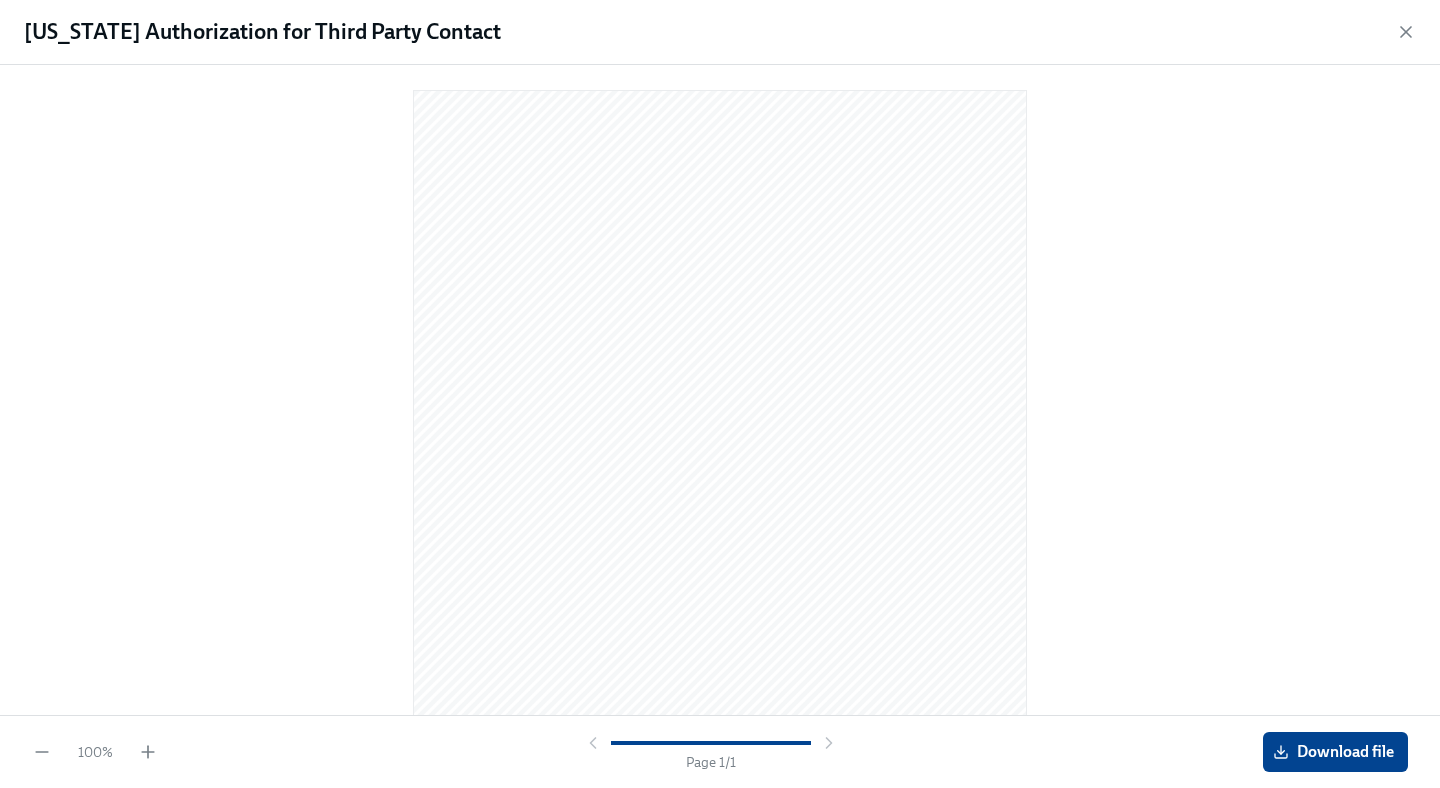 scroll, scrollTop: 0, scrollLeft: 0, axis: both 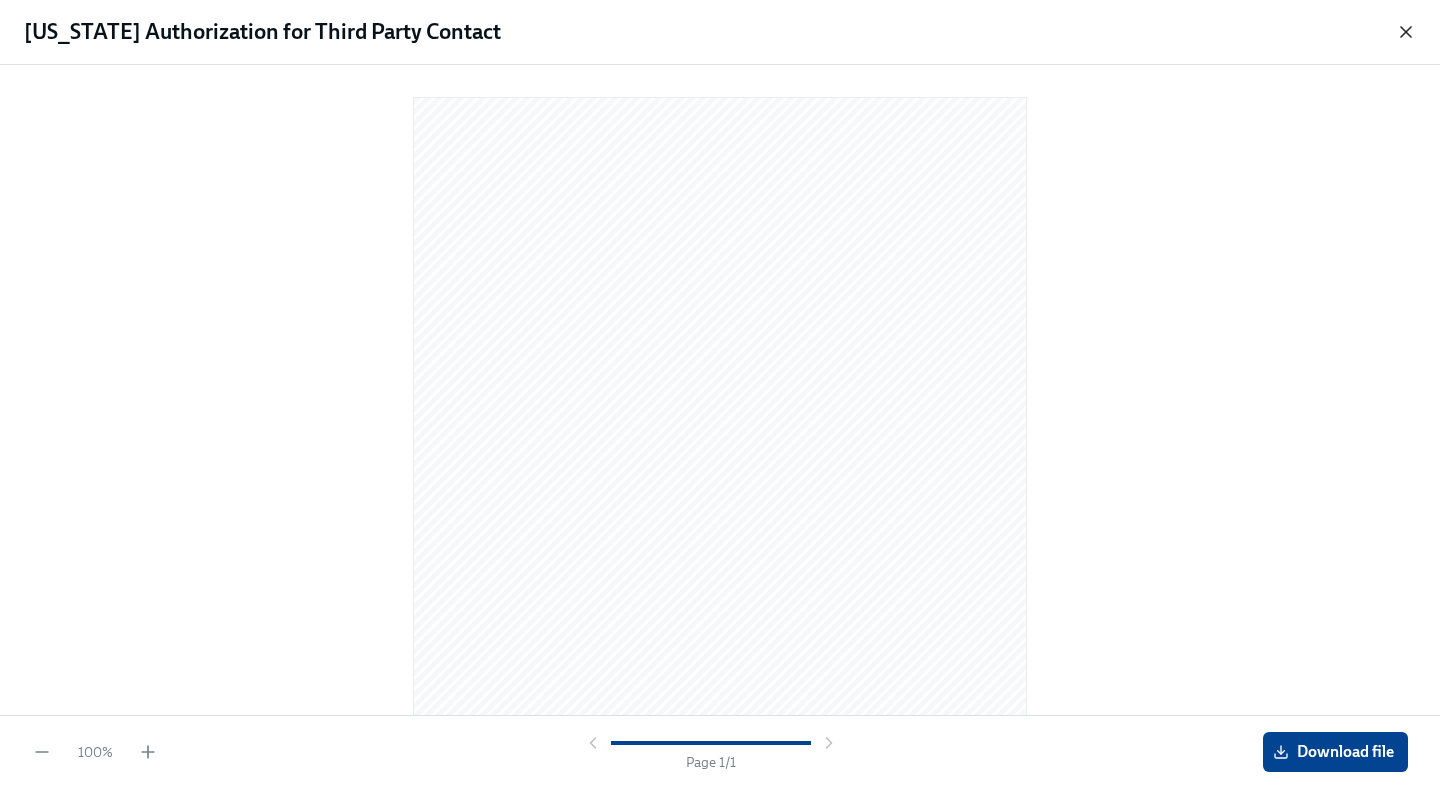 click 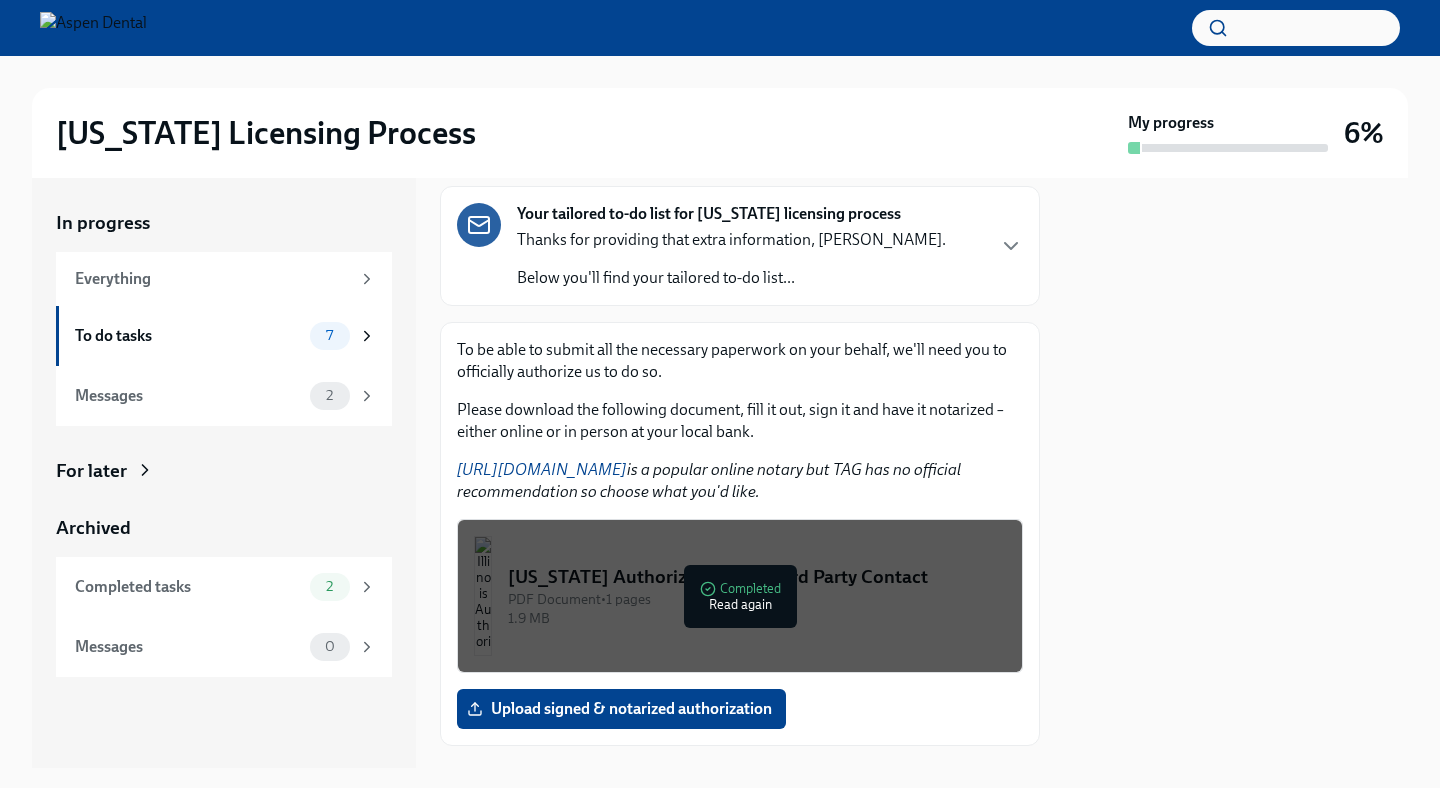 scroll, scrollTop: 246, scrollLeft: 0, axis: vertical 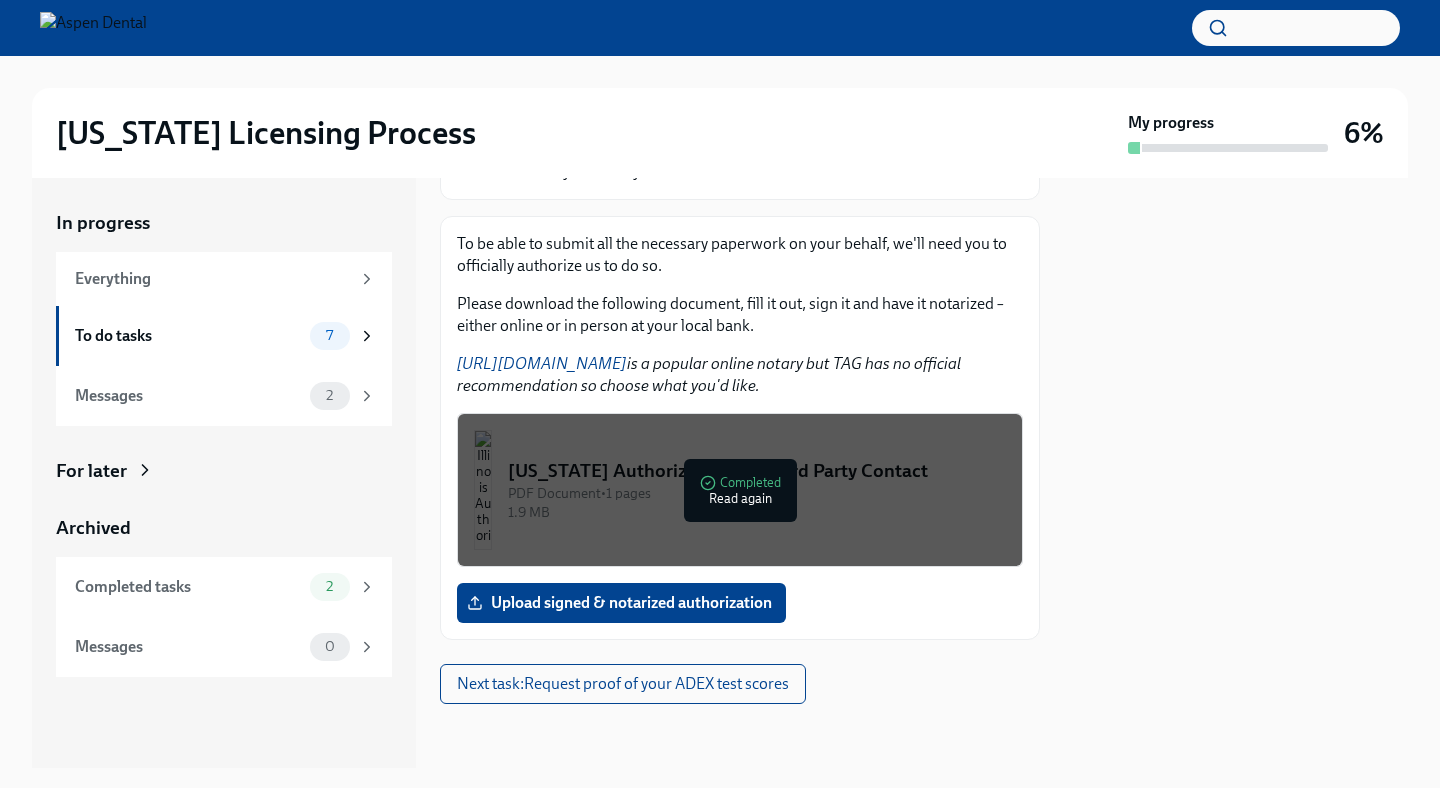 click on "[URL][DOMAIN_NAME]" at bounding box center [542, 363] 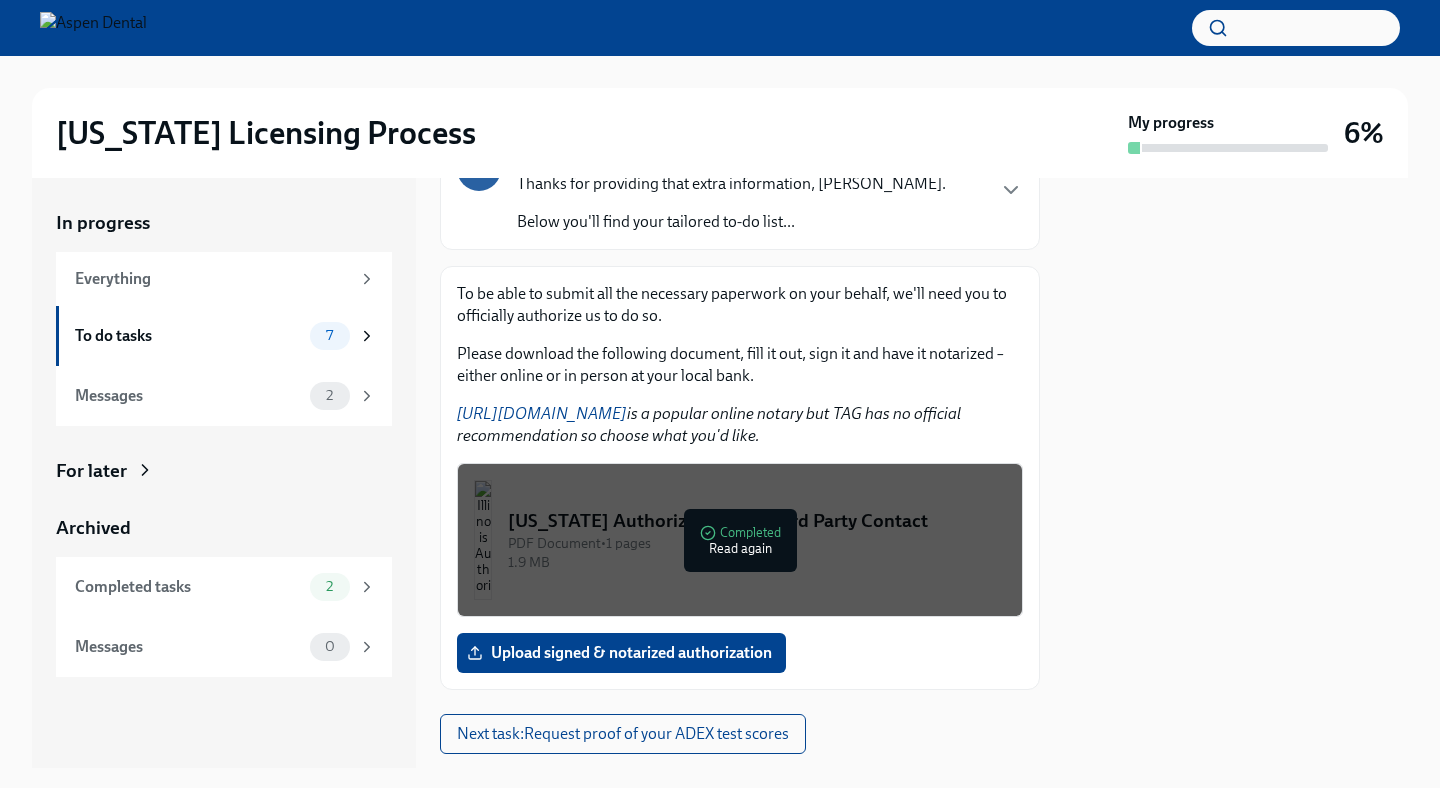 scroll, scrollTop: 246, scrollLeft: 0, axis: vertical 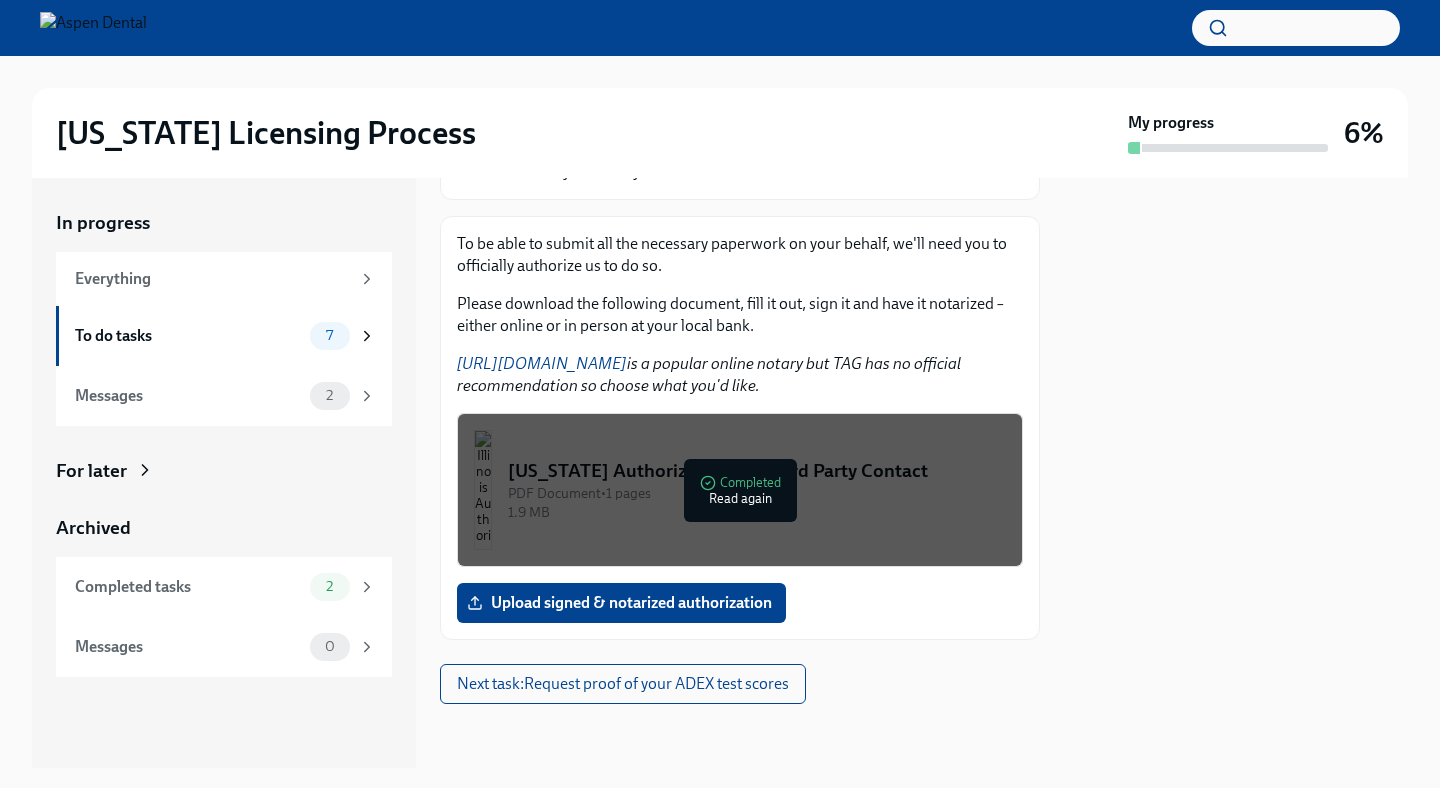 click on "1.9 MB" at bounding box center (757, 512) 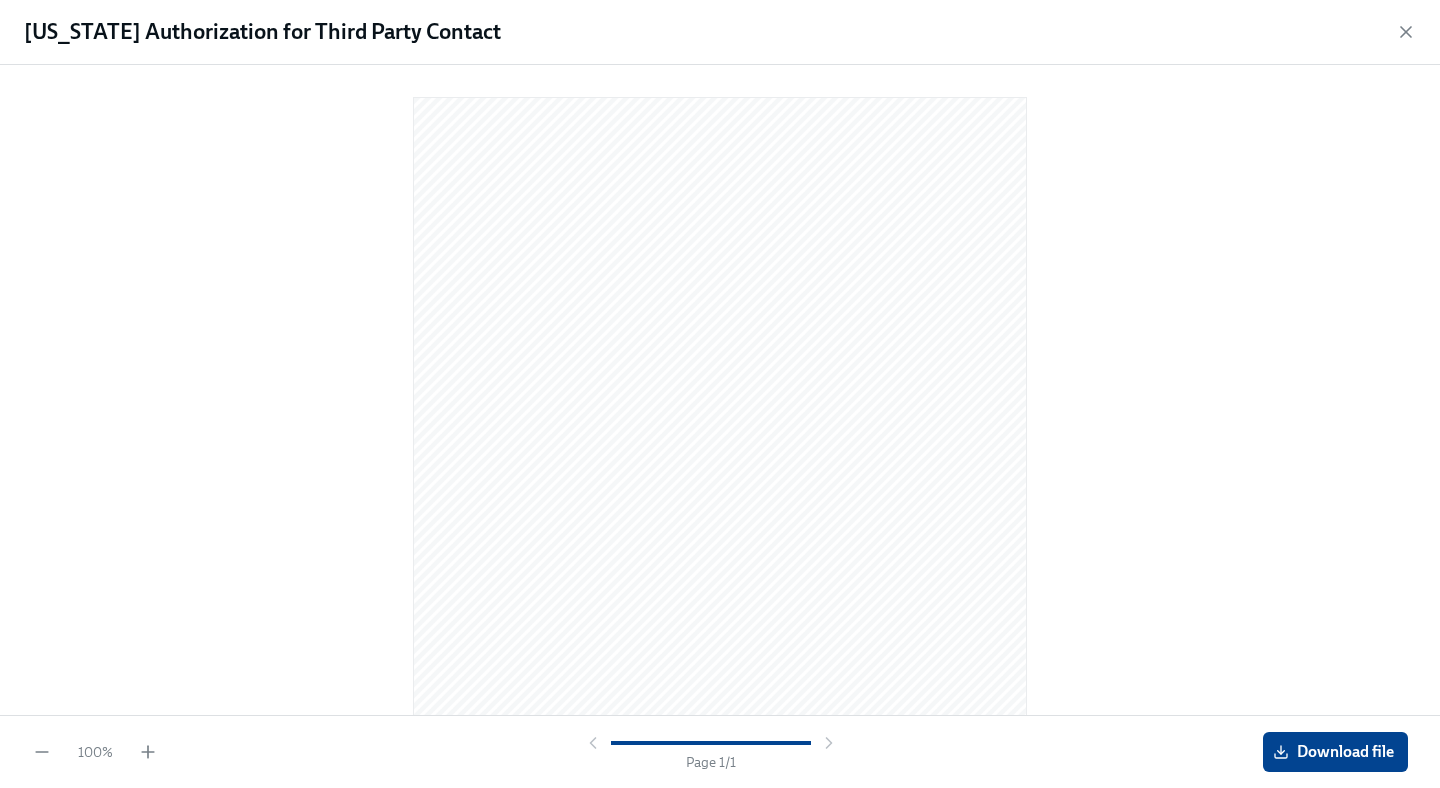 scroll, scrollTop: 176, scrollLeft: 0, axis: vertical 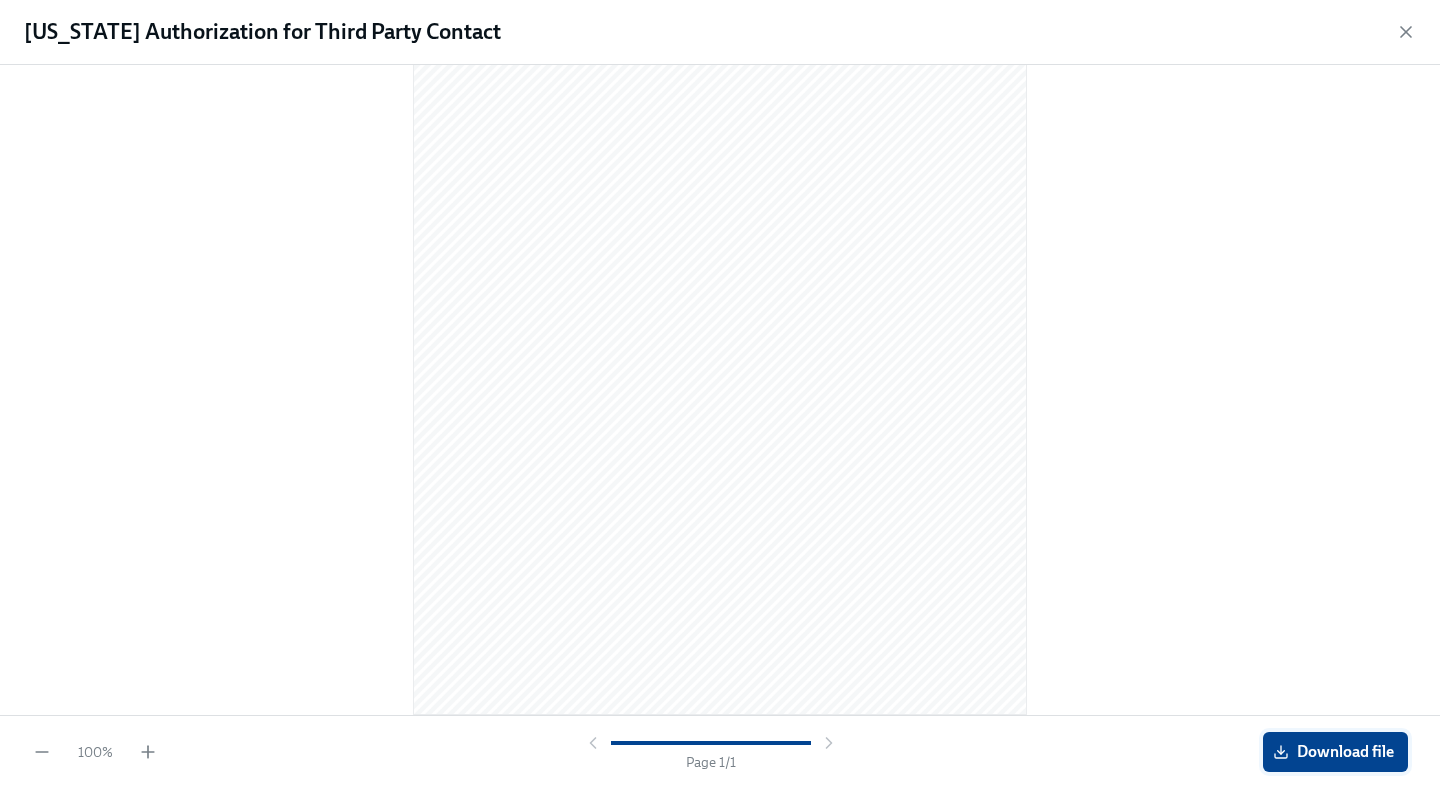 click on "Download file" at bounding box center [1335, 752] 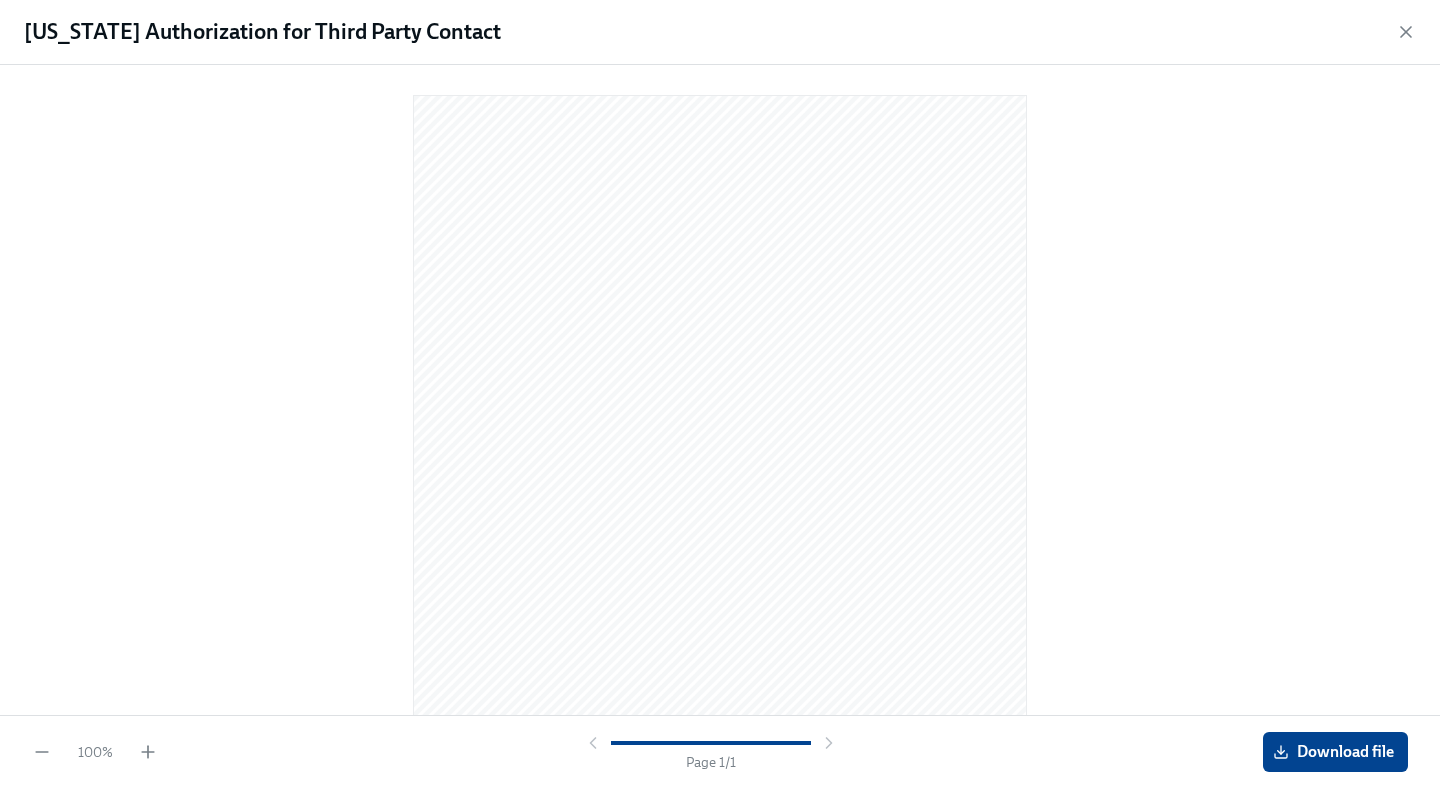 scroll, scrollTop: 176, scrollLeft: 0, axis: vertical 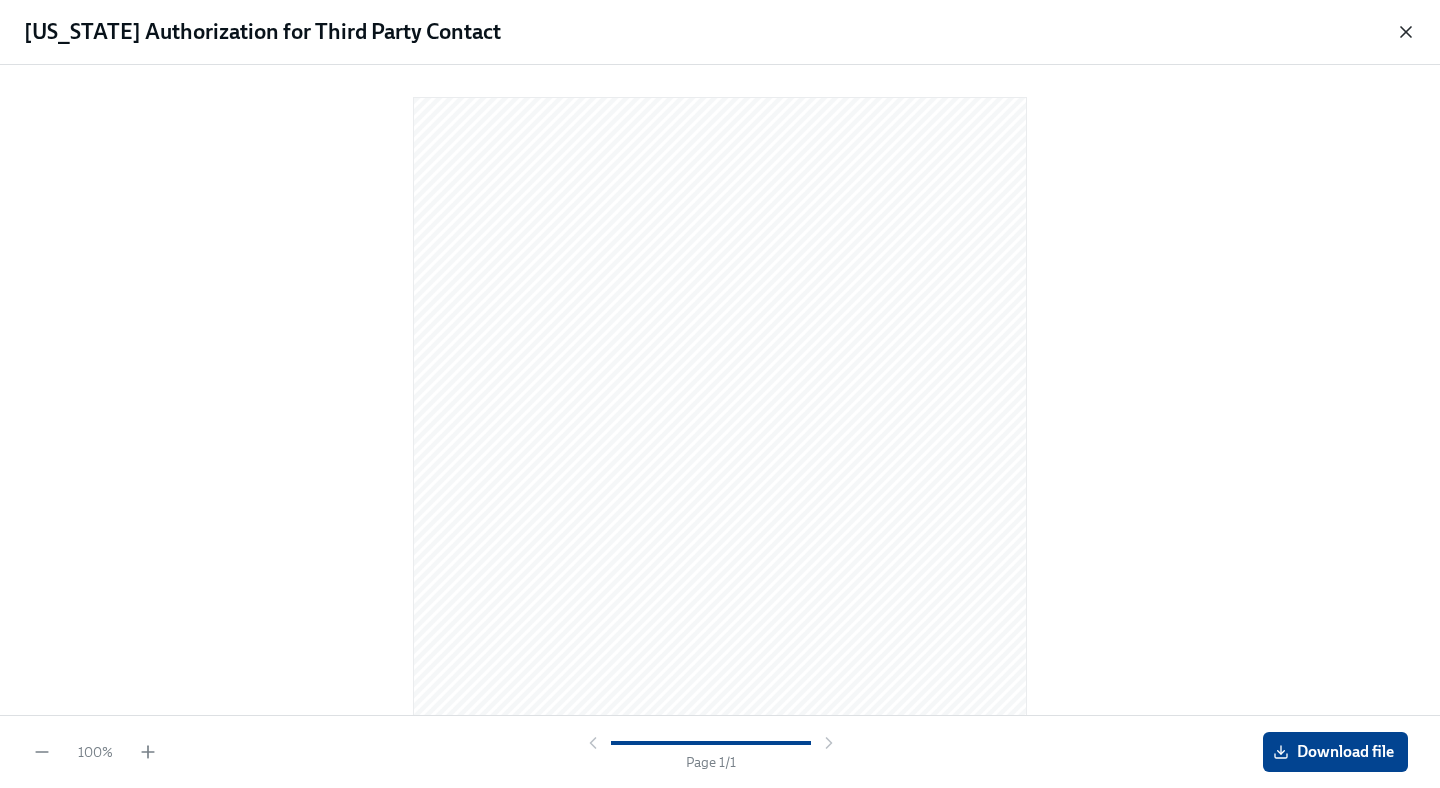 click 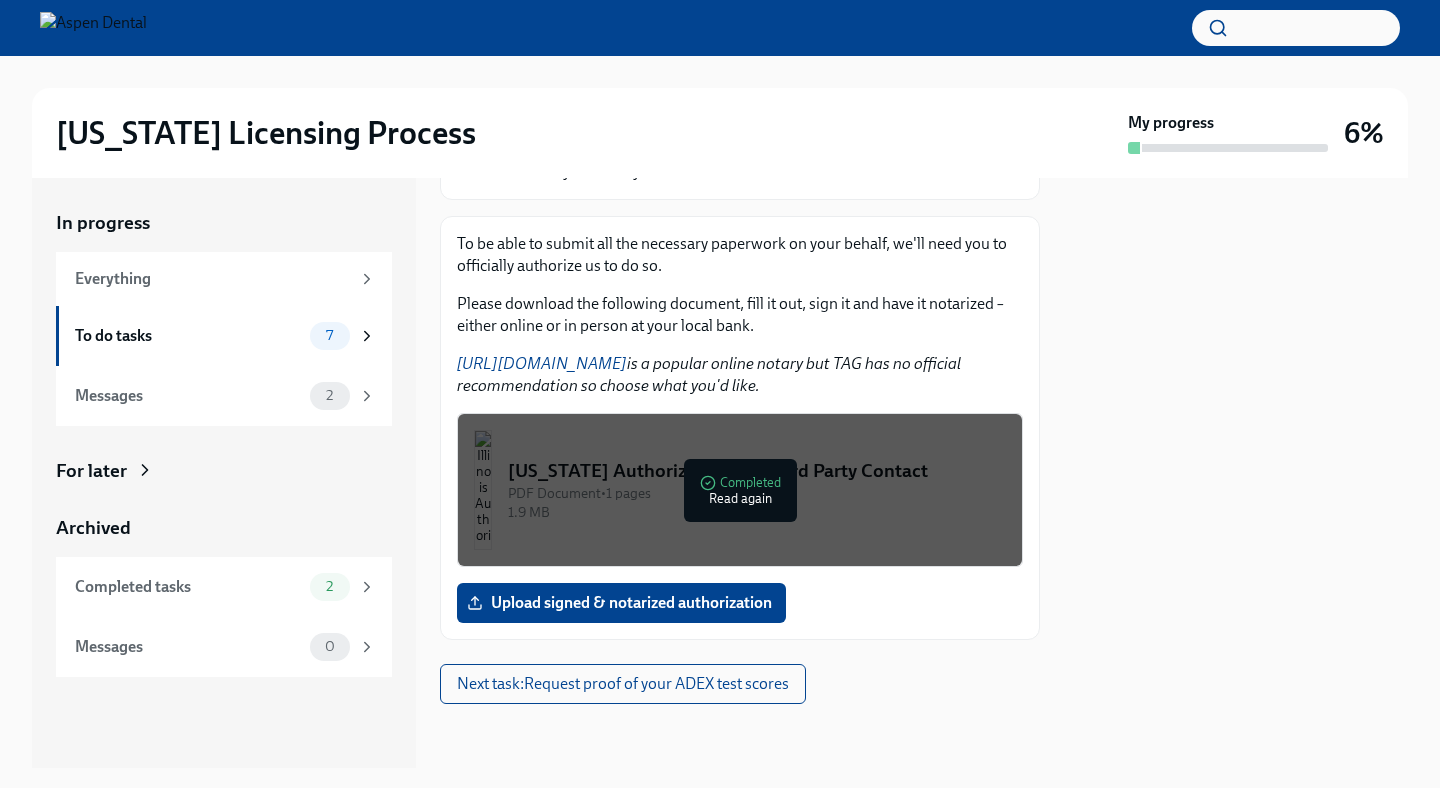 click on "[URL][DOMAIN_NAME]" at bounding box center [542, 363] 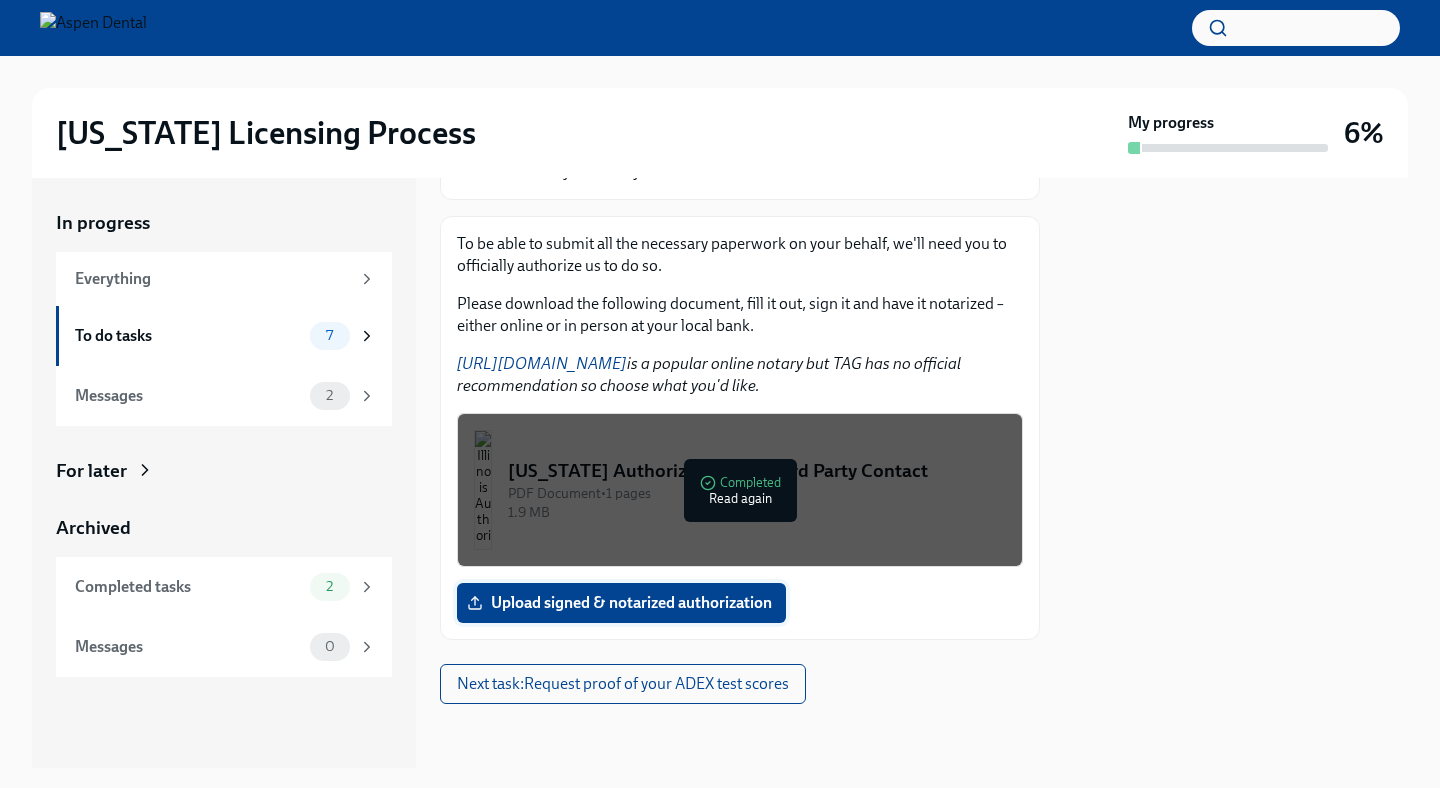 click on "Upload signed & notarized authorization" at bounding box center (621, 603) 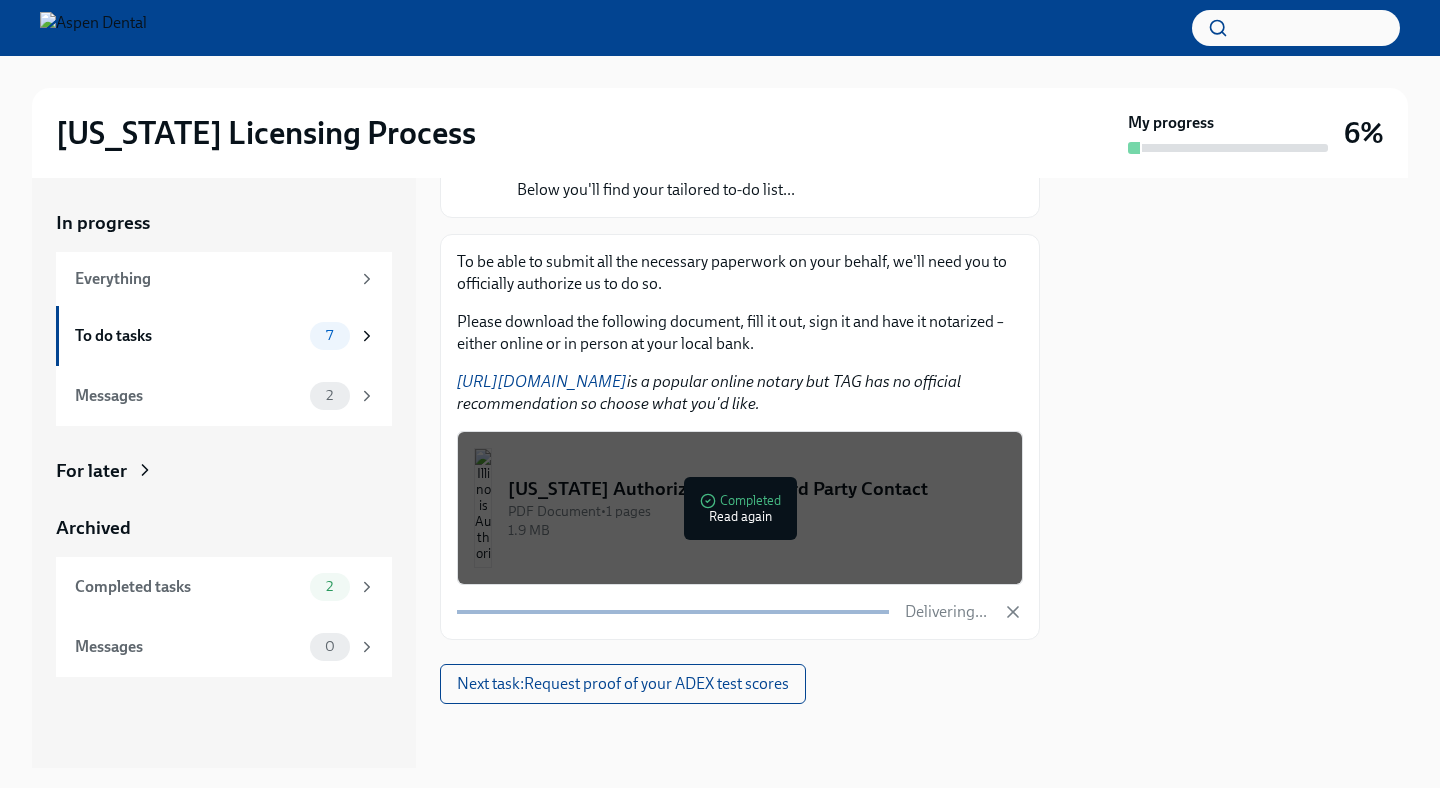 scroll, scrollTop: 246, scrollLeft: 0, axis: vertical 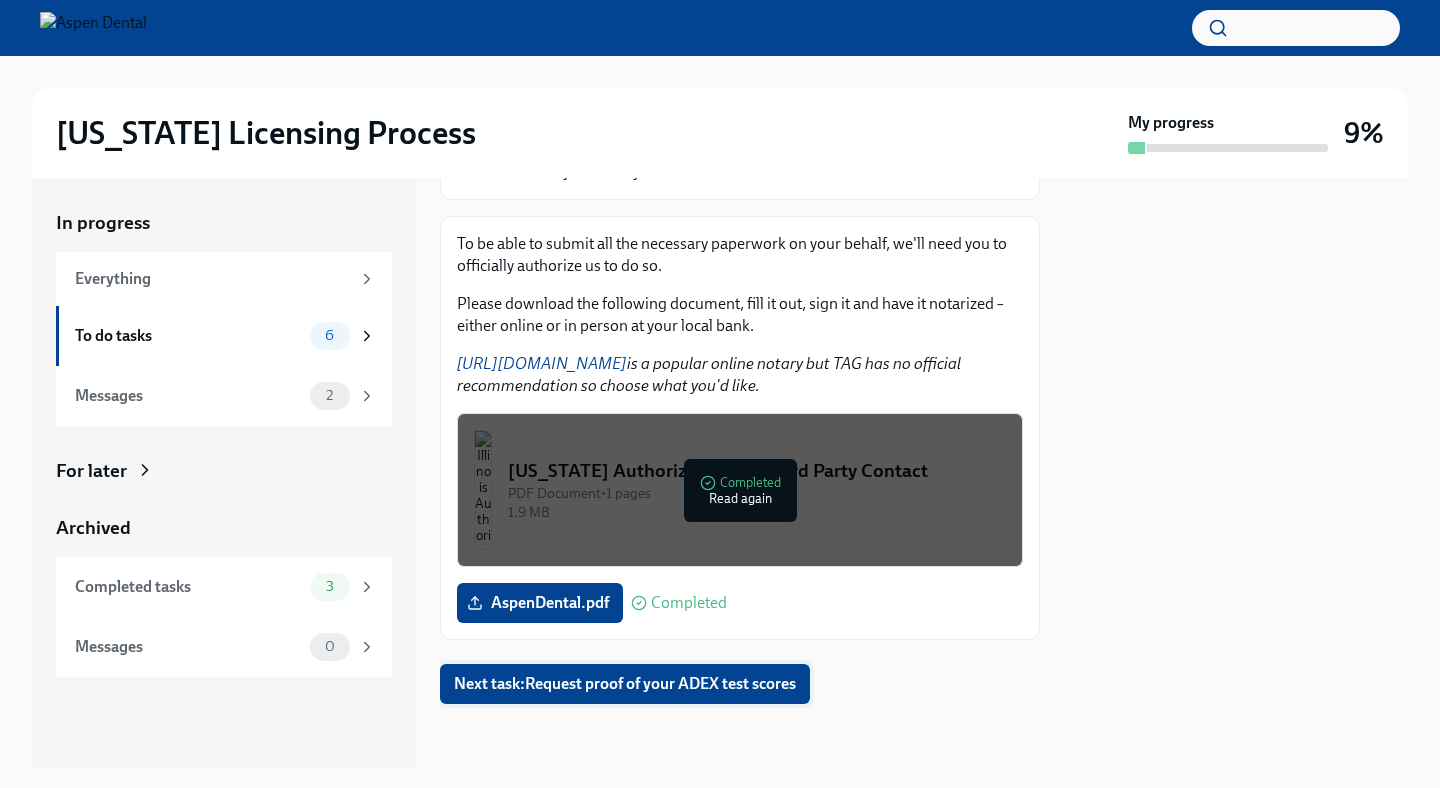 click on "Next task :  Request proof of your ADEX test scores" at bounding box center [625, 684] 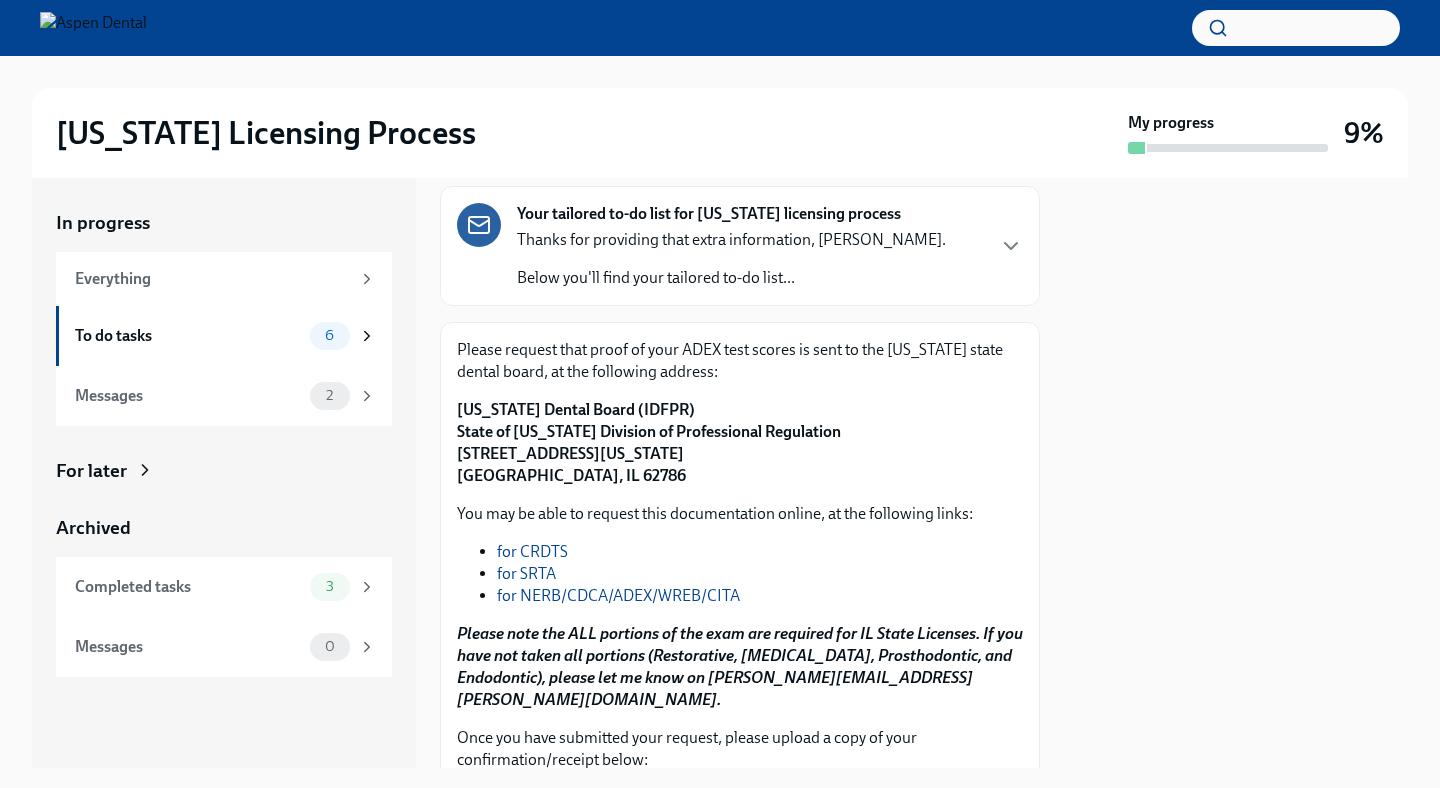 scroll, scrollTop: 163, scrollLeft: 0, axis: vertical 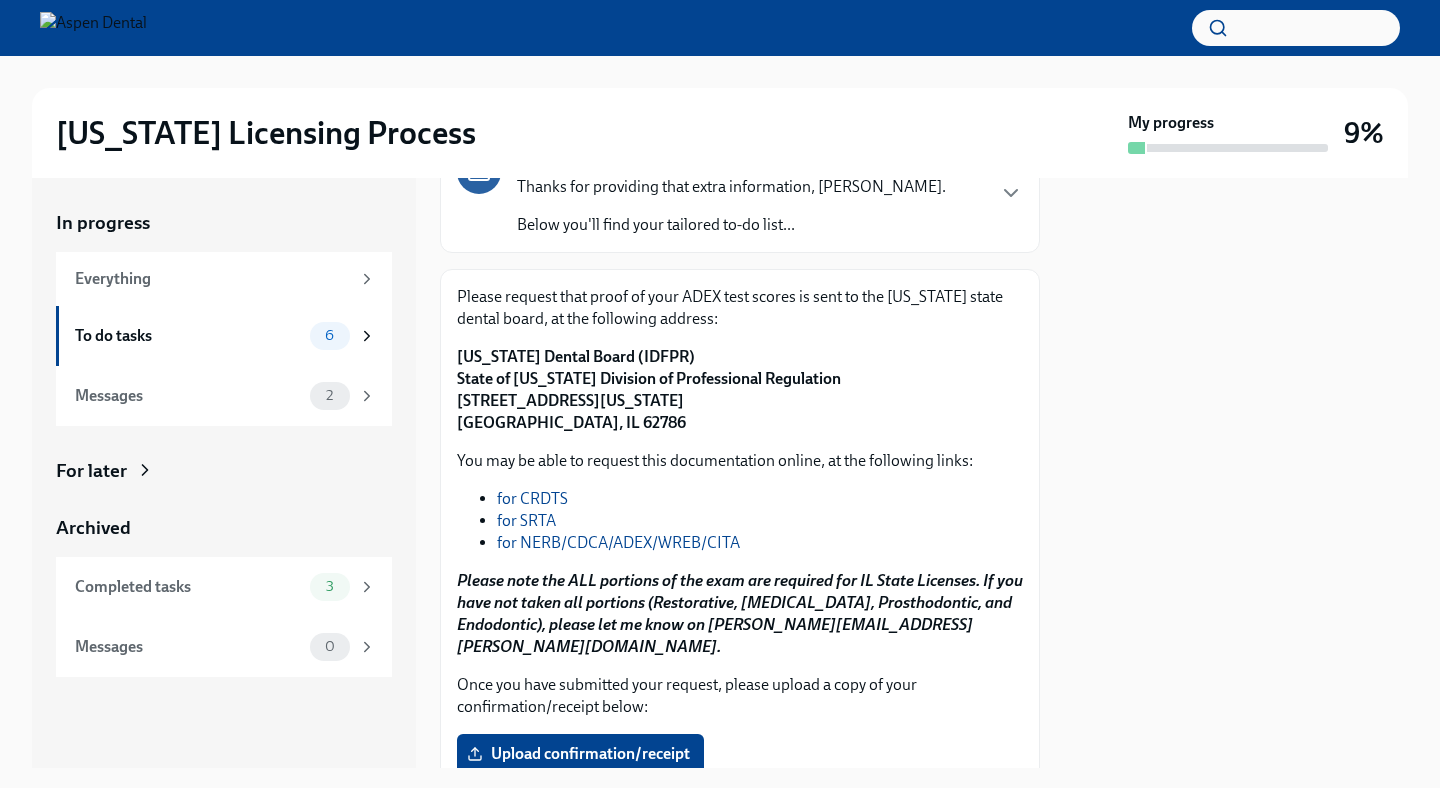 click on "for NERB/CDCA/ADEX/WREB/CITA" at bounding box center (618, 542) 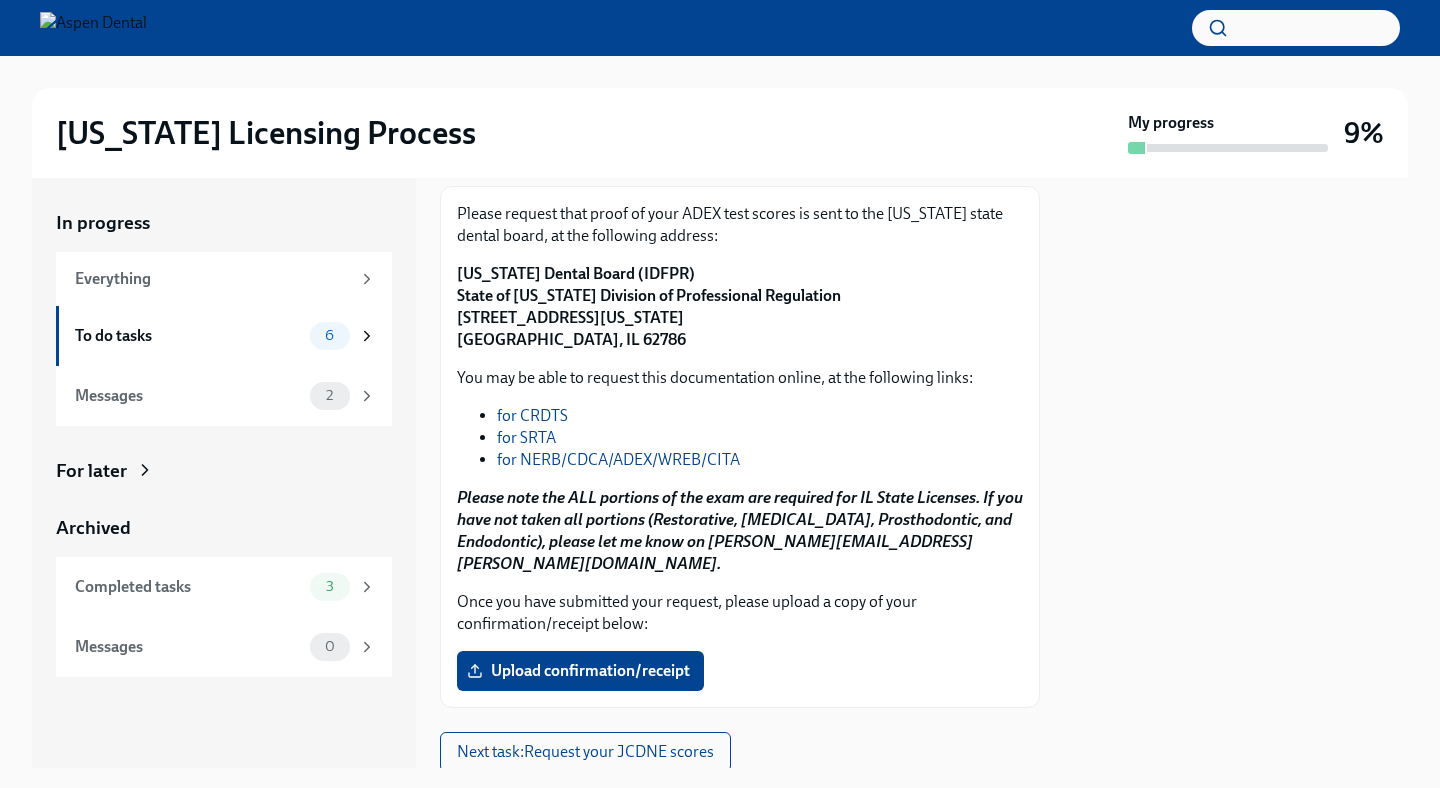 scroll, scrollTop: 292, scrollLeft: 0, axis: vertical 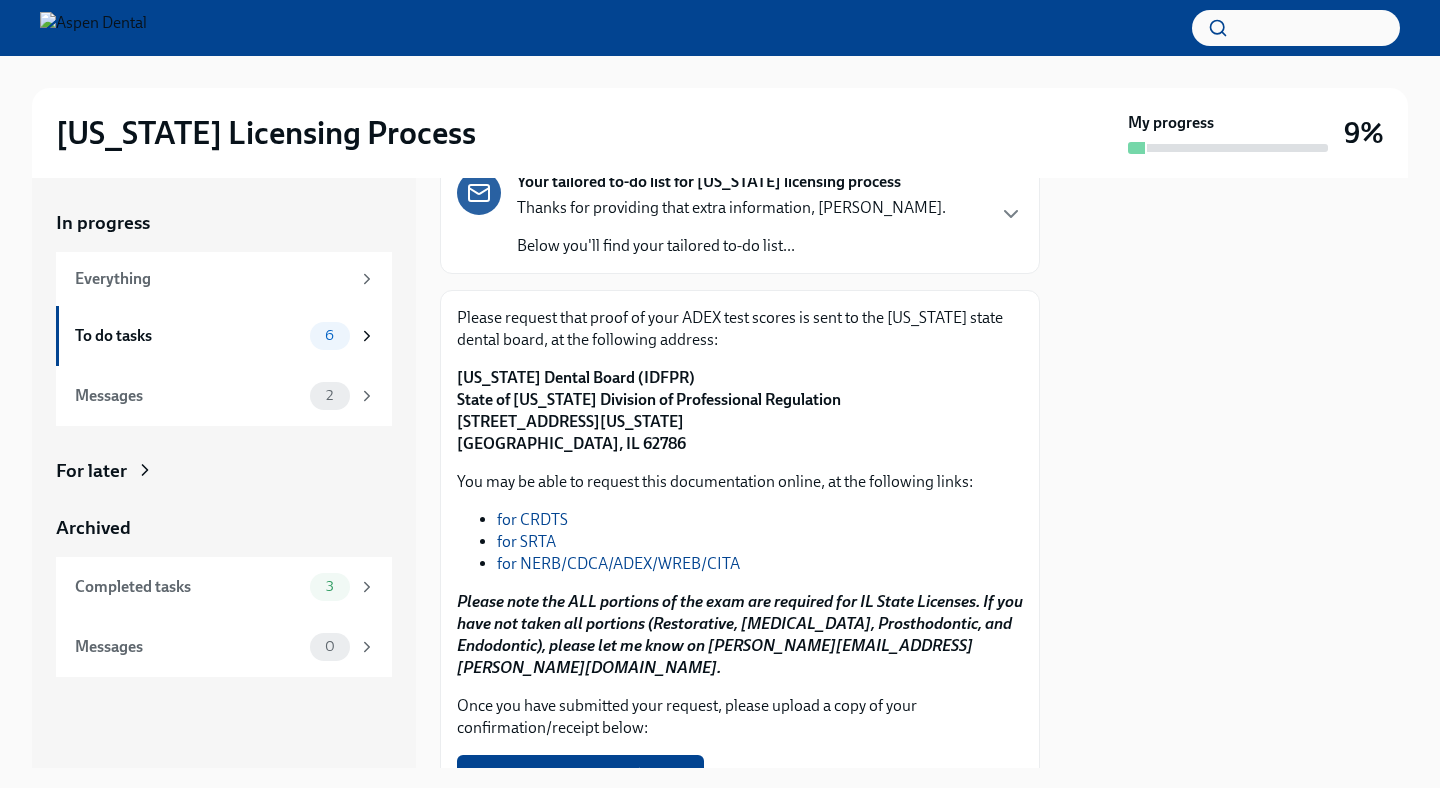 click on "[US_STATE] Dental Board (IDFPR)
State of [US_STATE] Division of Professional Regulation
[STREET_ADDRESS][US_STATE]" at bounding box center [740, 411] 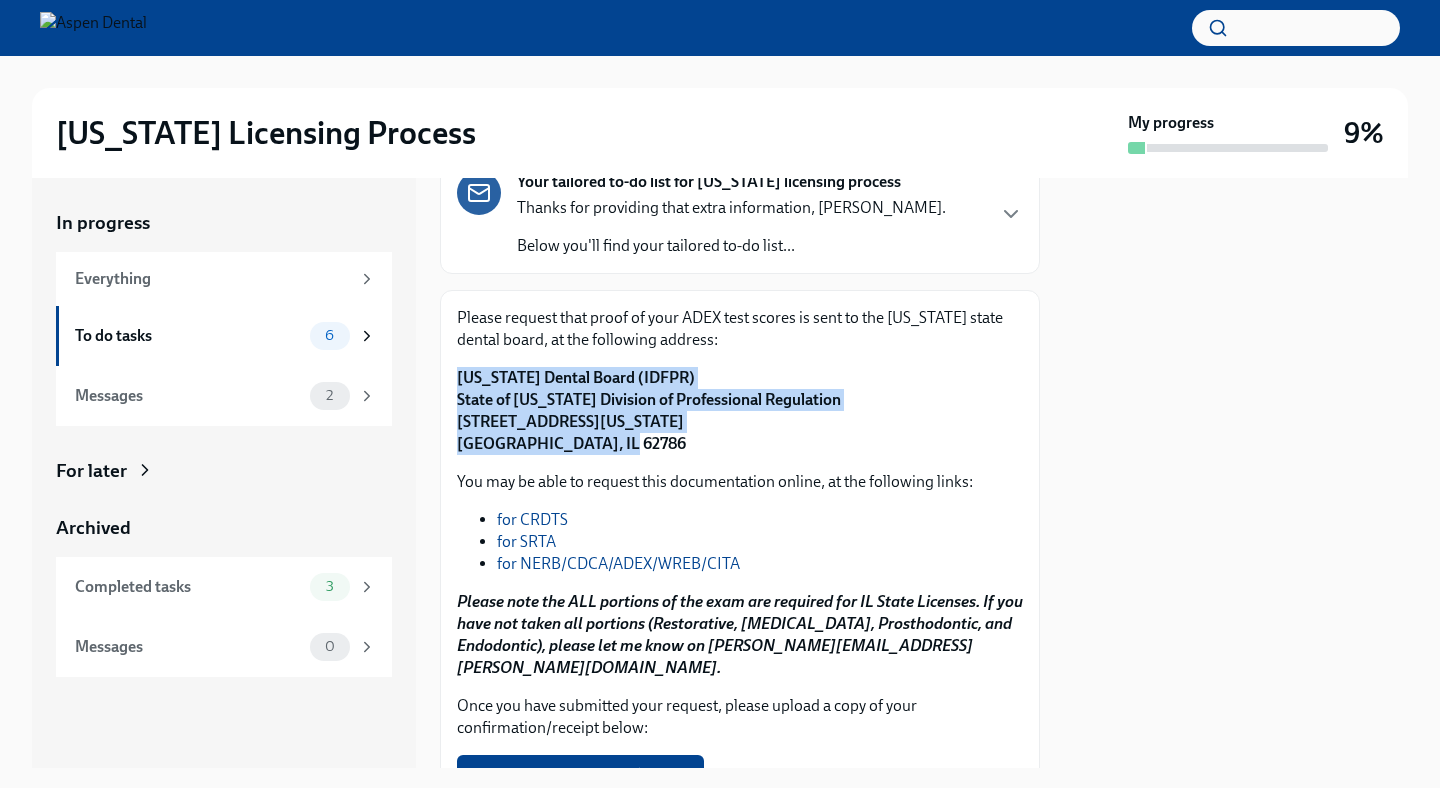 drag, startPoint x: 603, startPoint y: 443, endPoint x: 456, endPoint y: 383, distance: 158.77342 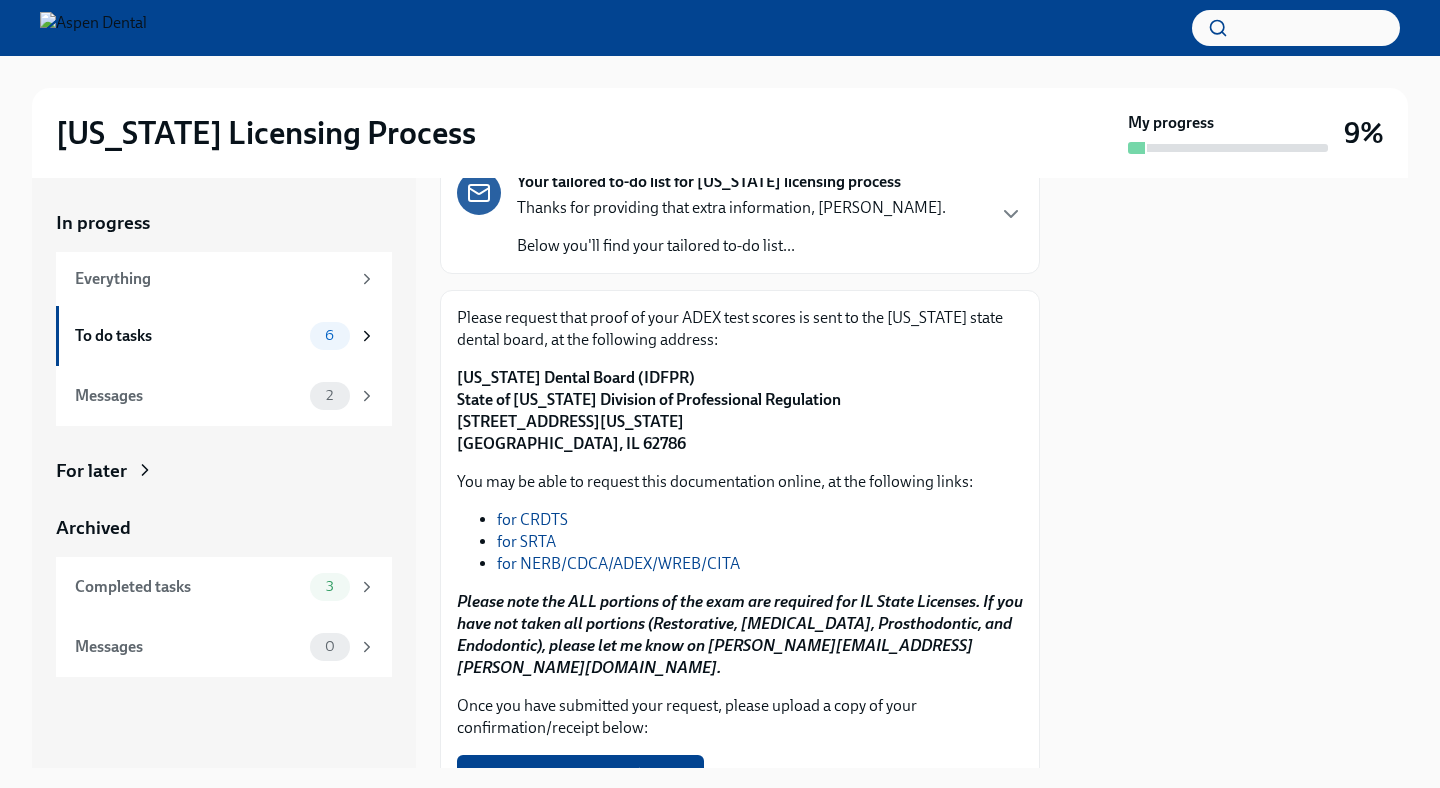 click on "[US_STATE] Dental Board (IDFPR)
State of [US_STATE] Division of Professional Regulation
[STREET_ADDRESS][US_STATE]" at bounding box center (649, 410) 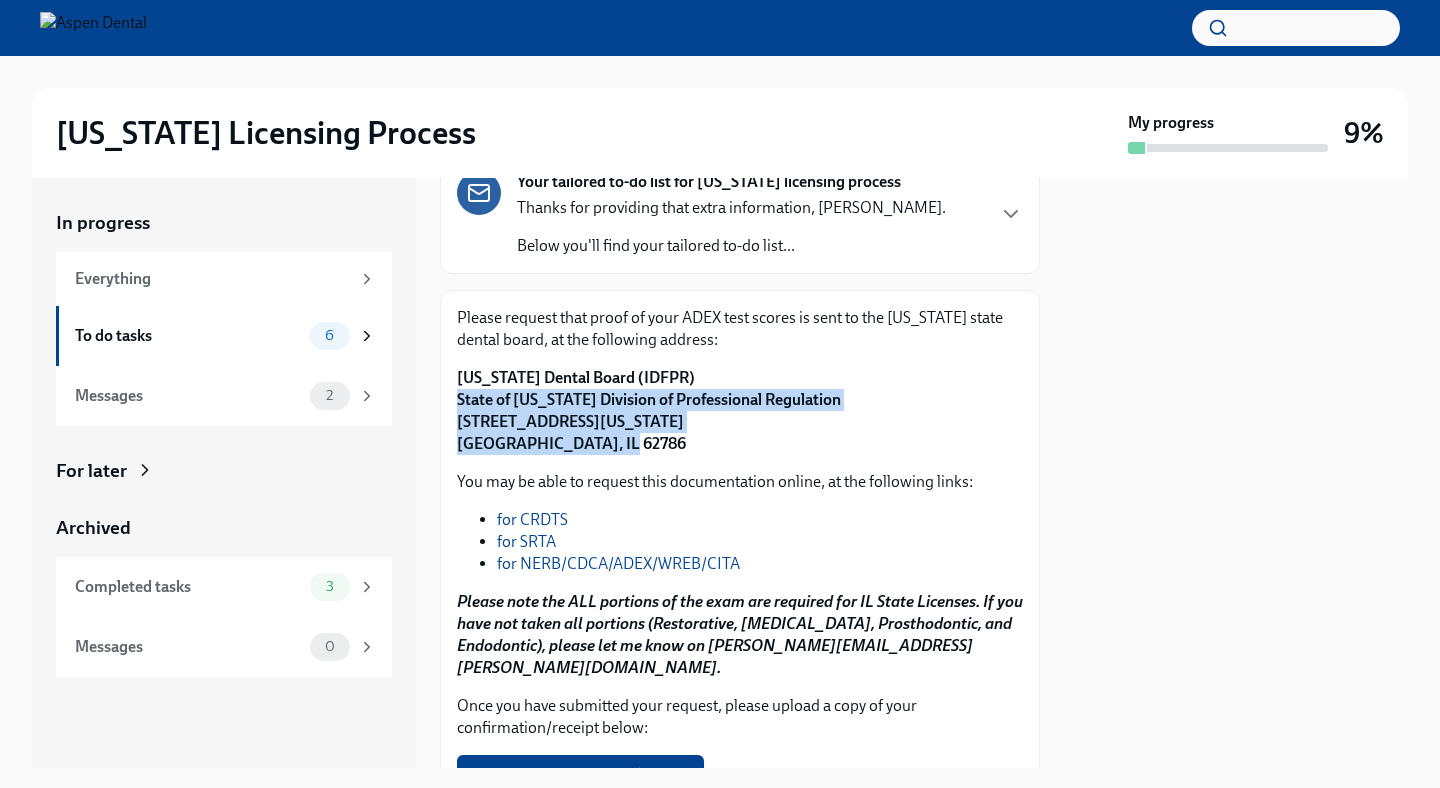 drag, startPoint x: 456, startPoint y: 400, endPoint x: 691, endPoint y: 441, distance: 238.54979 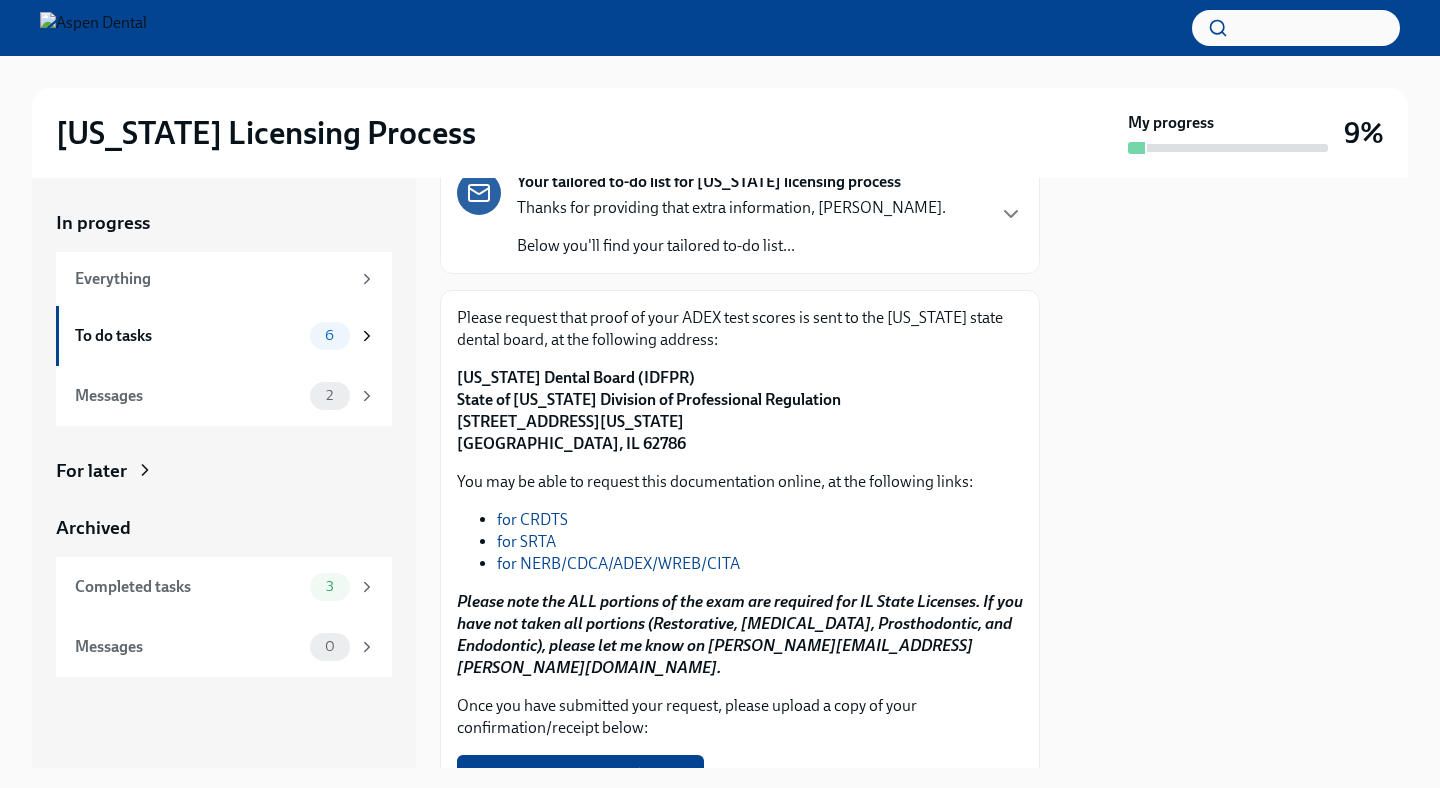 click on "[US_STATE] Dental Board (IDFPR)
State of [US_STATE] Division of Professional Regulation
[STREET_ADDRESS][US_STATE]" at bounding box center [649, 410] 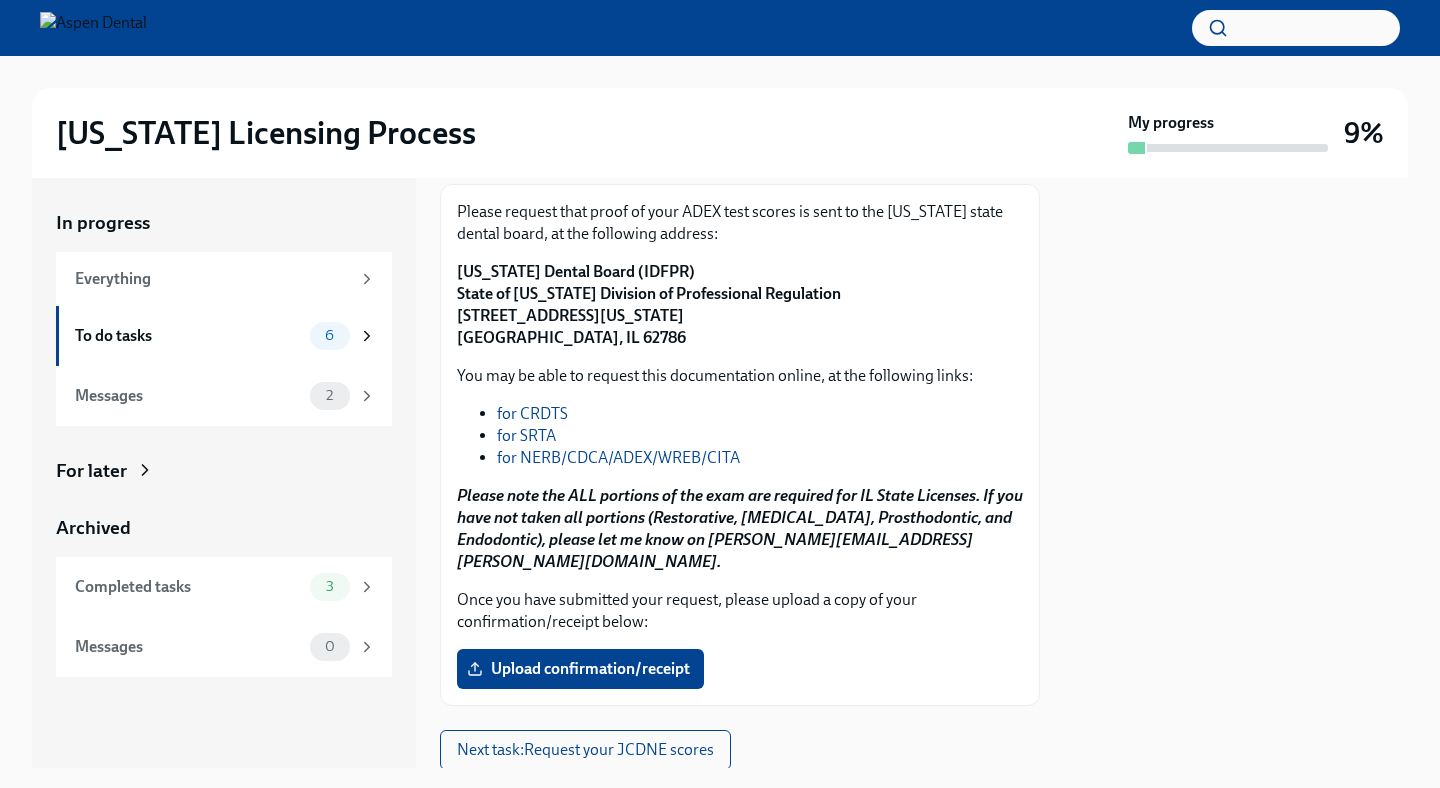 scroll, scrollTop: 292, scrollLeft: 0, axis: vertical 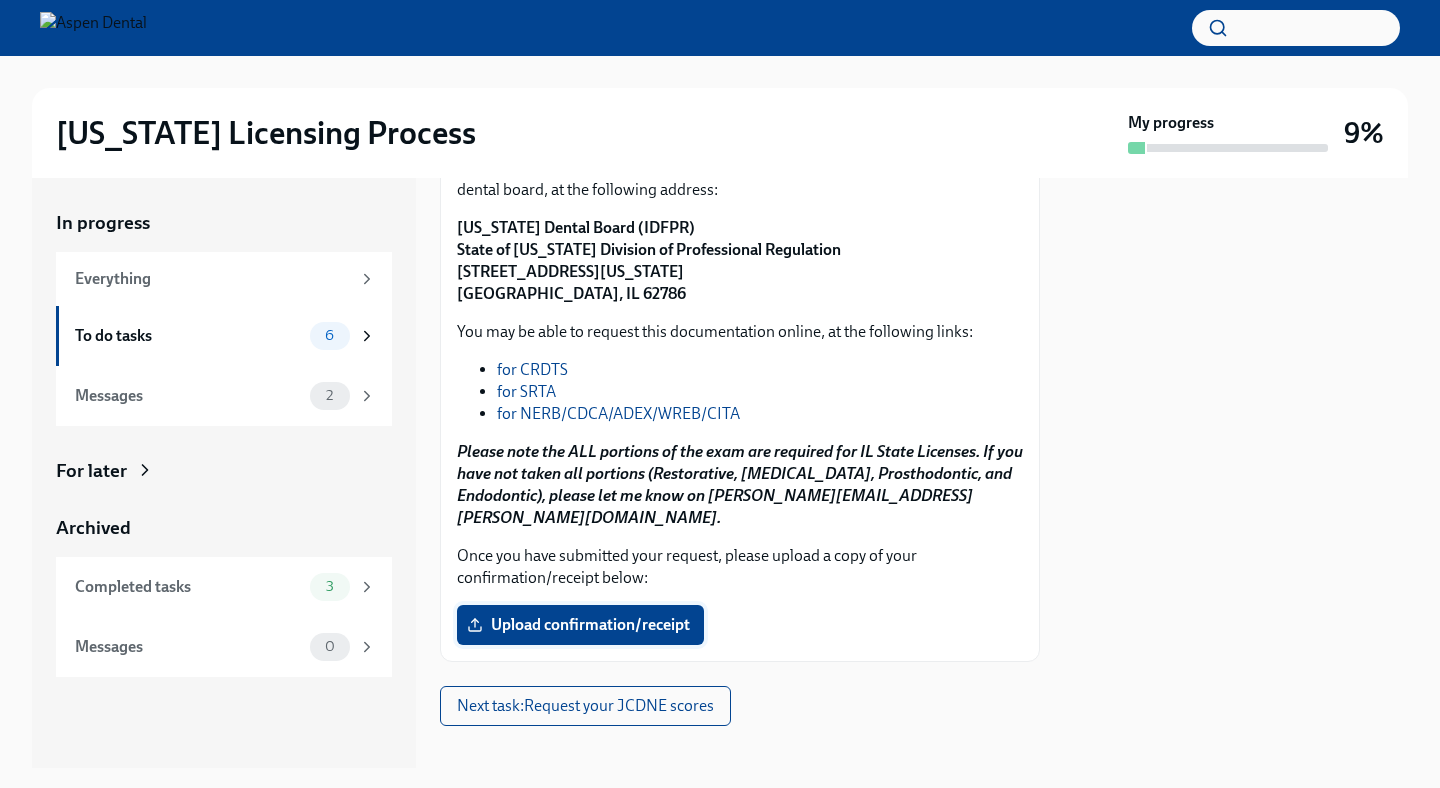 click on "Upload confirmation/receipt" at bounding box center [580, 625] 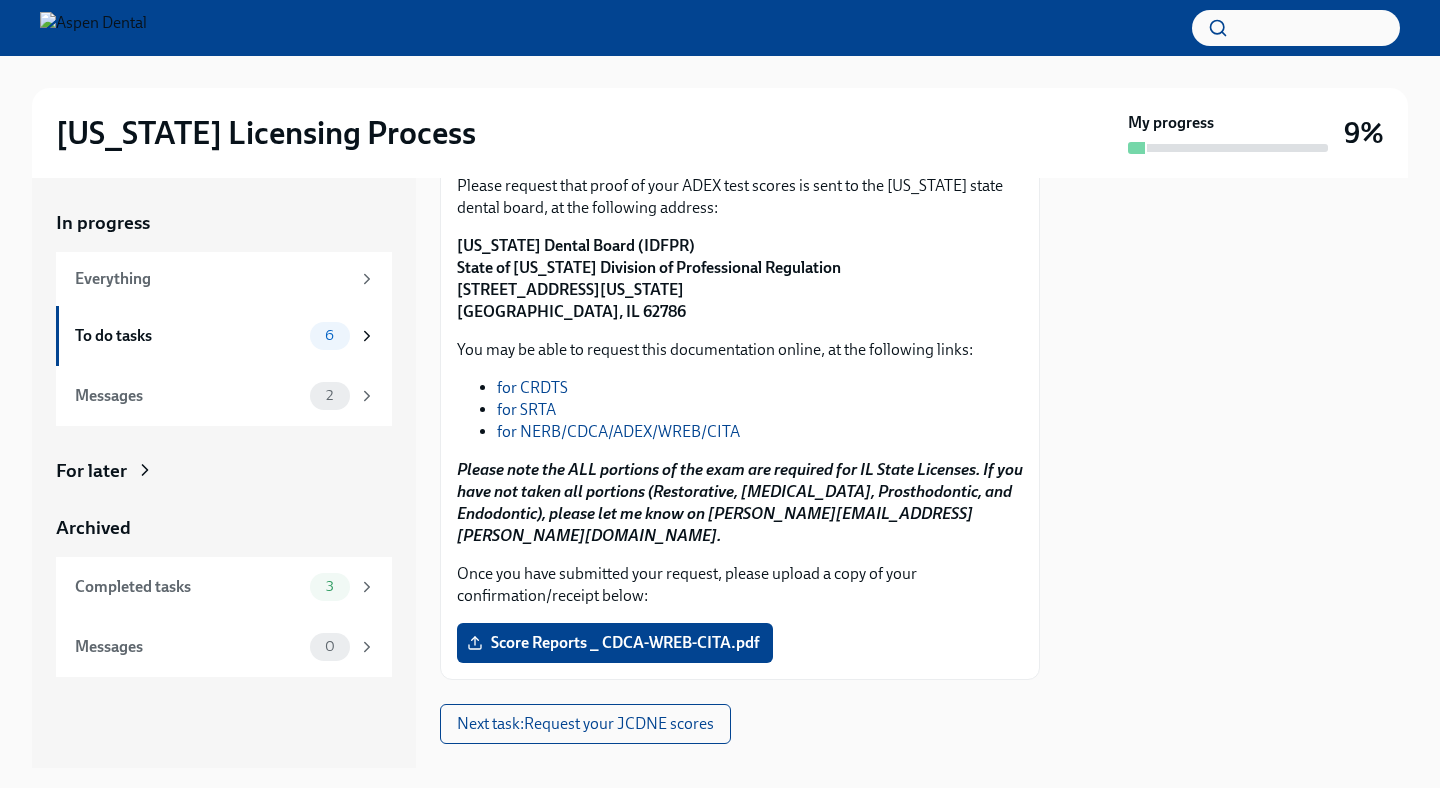 scroll, scrollTop: 292, scrollLeft: 0, axis: vertical 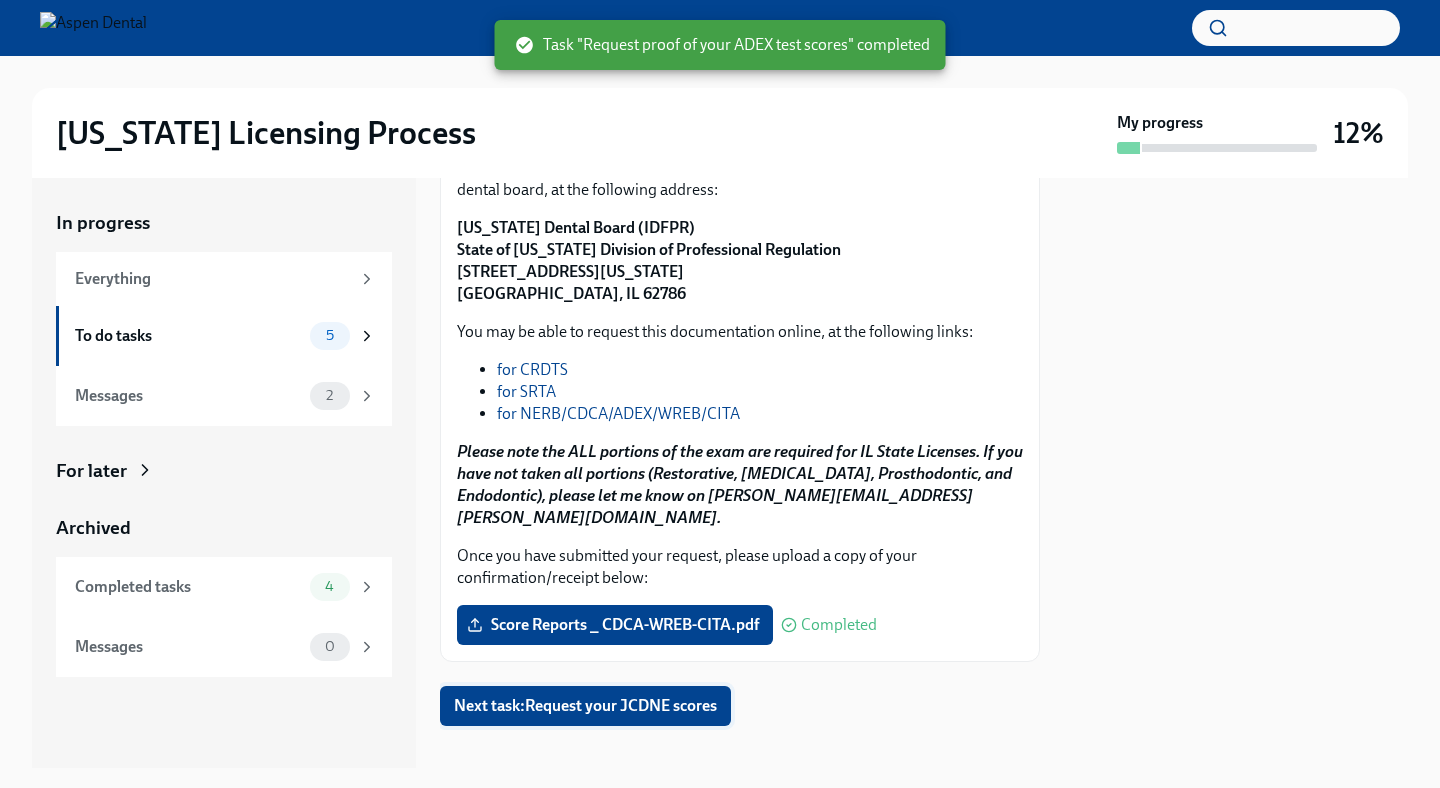 click on "Next task :  Request your JCDNE scores" at bounding box center [585, 706] 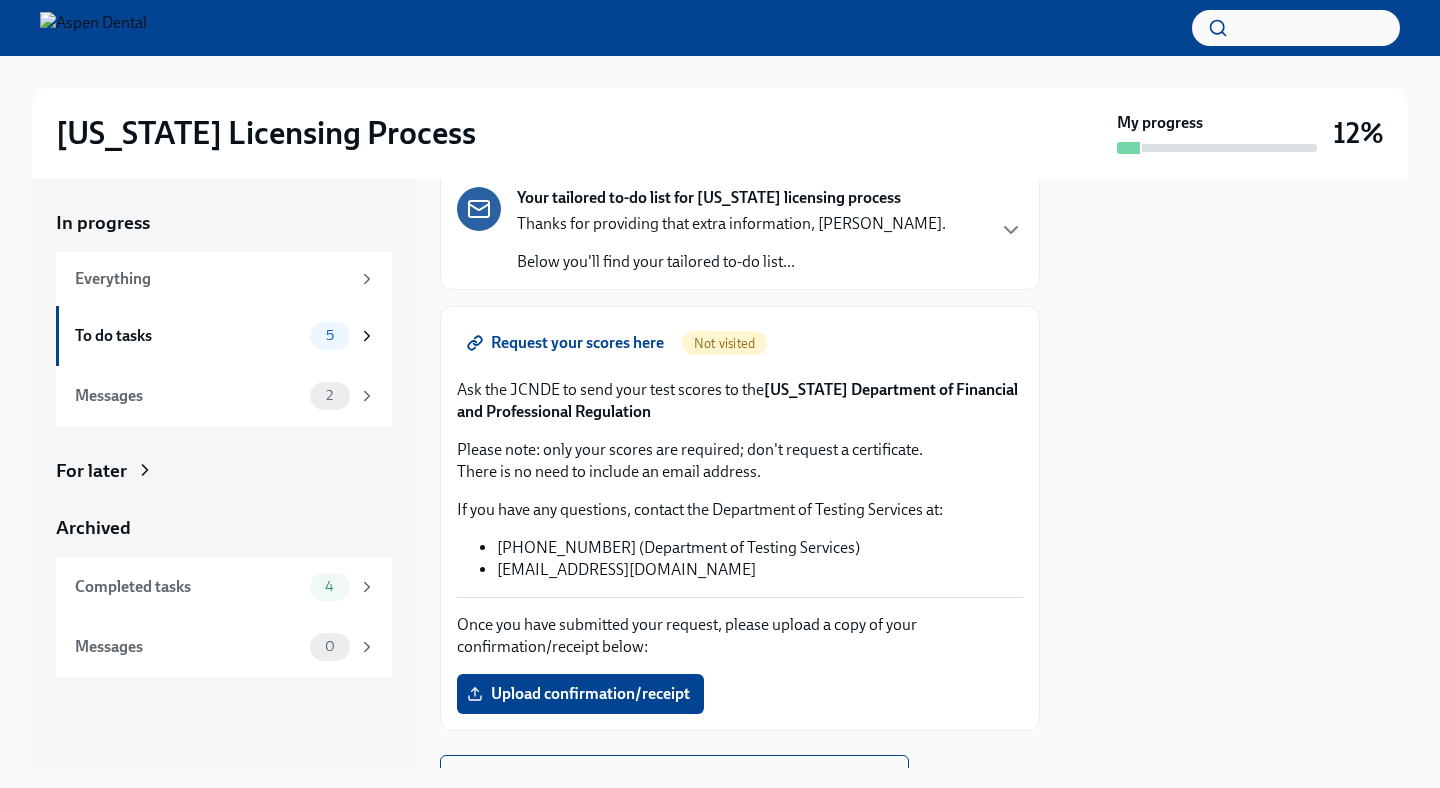 scroll, scrollTop: 111, scrollLeft: 0, axis: vertical 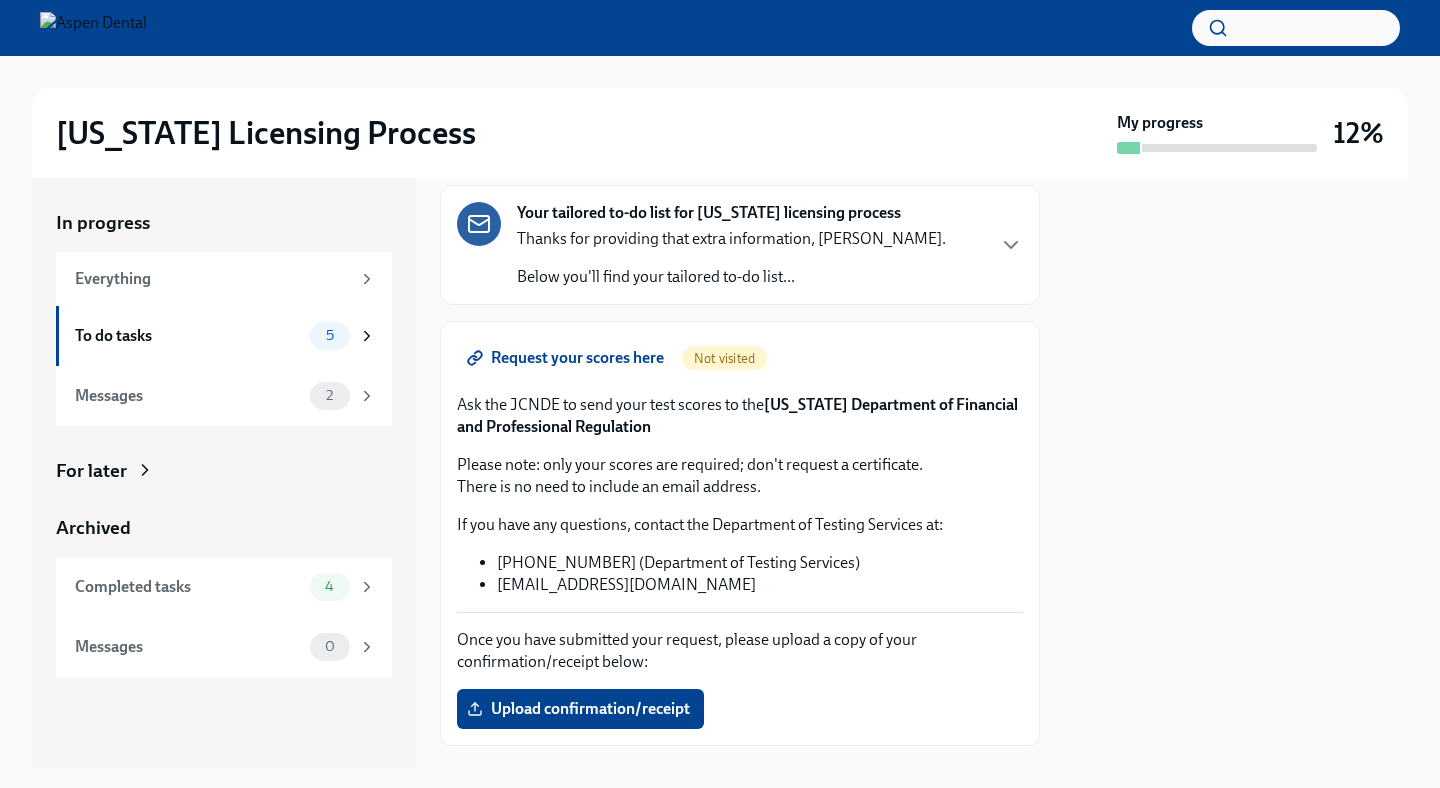 click on "Request your scores here" at bounding box center (567, 358) 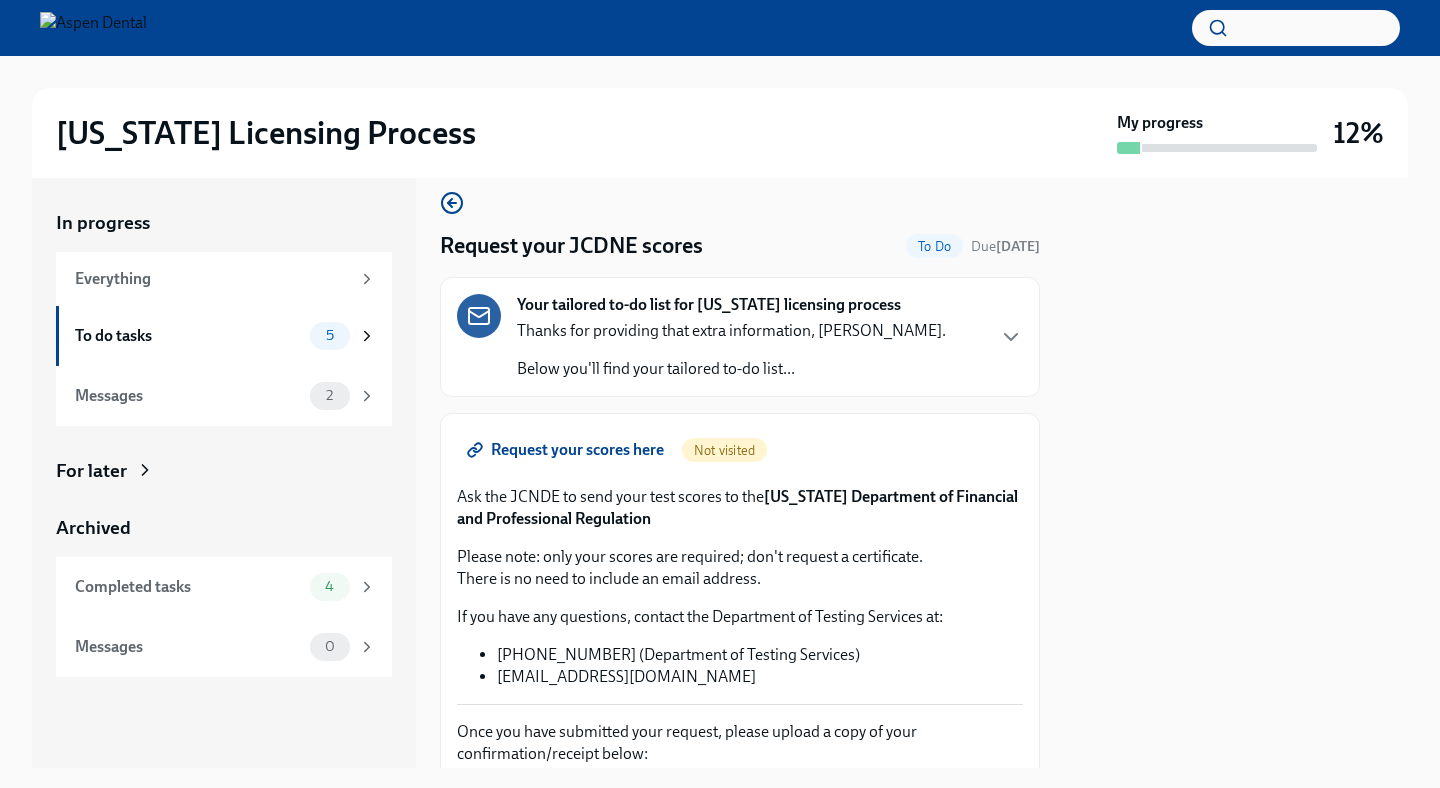 scroll, scrollTop: 18, scrollLeft: 0, axis: vertical 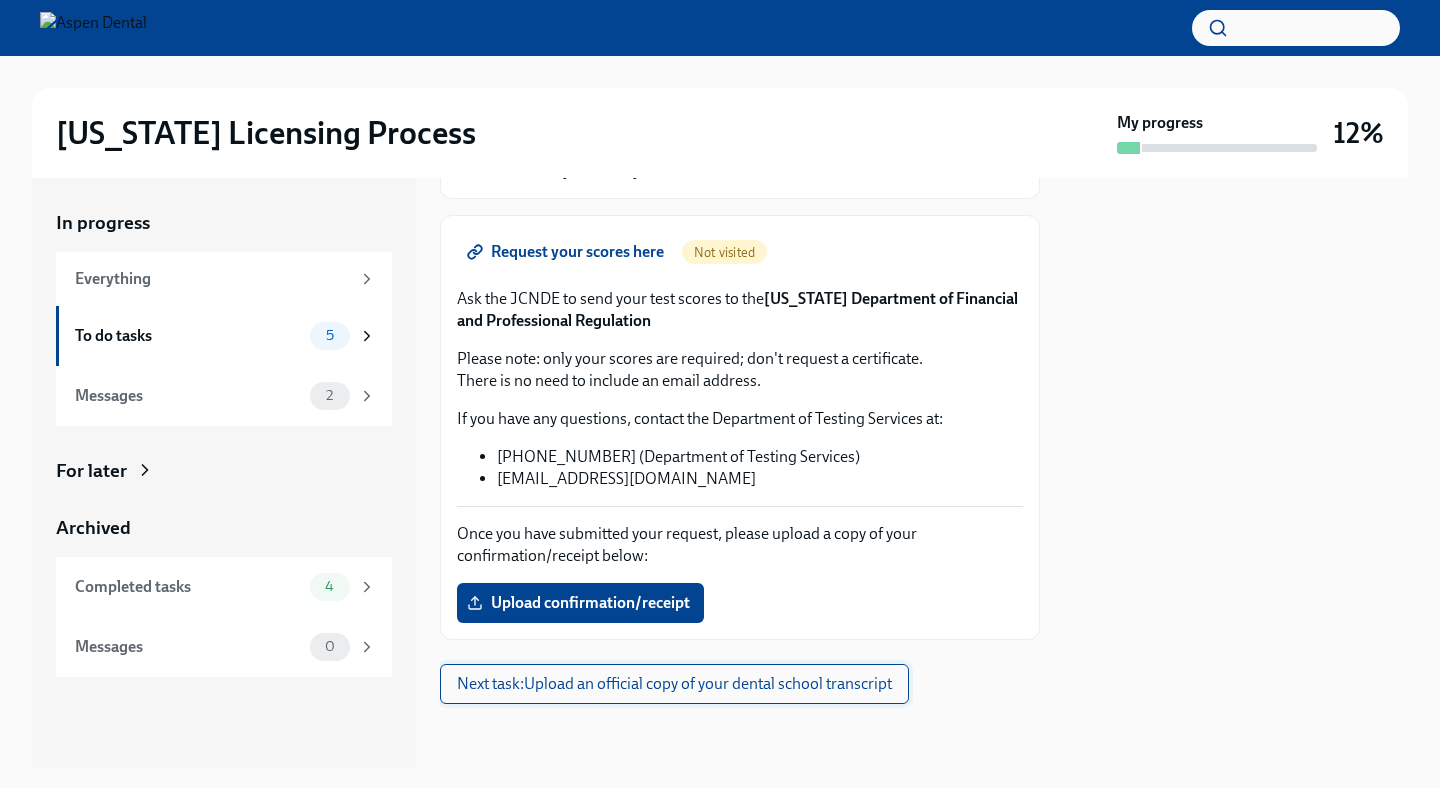 click on "Next task :  Upload an official copy of your dental school transcript" at bounding box center [674, 684] 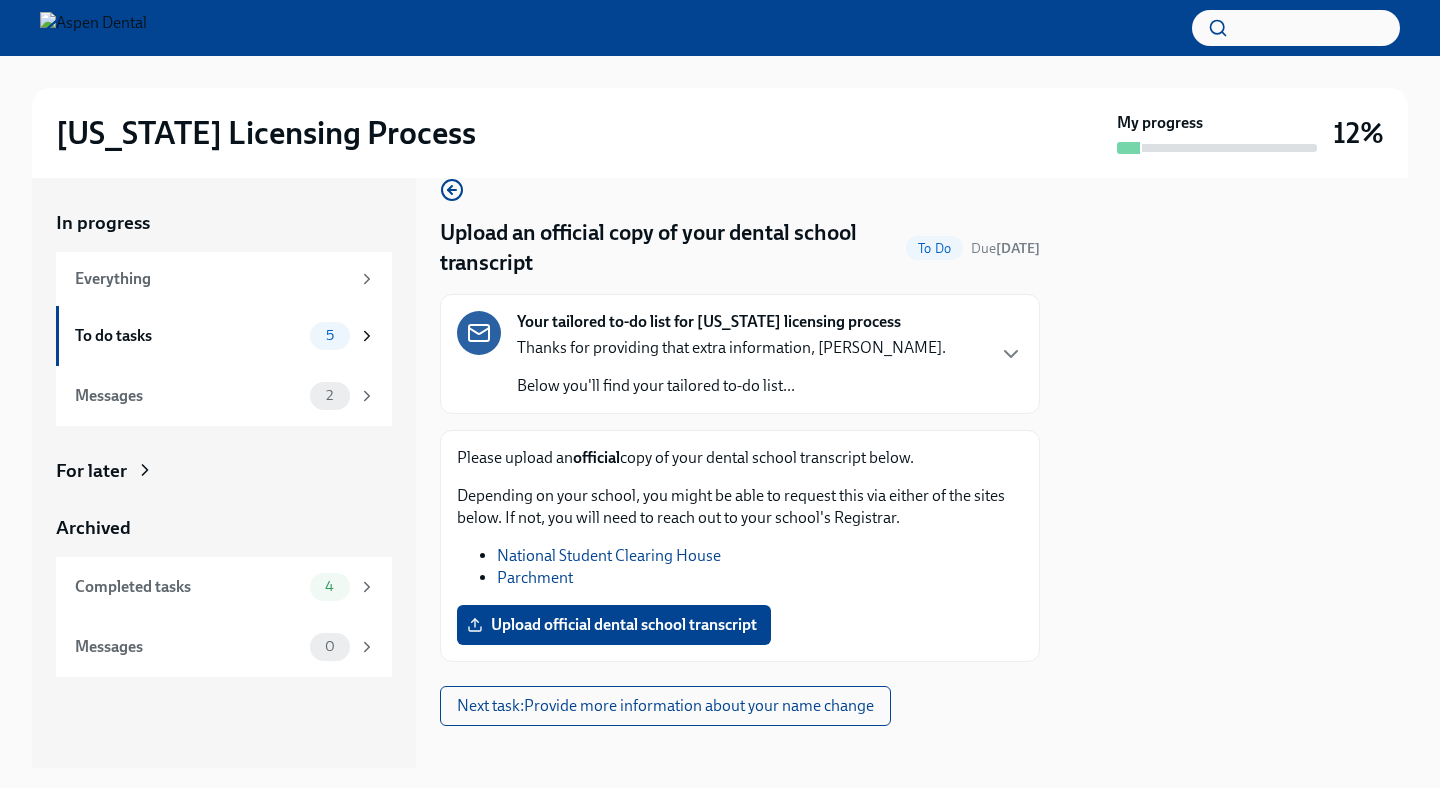 scroll, scrollTop: 33, scrollLeft: 0, axis: vertical 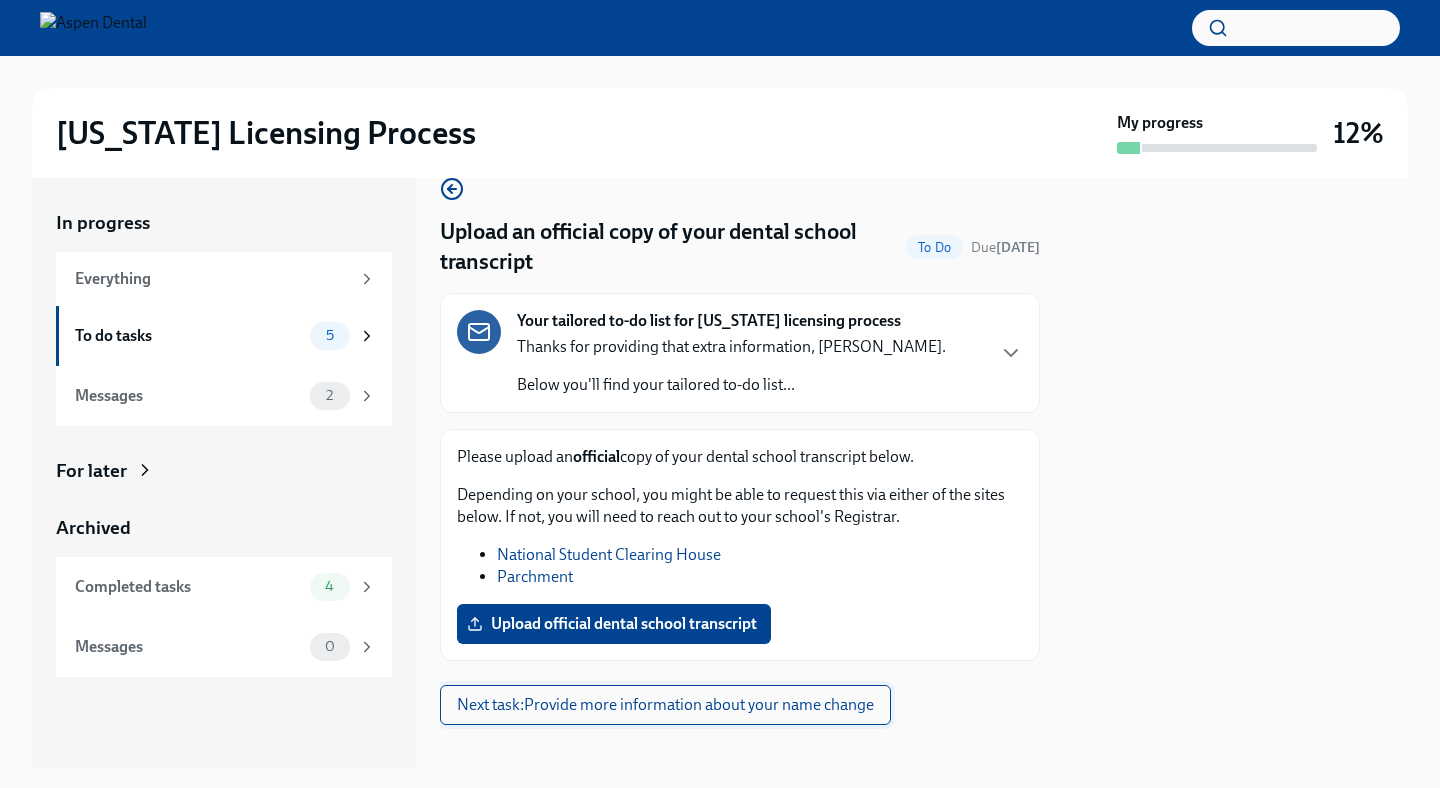 click on "Next task :  Provide more information about your name change" at bounding box center [665, 705] 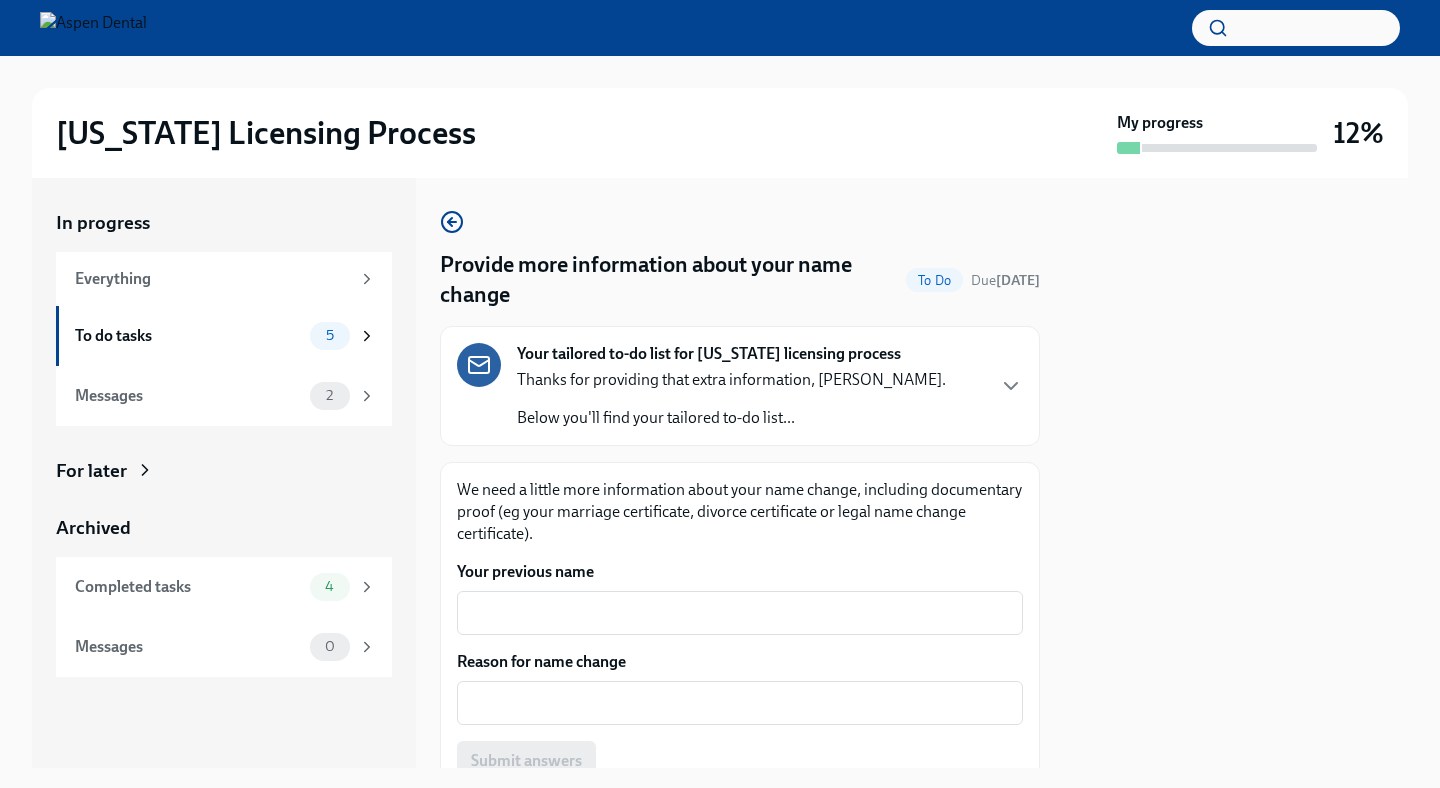 scroll, scrollTop: 123, scrollLeft: 0, axis: vertical 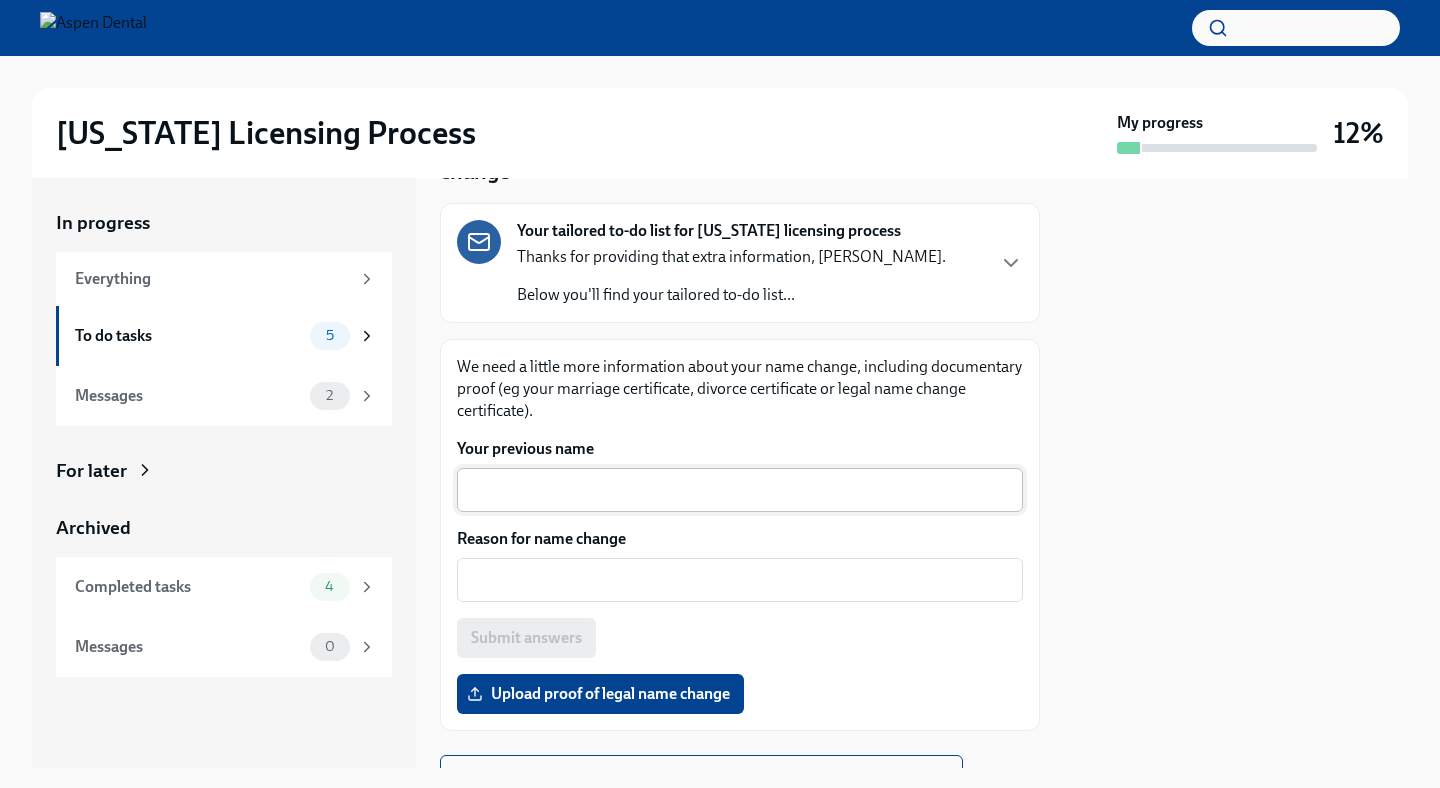 click on "Your previous name" at bounding box center (740, 490) 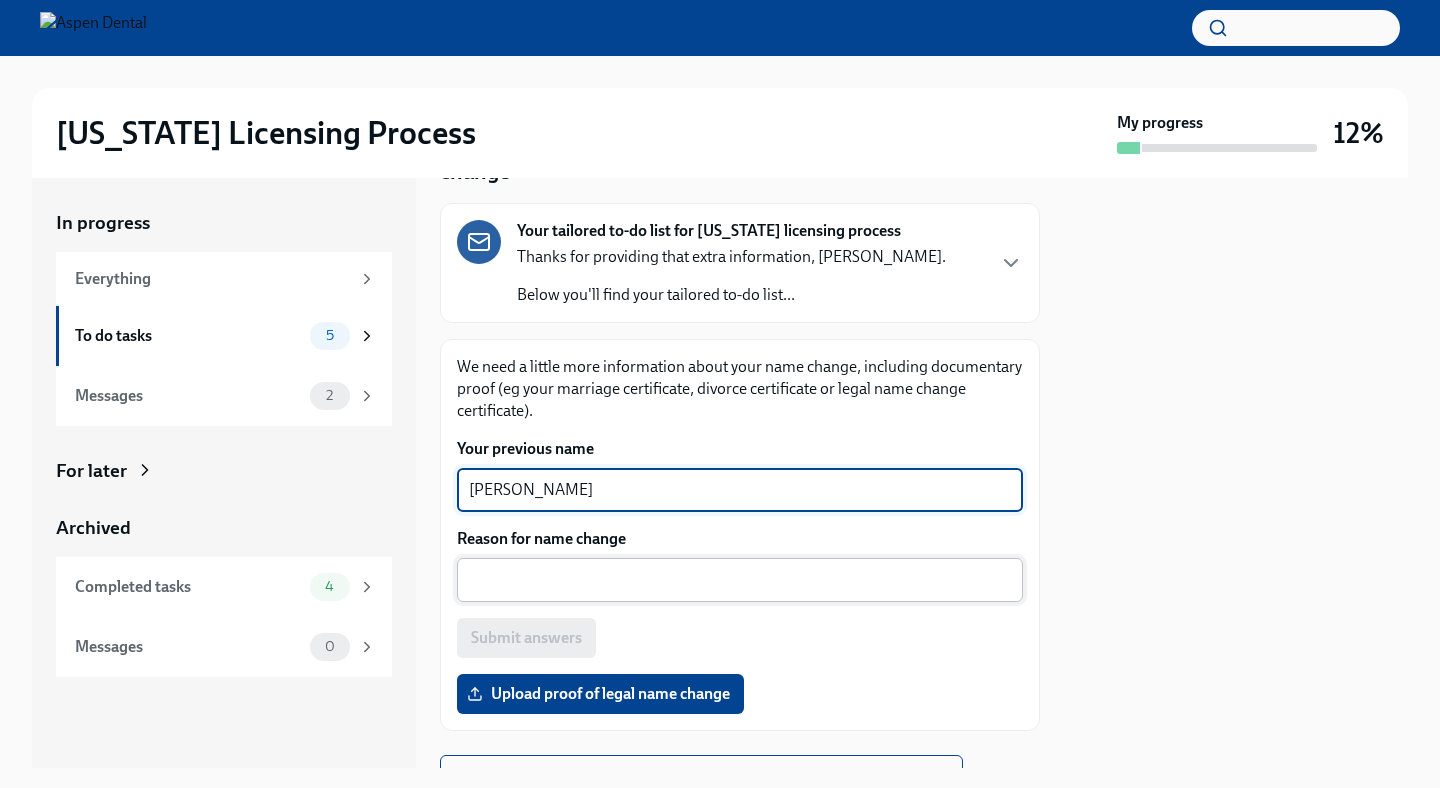 type on "[PERSON_NAME]" 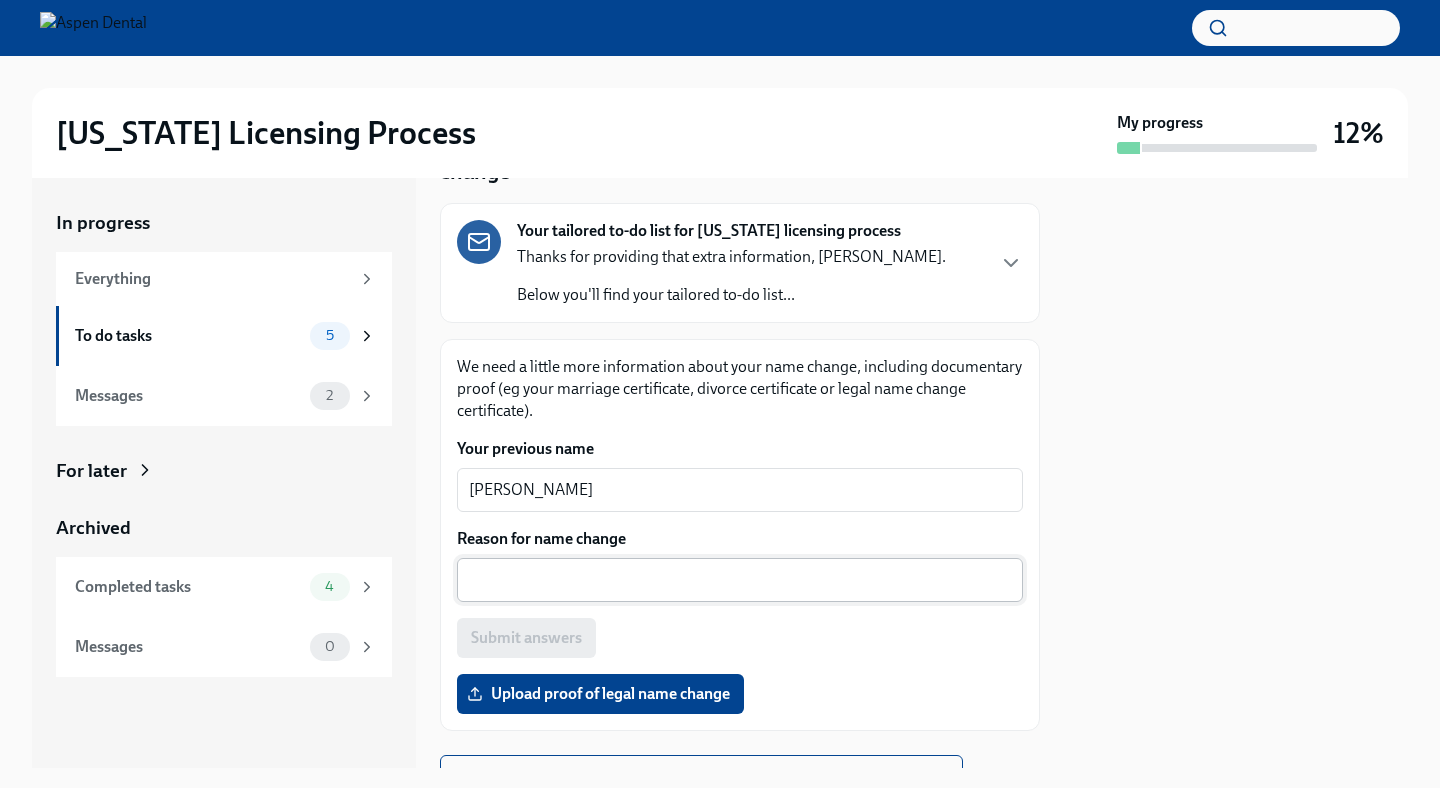 click on "x ​" at bounding box center [740, 580] 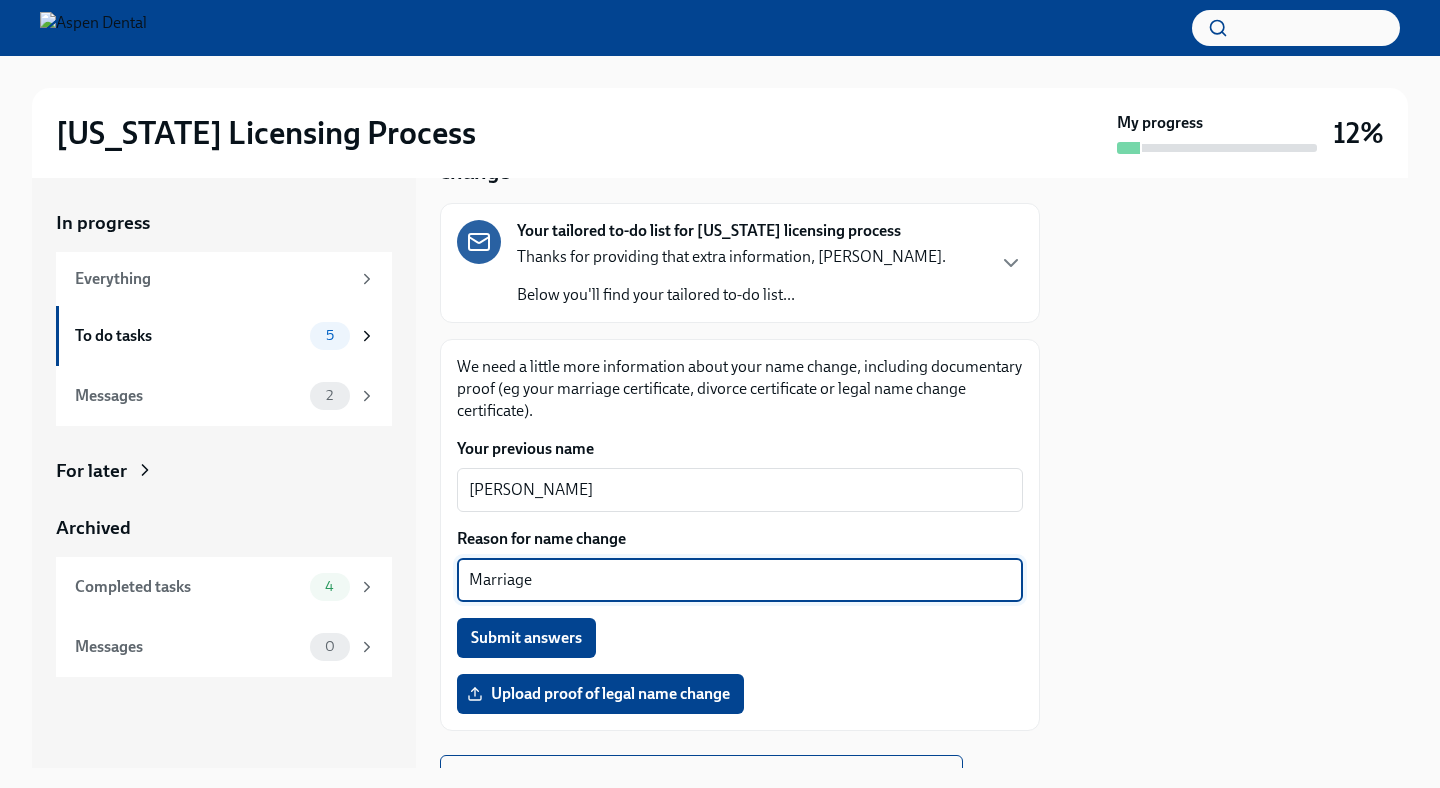 scroll, scrollTop: 214, scrollLeft: 0, axis: vertical 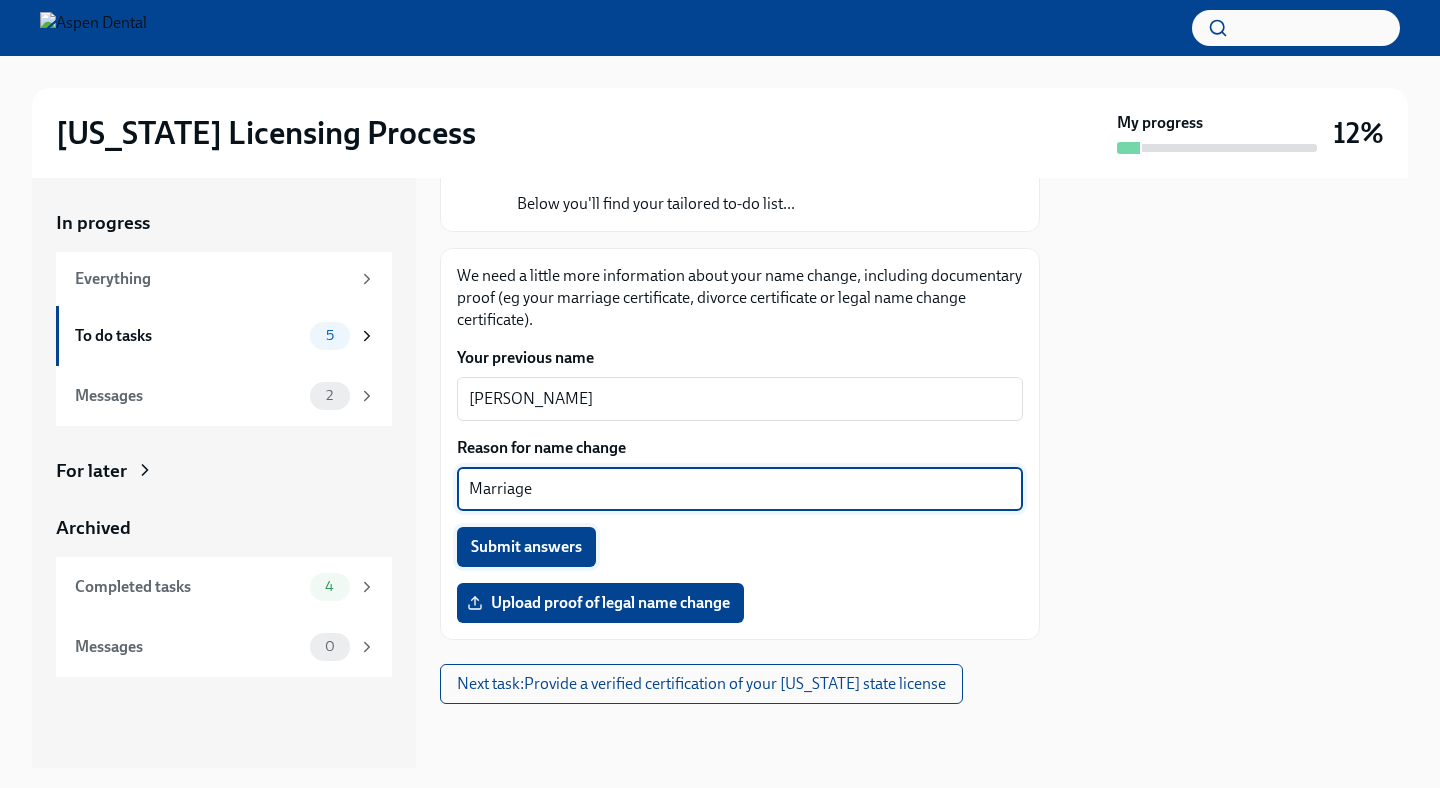 type on "Marriage" 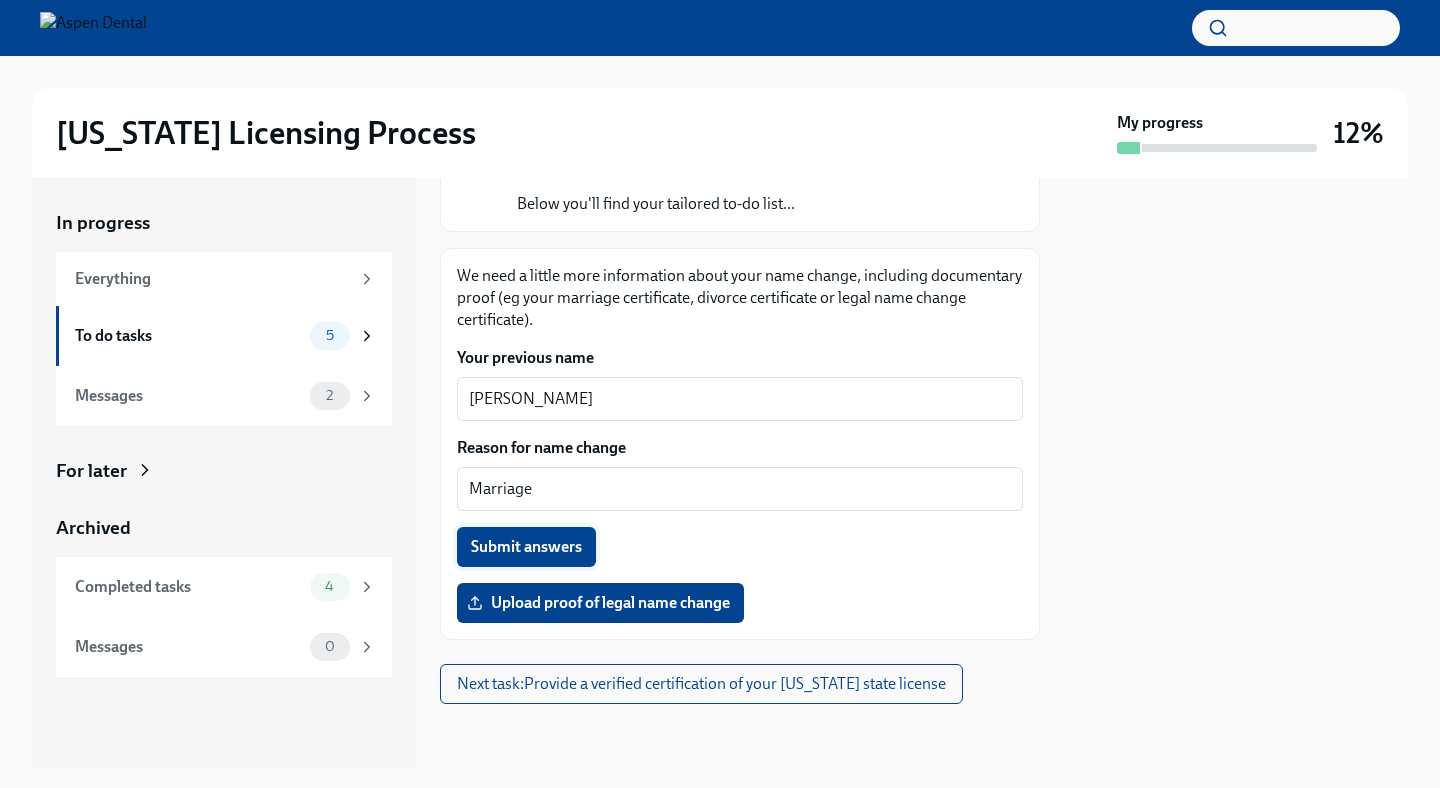 click on "Submit answers" at bounding box center [526, 547] 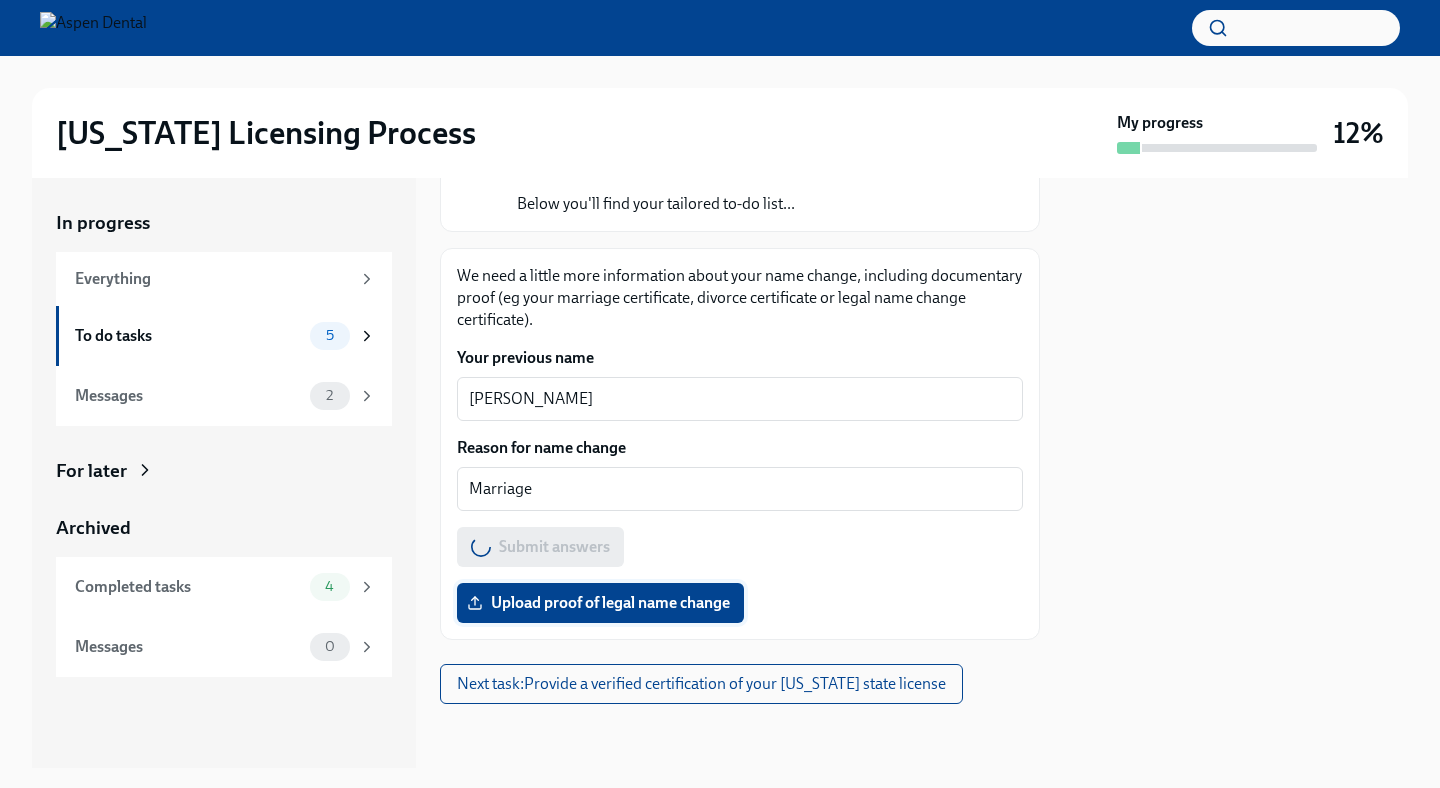 click on "Upload proof of legal name change" at bounding box center (600, 603) 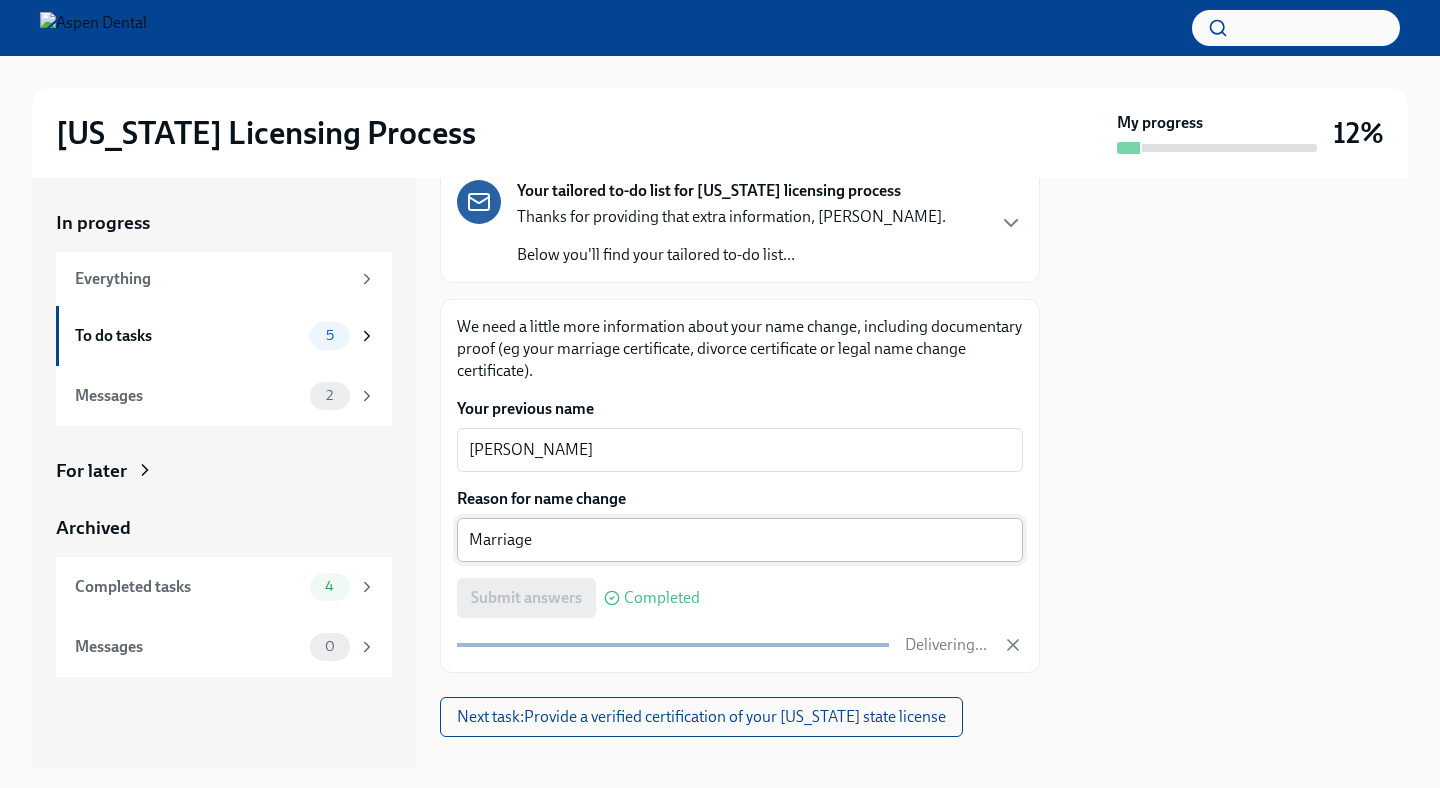scroll, scrollTop: 196, scrollLeft: 0, axis: vertical 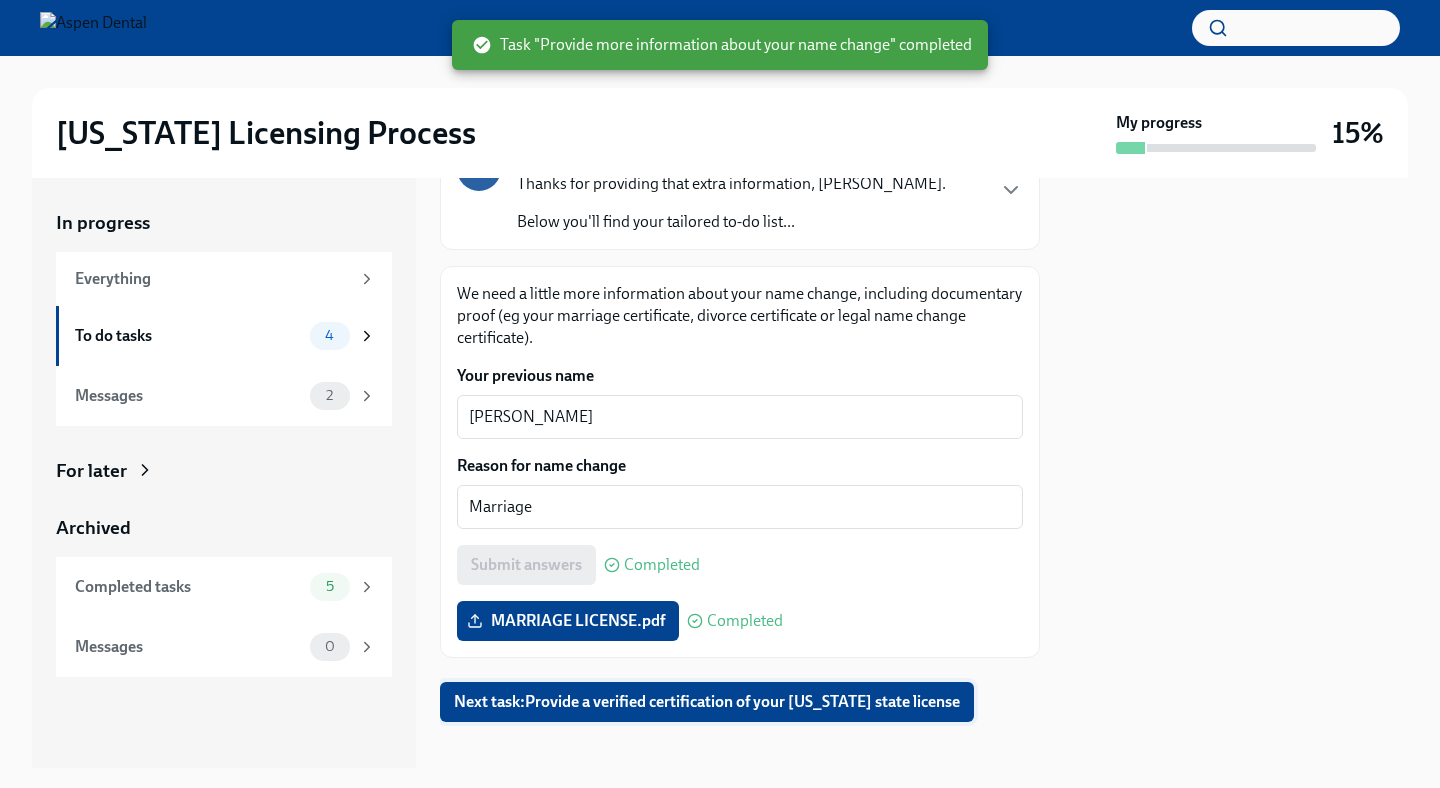 click on "Next task :  Provide a verified certification of your [US_STATE] state license" at bounding box center (707, 702) 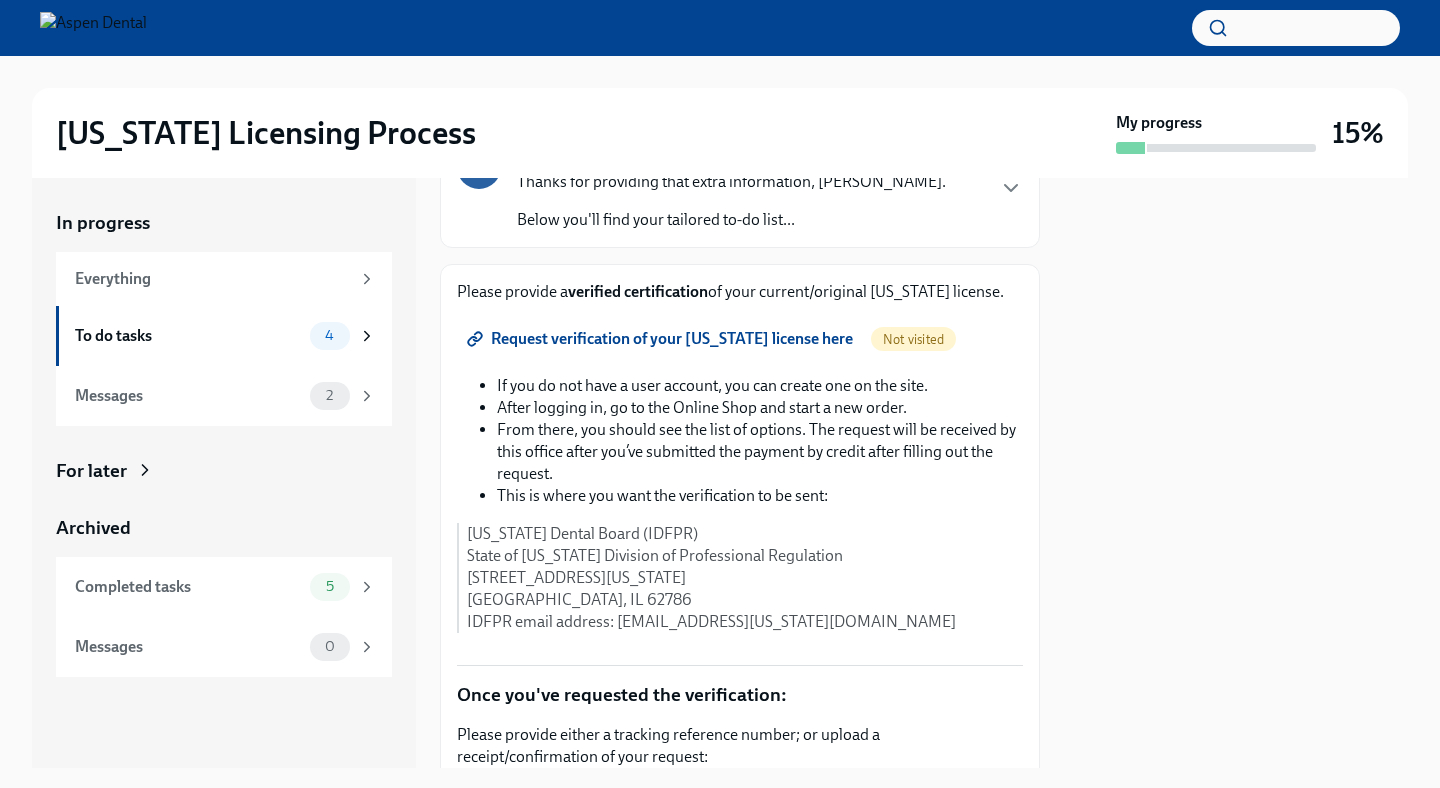 scroll, scrollTop: 189, scrollLeft: 0, axis: vertical 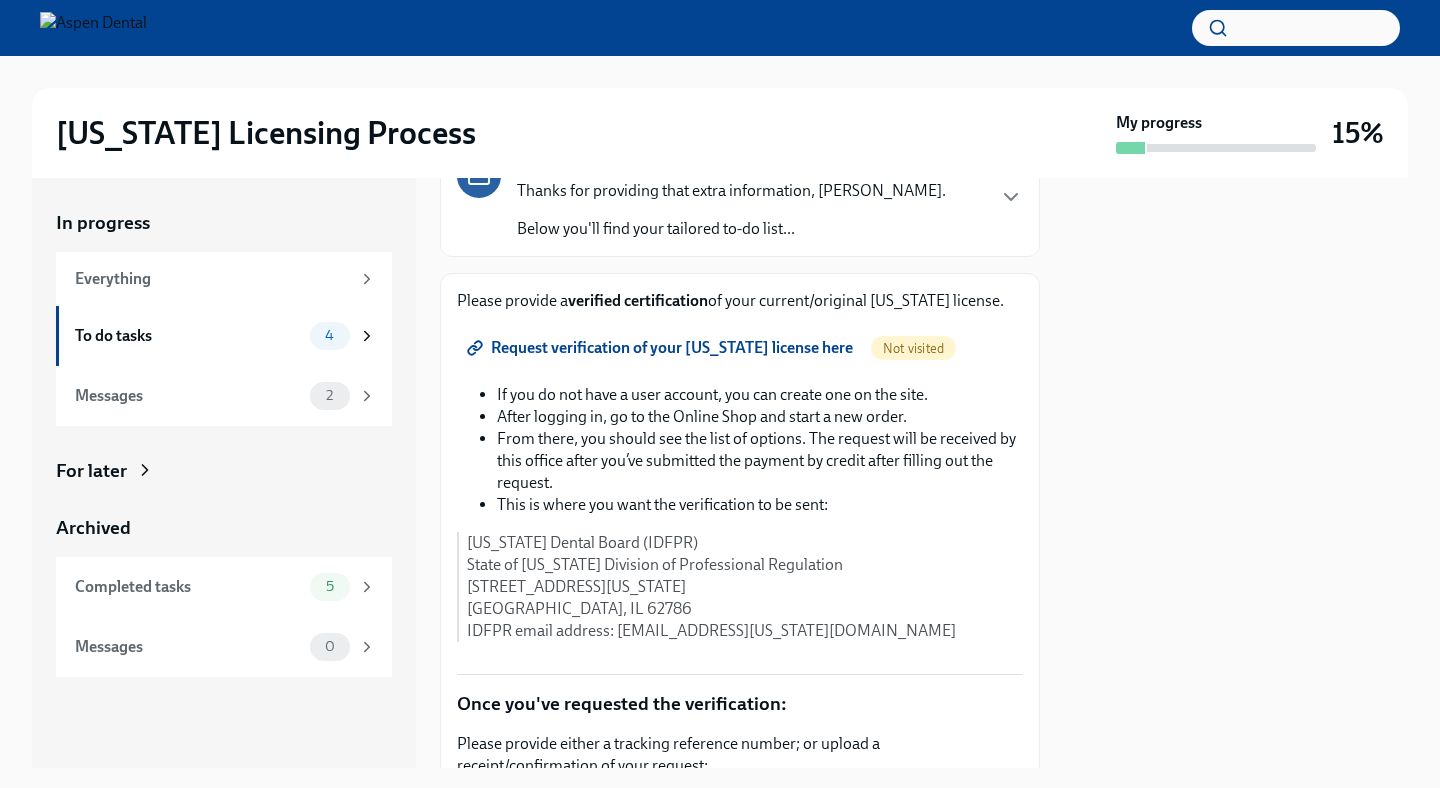 click on "Request verification of your [US_STATE] license here" at bounding box center [662, 348] 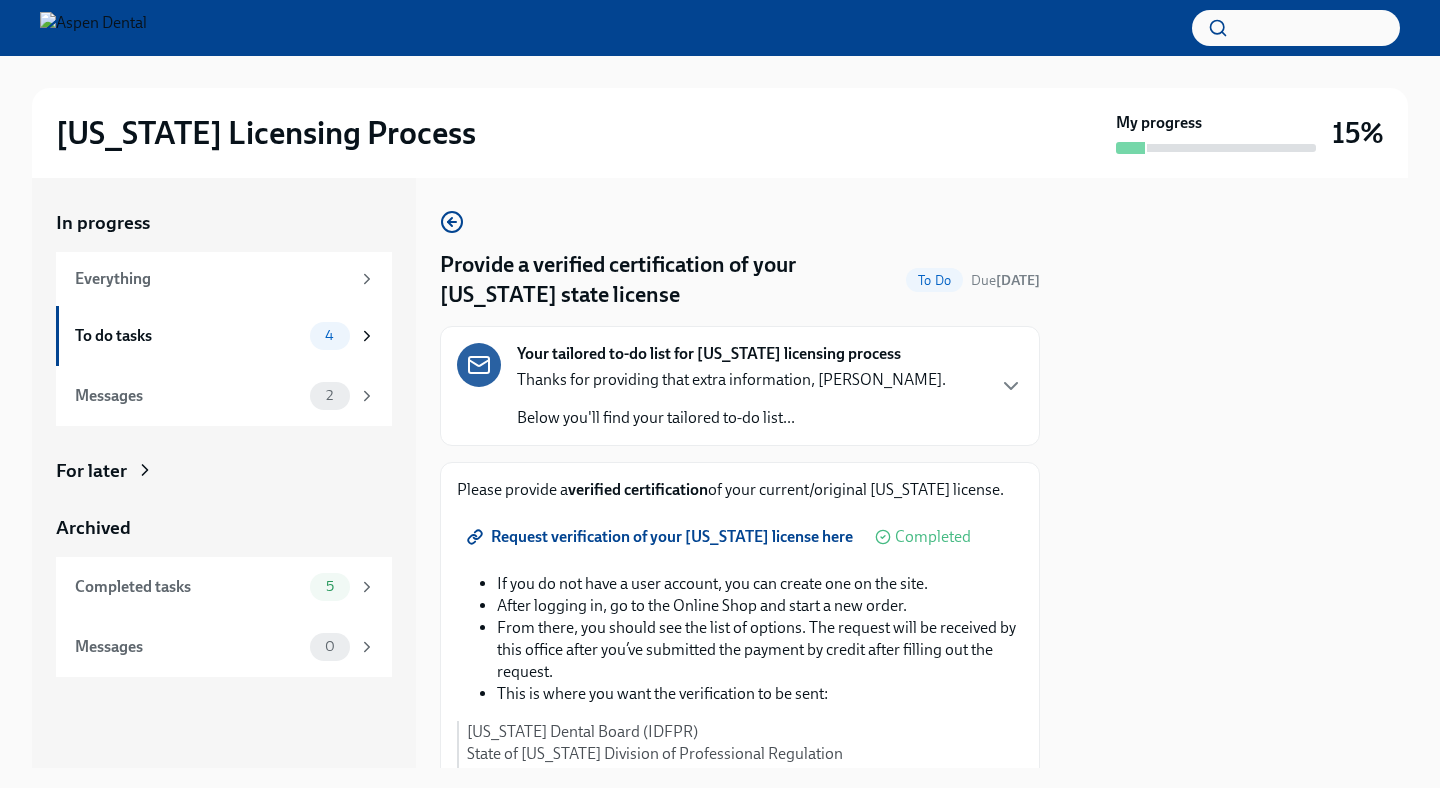 scroll, scrollTop: 82, scrollLeft: 0, axis: vertical 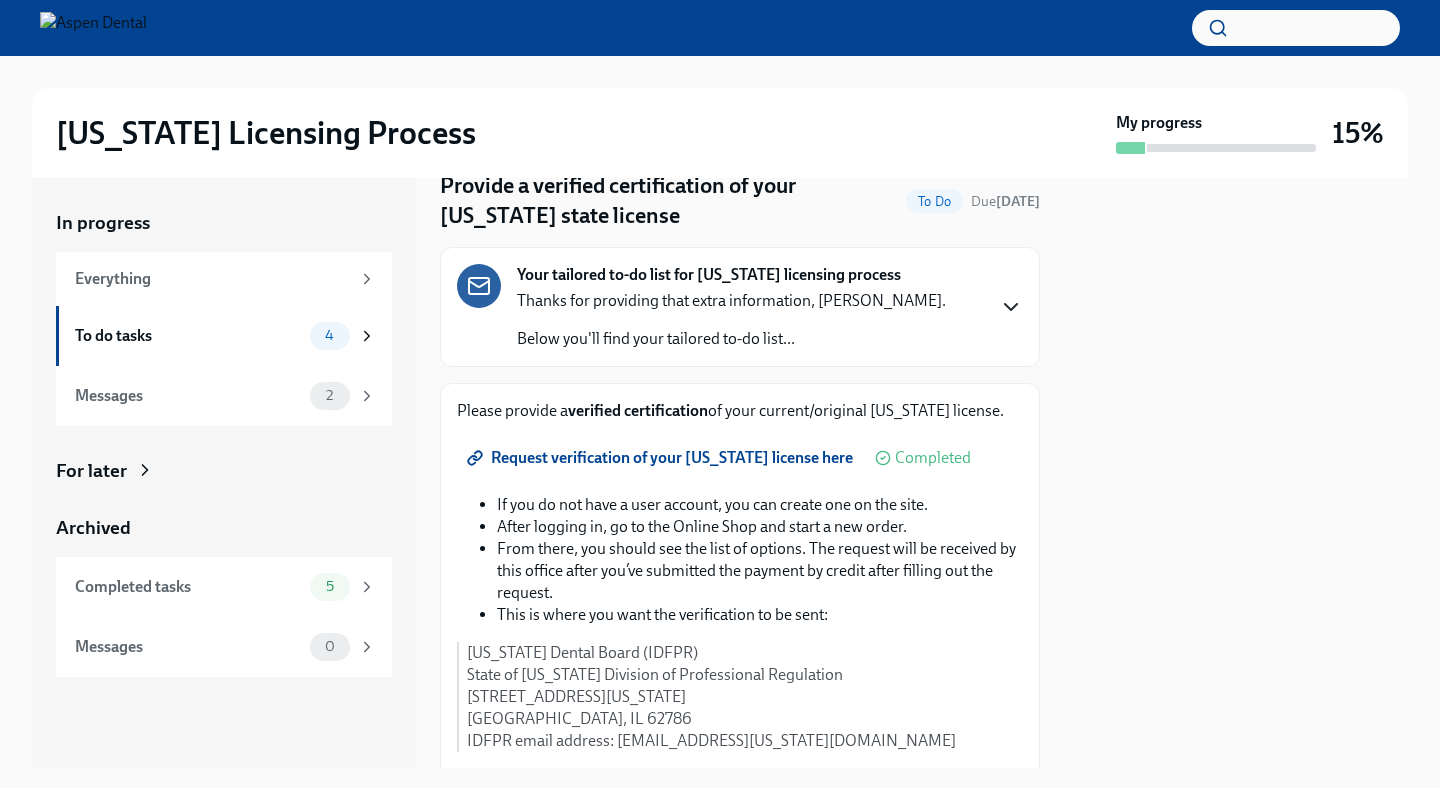 click 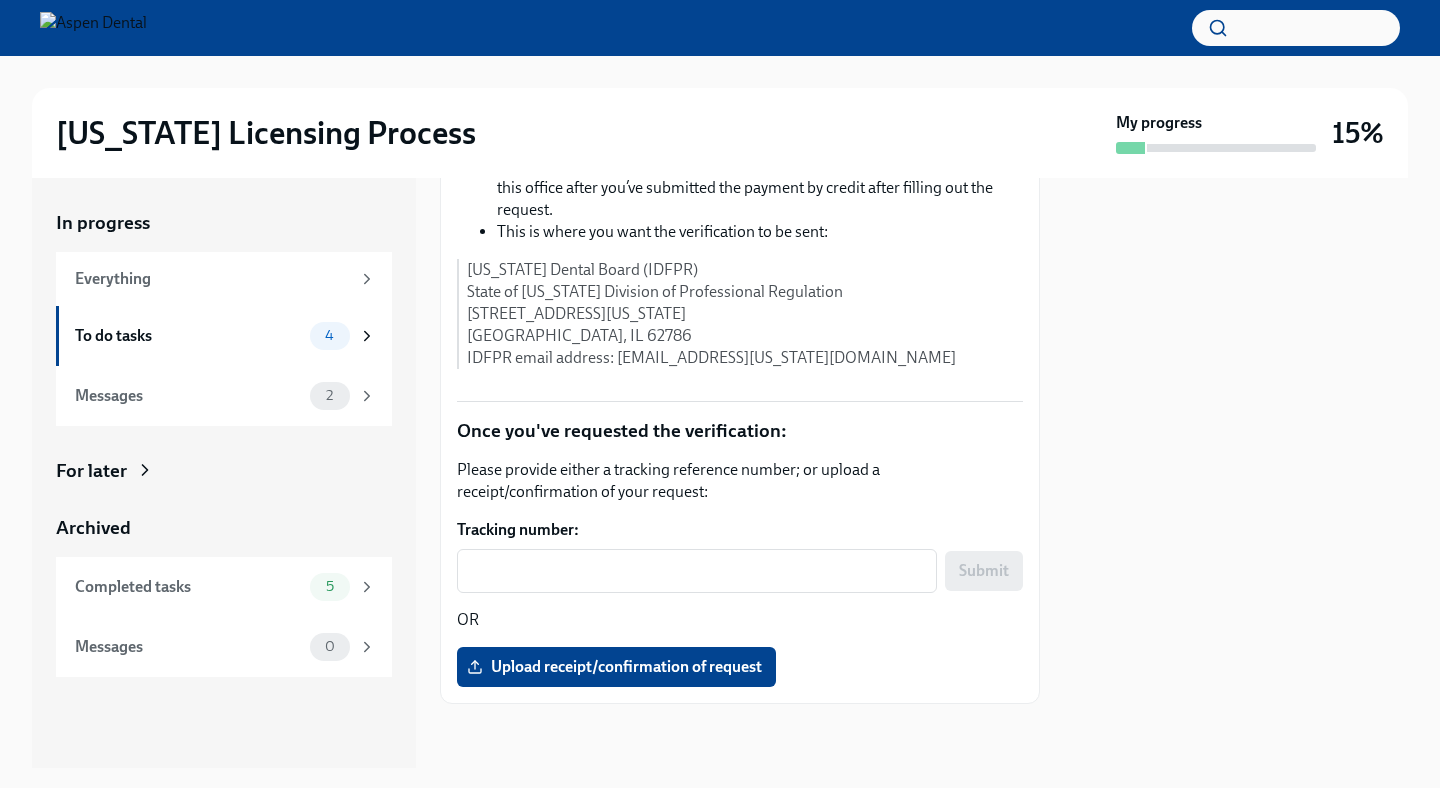 scroll, scrollTop: 1160, scrollLeft: 0, axis: vertical 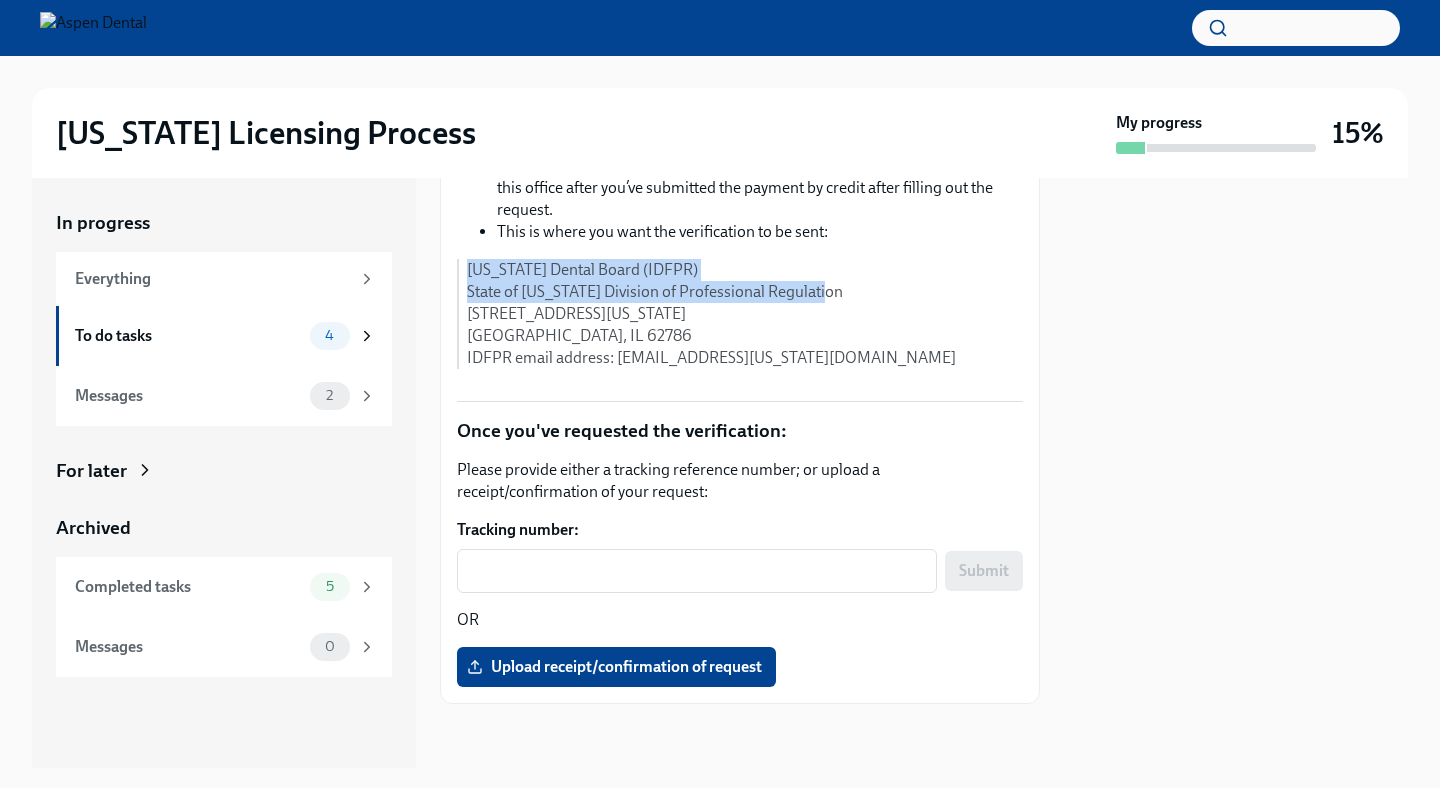 drag, startPoint x: 804, startPoint y: 351, endPoint x: 467, endPoint y: 328, distance: 337.78397 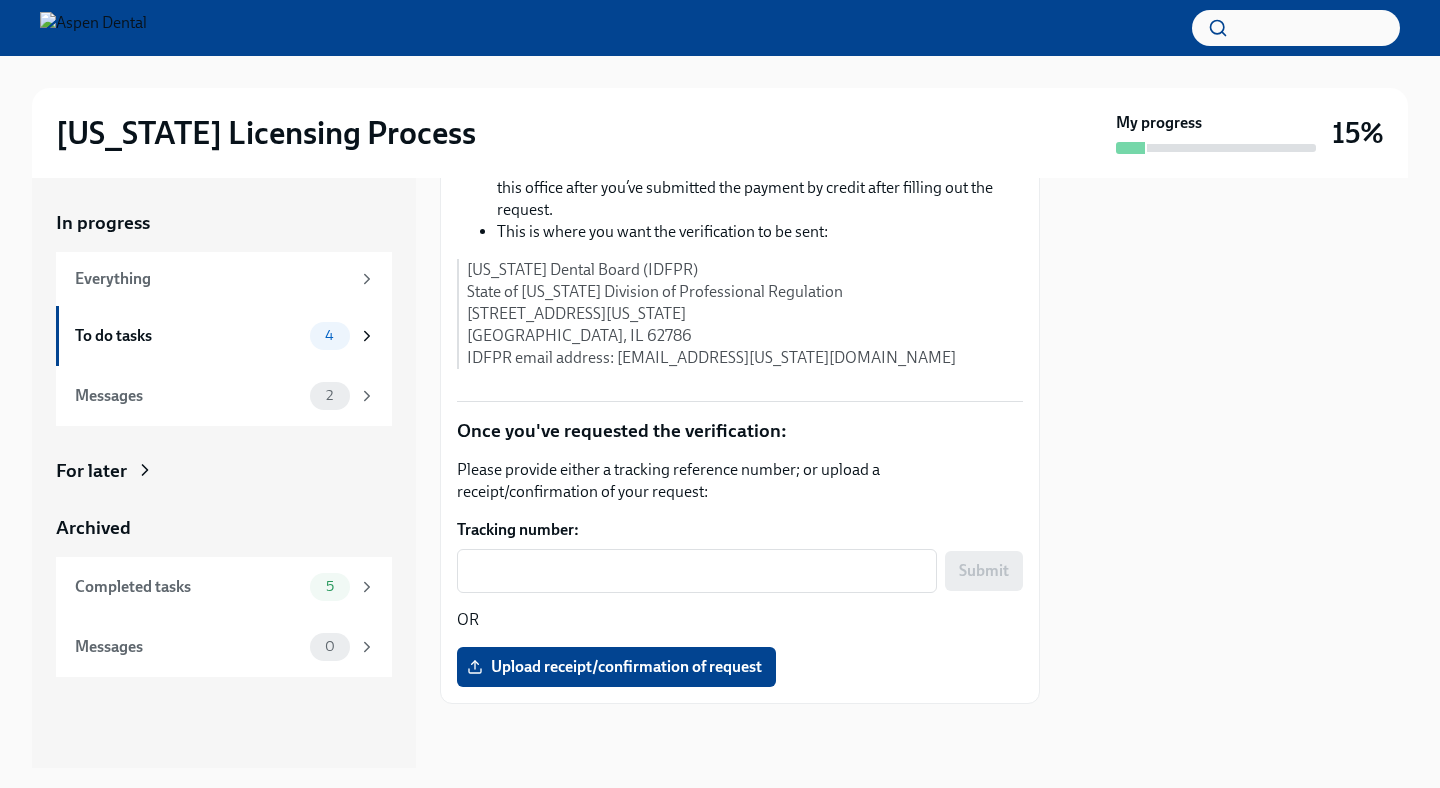 click on "[US_STATE] Dental Board (IDFPR)
State of [US_STATE] Division of Professional Regulation
[STREET_ADDRESS][US_STATE]
IDFPR email address: [EMAIL_ADDRESS][US_STATE][DOMAIN_NAME]" at bounding box center (745, 314) 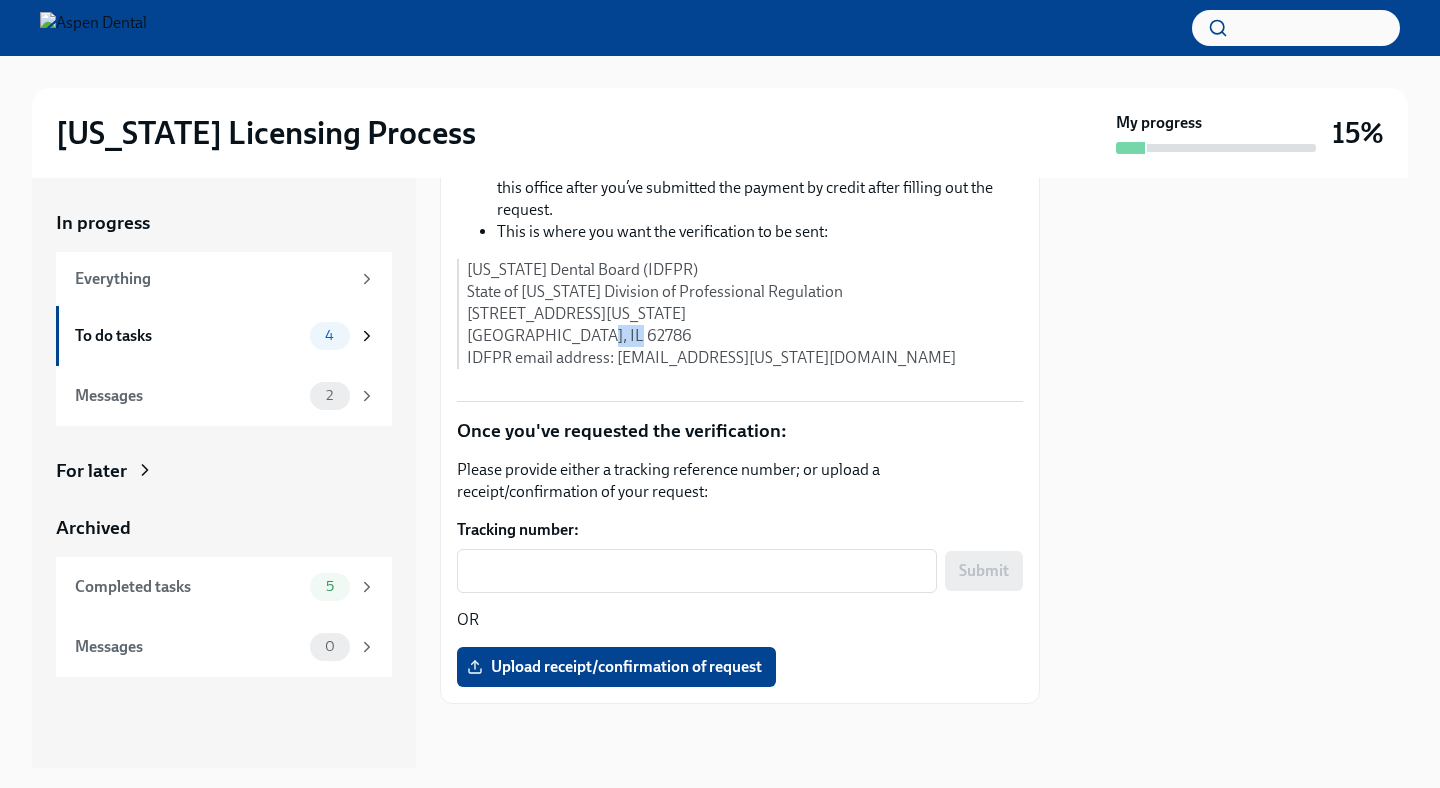 drag, startPoint x: 611, startPoint y: 395, endPoint x: 564, endPoint y: 395, distance: 47 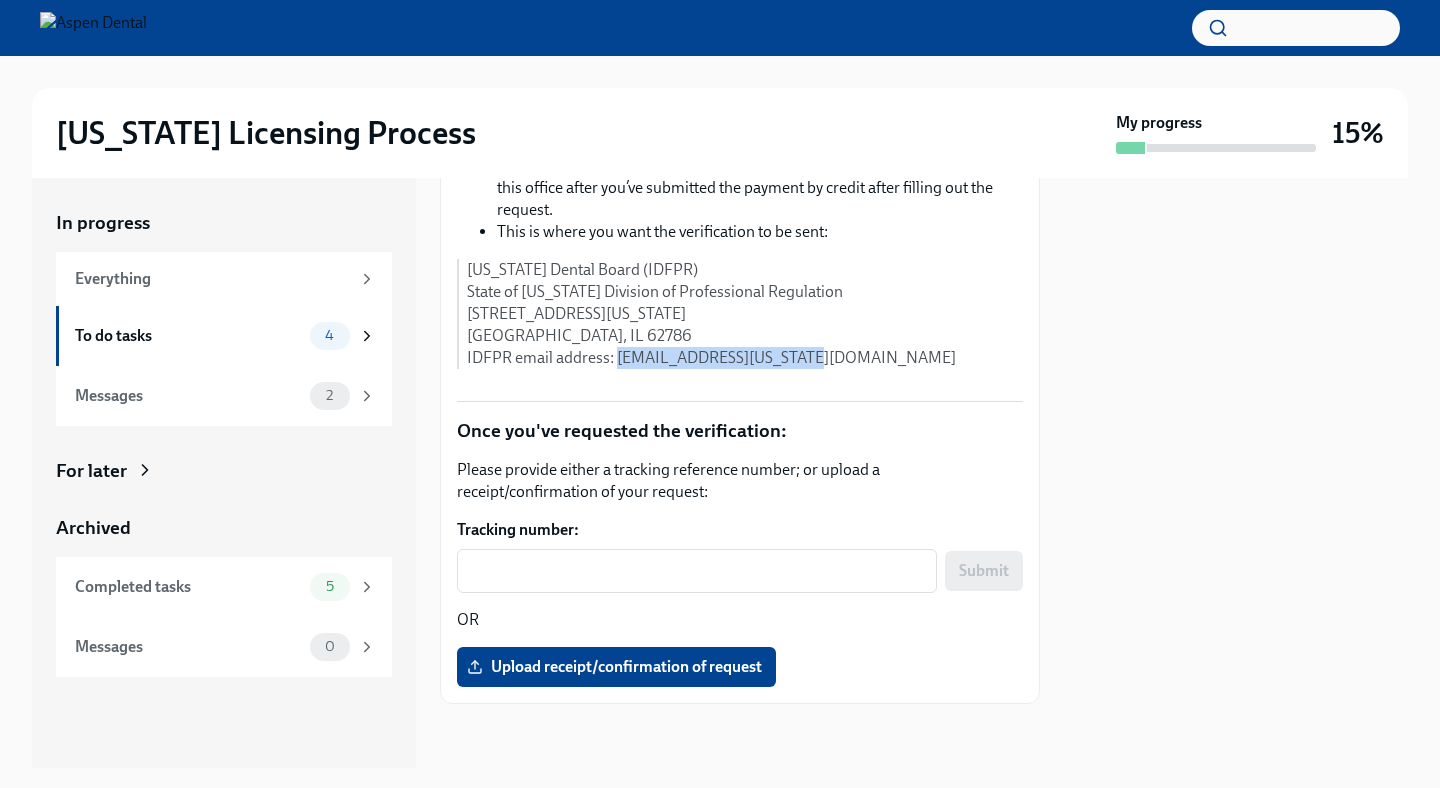 drag, startPoint x: 826, startPoint y: 415, endPoint x: 616, endPoint y: 415, distance: 210 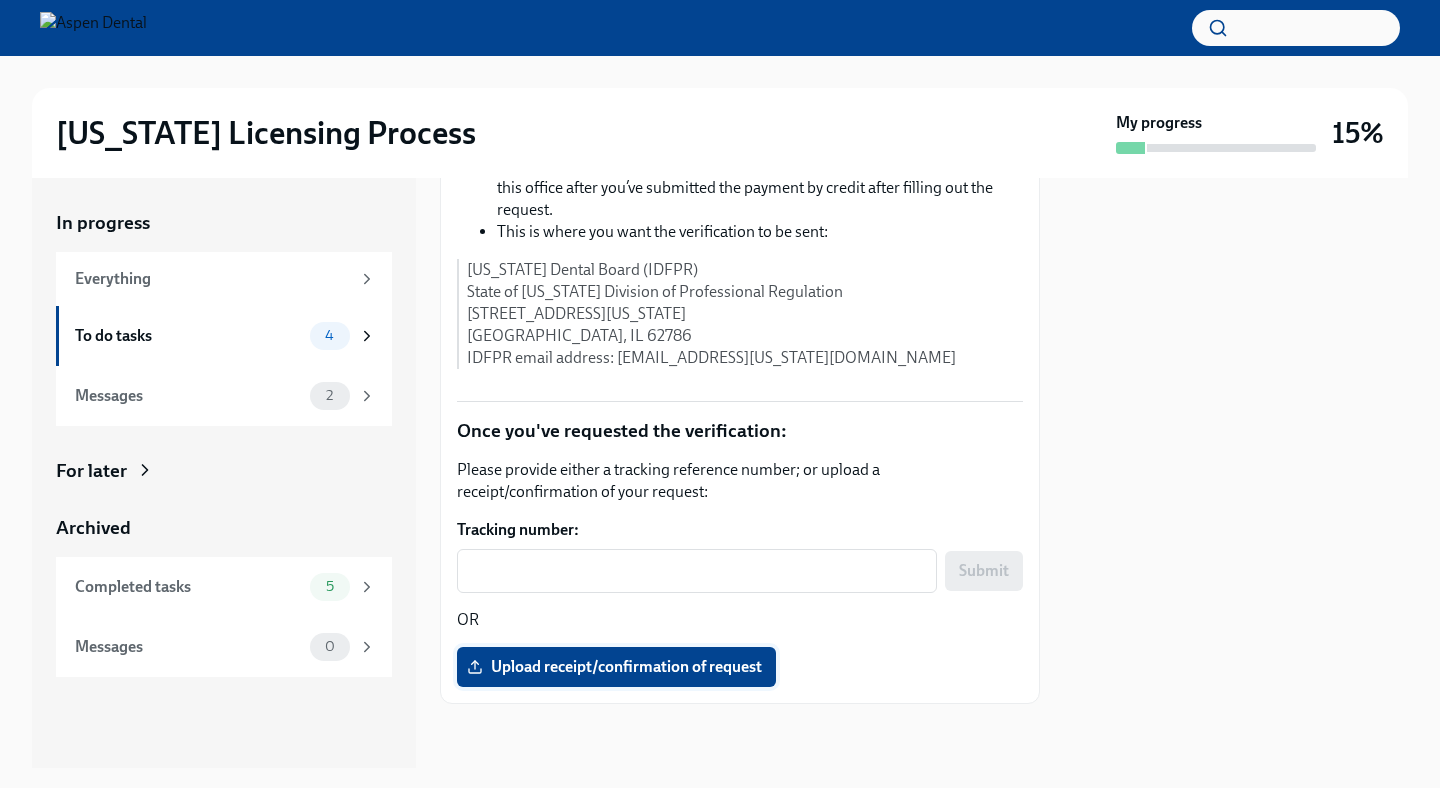 click on "Upload receipt/confirmation of request" at bounding box center [616, 667] 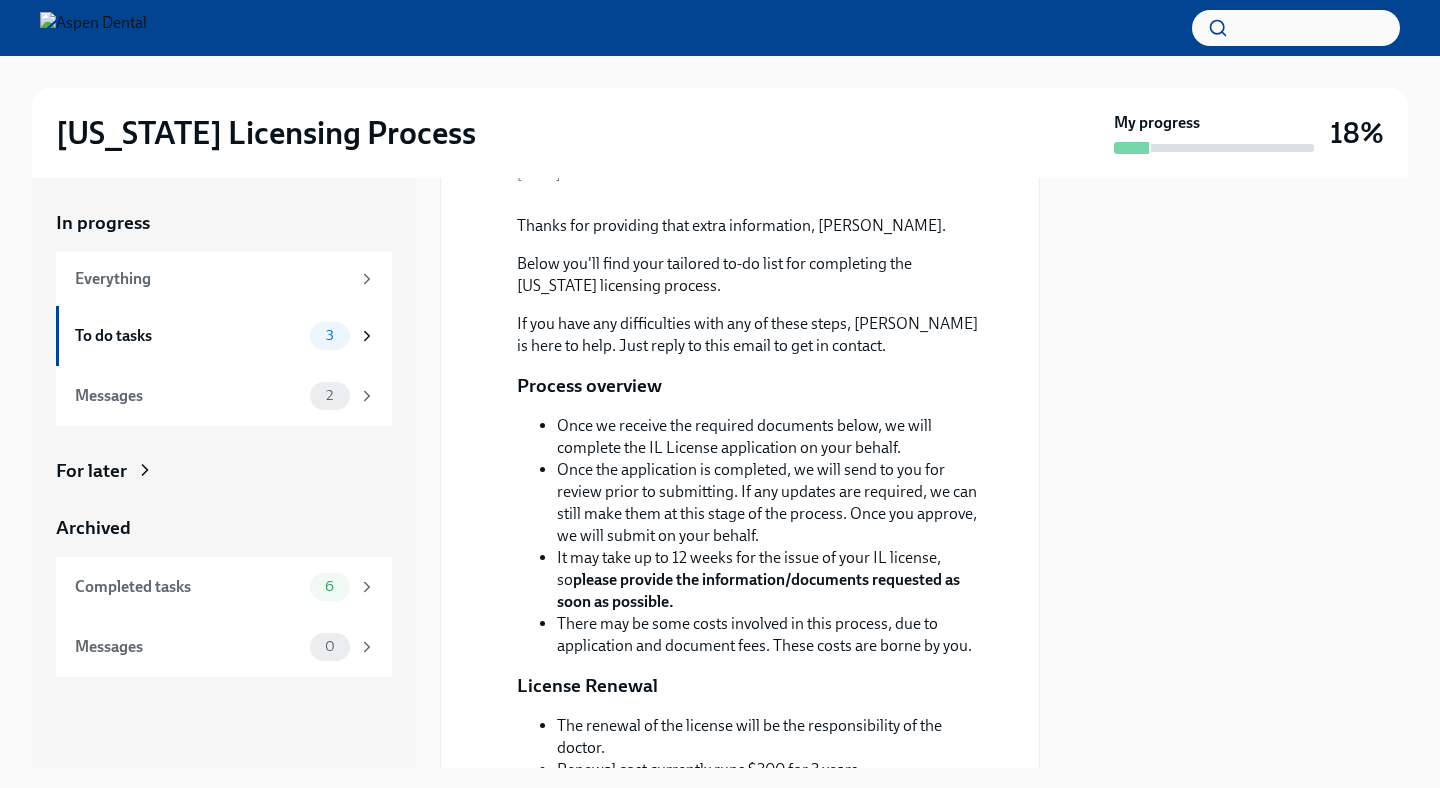 scroll, scrollTop: 128, scrollLeft: 0, axis: vertical 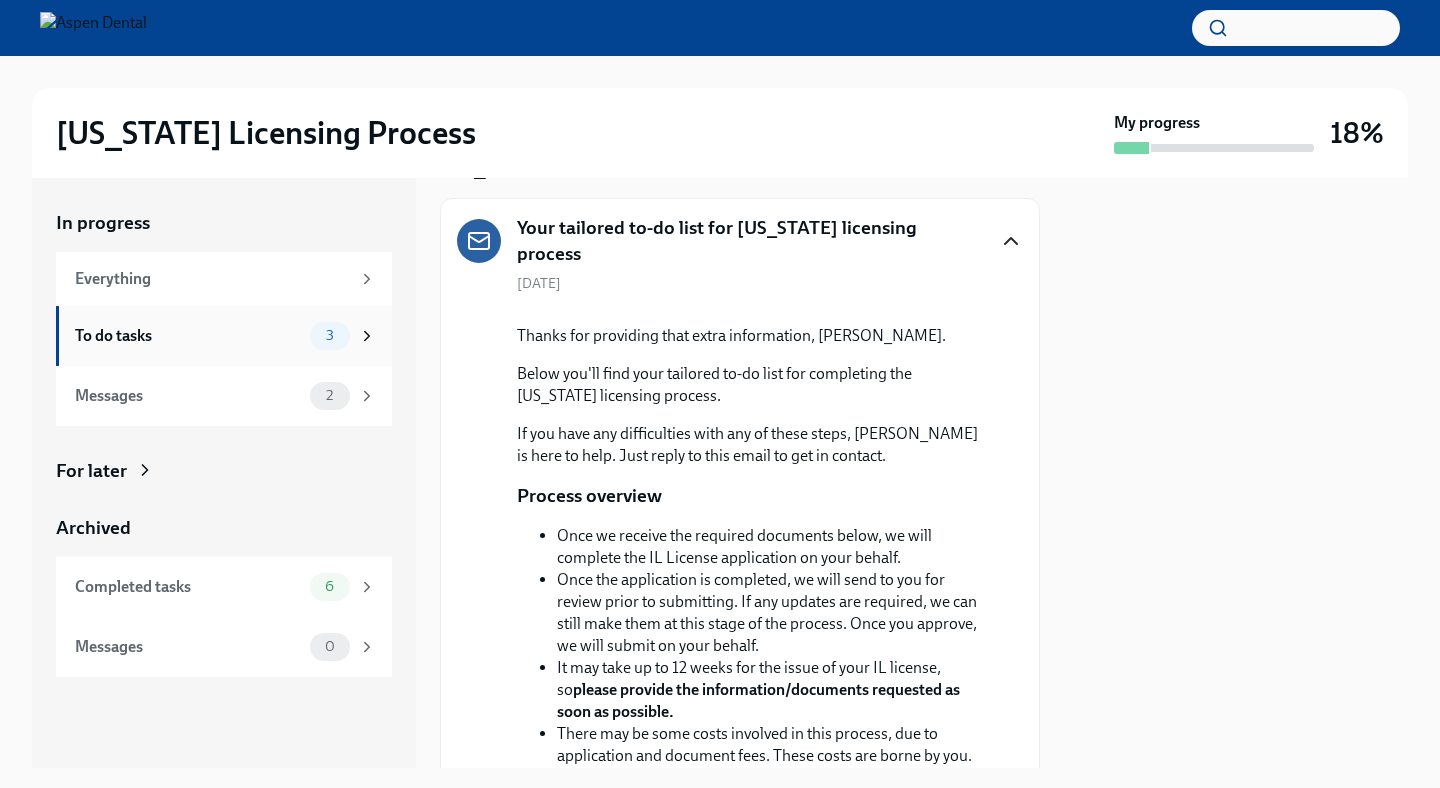 click on "To do tasks" at bounding box center [188, 336] 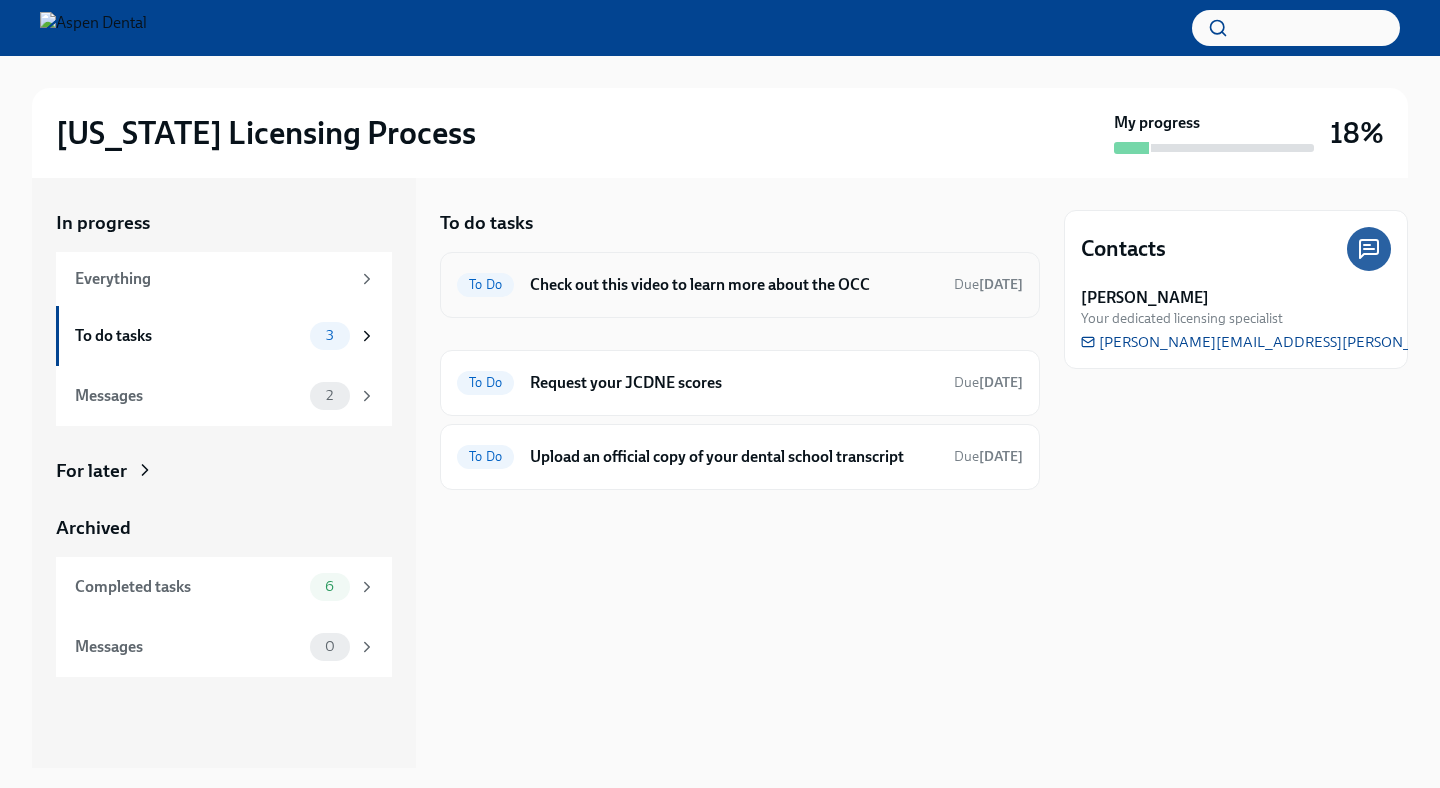 click on "Check out this video to learn more about the OCC" at bounding box center (734, 285) 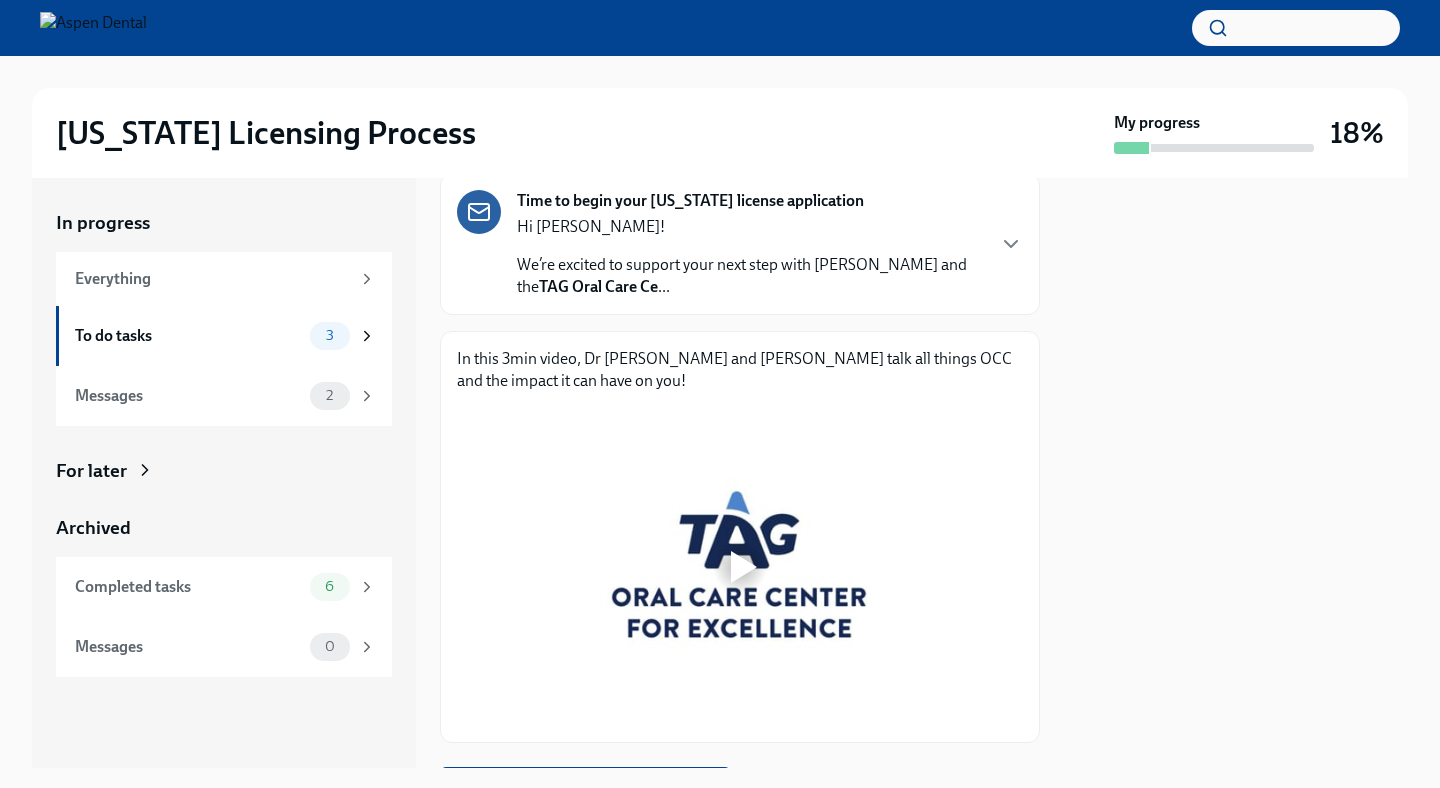 scroll, scrollTop: 256, scrollLeft: 0, axis: vertical 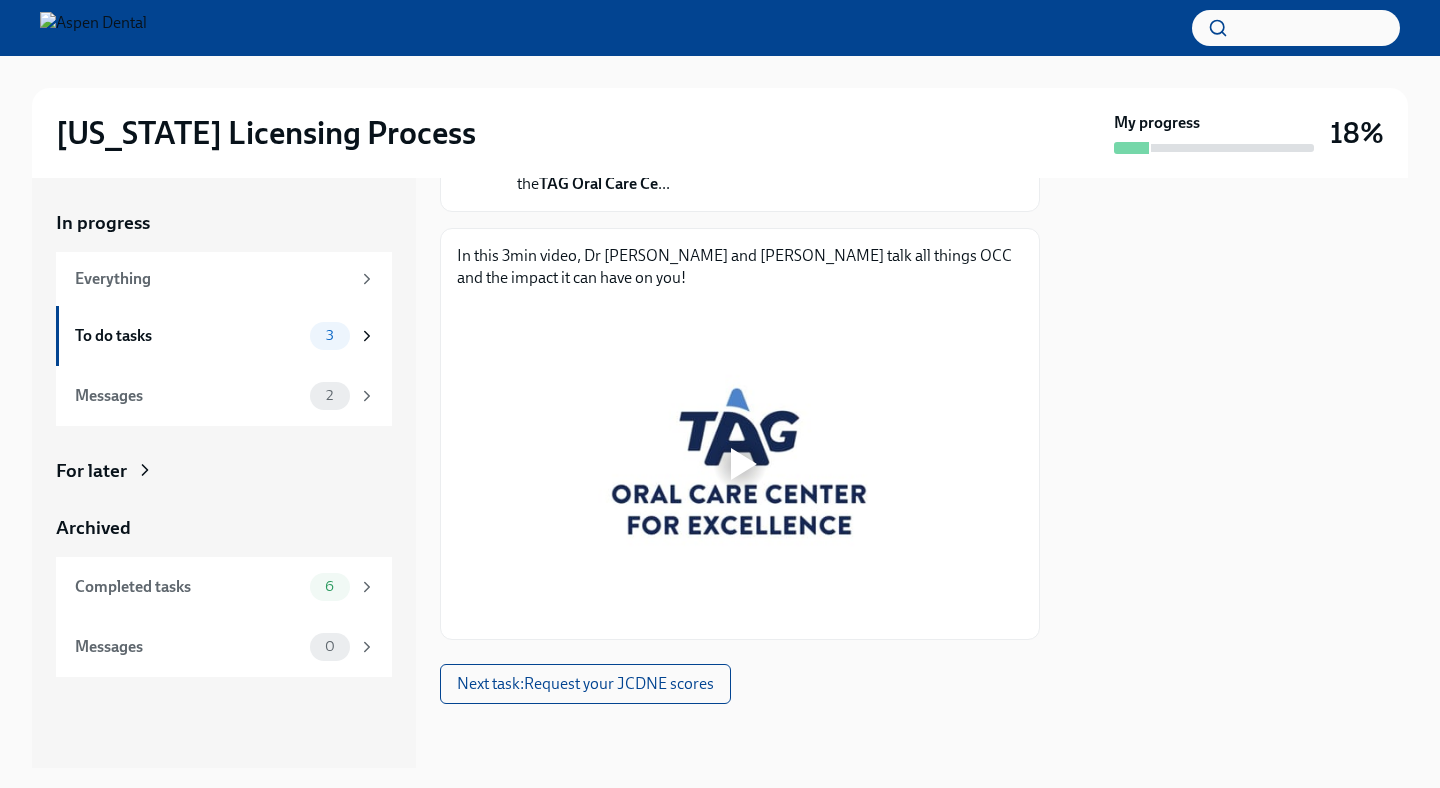 click at bounding box center [740, 464] 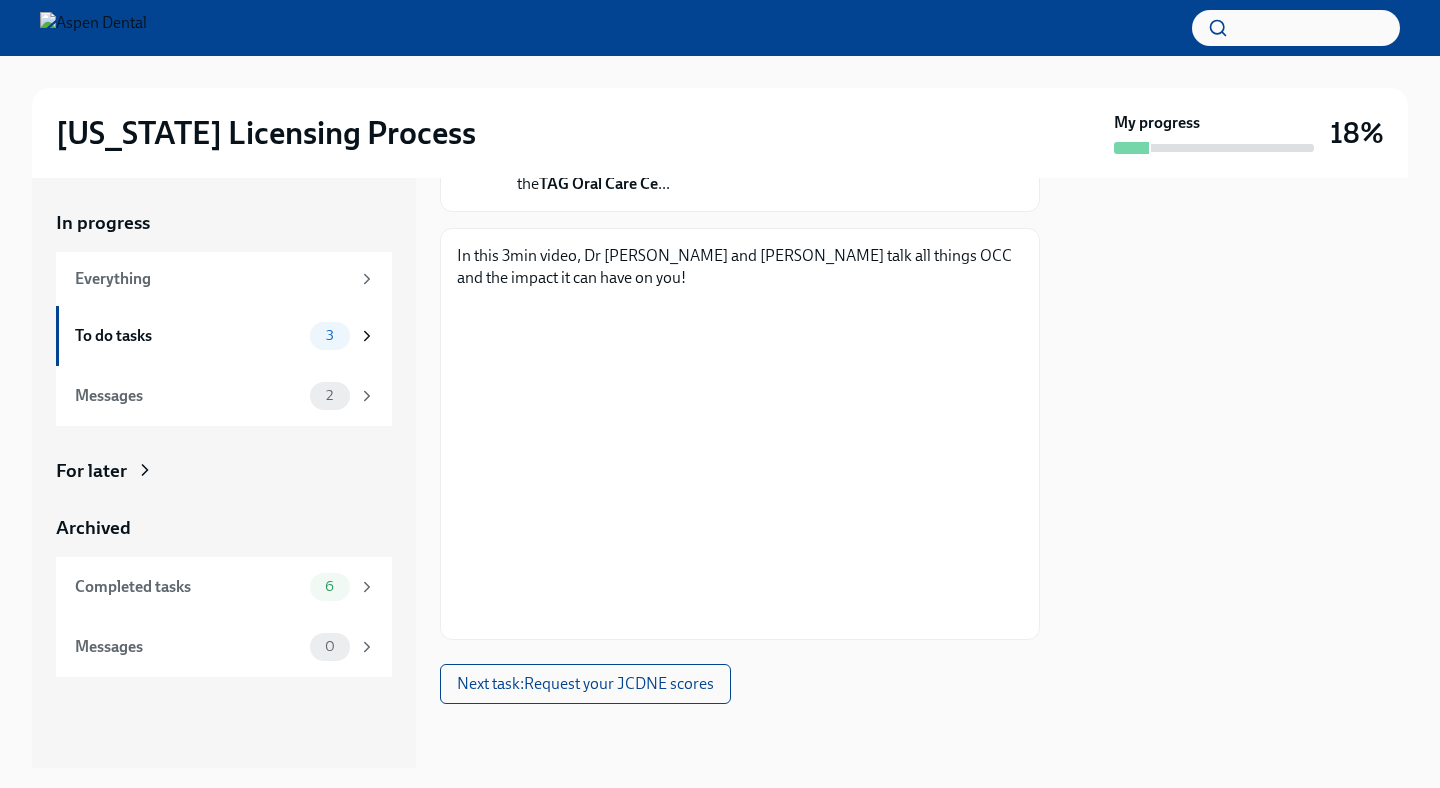 scroll, scrollTop: 0, scrollLeft: 0, axis: both 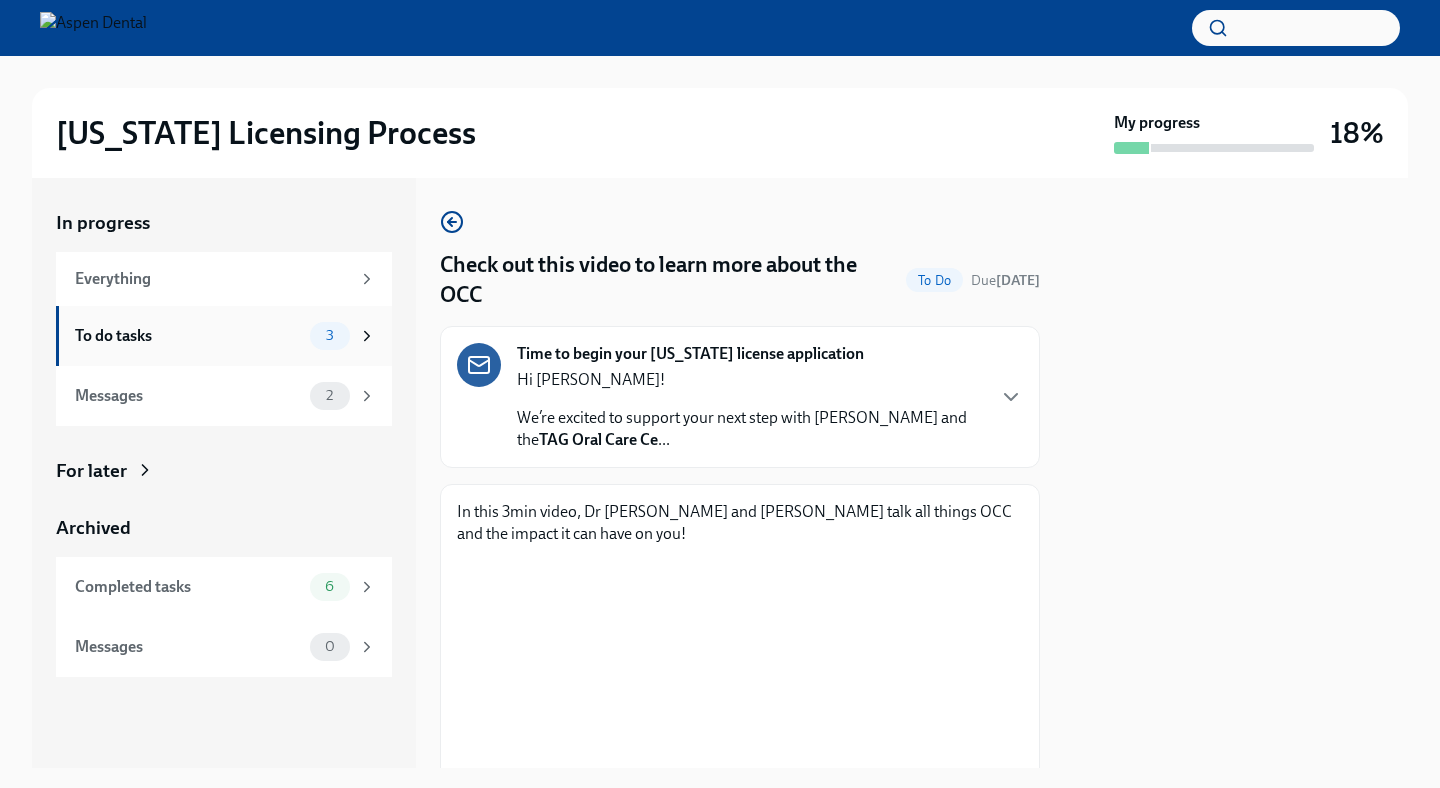 click on "To do tasks" at bounding box center (188, 336) 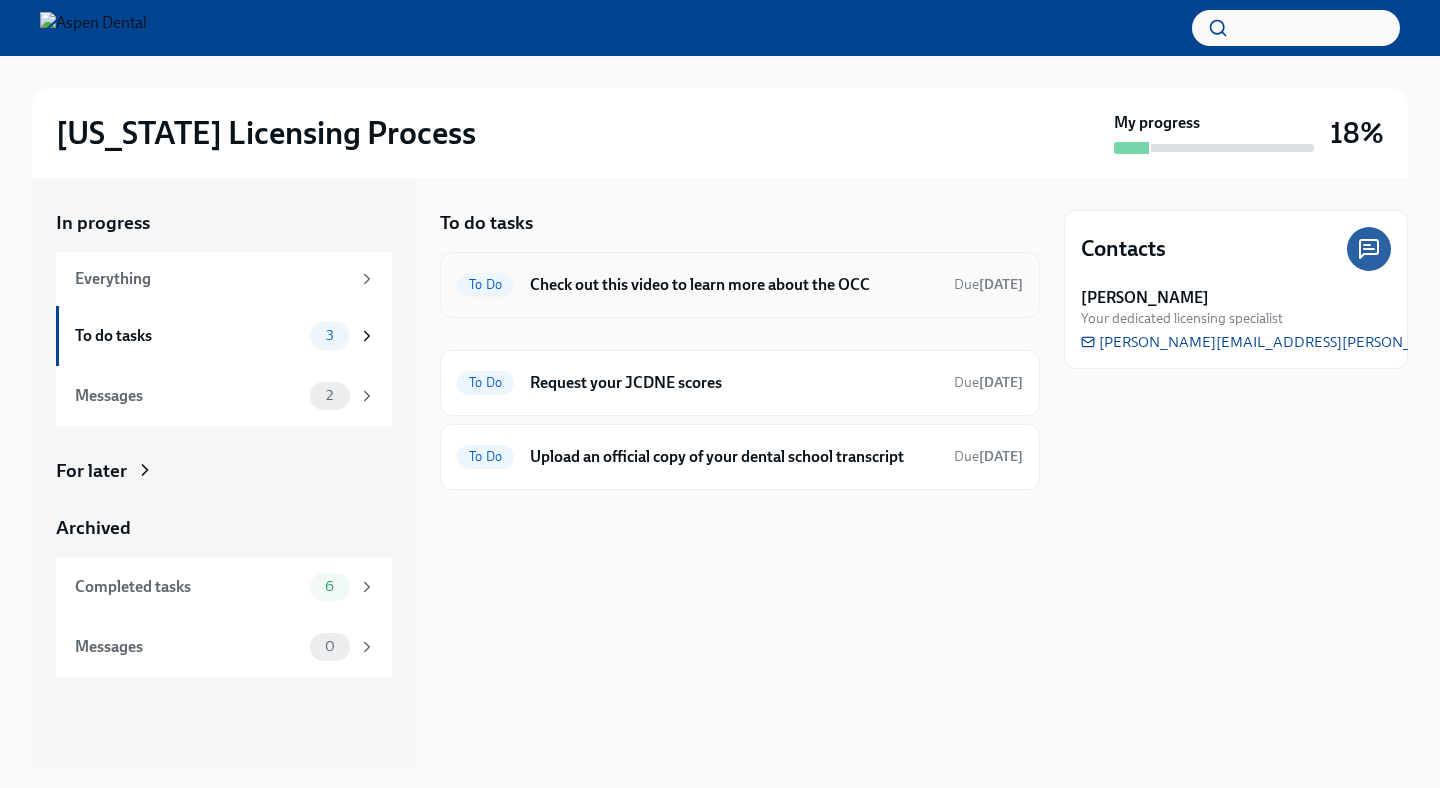 click on "Check out this video to learn more about the OCC" at bounding box center (734, 285) 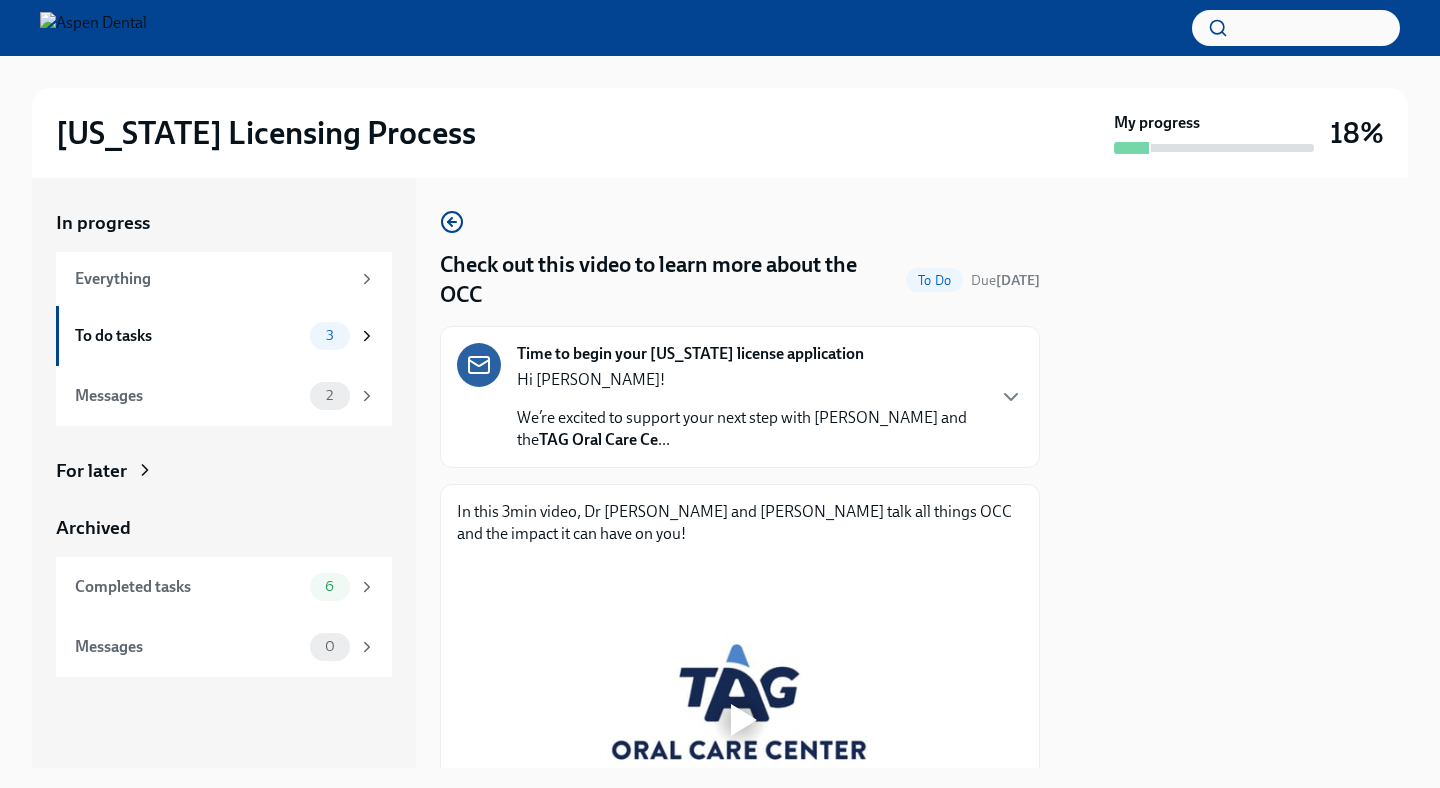 click on "We’re excited to support your next step with Aspen Dental and the  TAG Oral Care Ce ..." at bounding box center (750, 429) 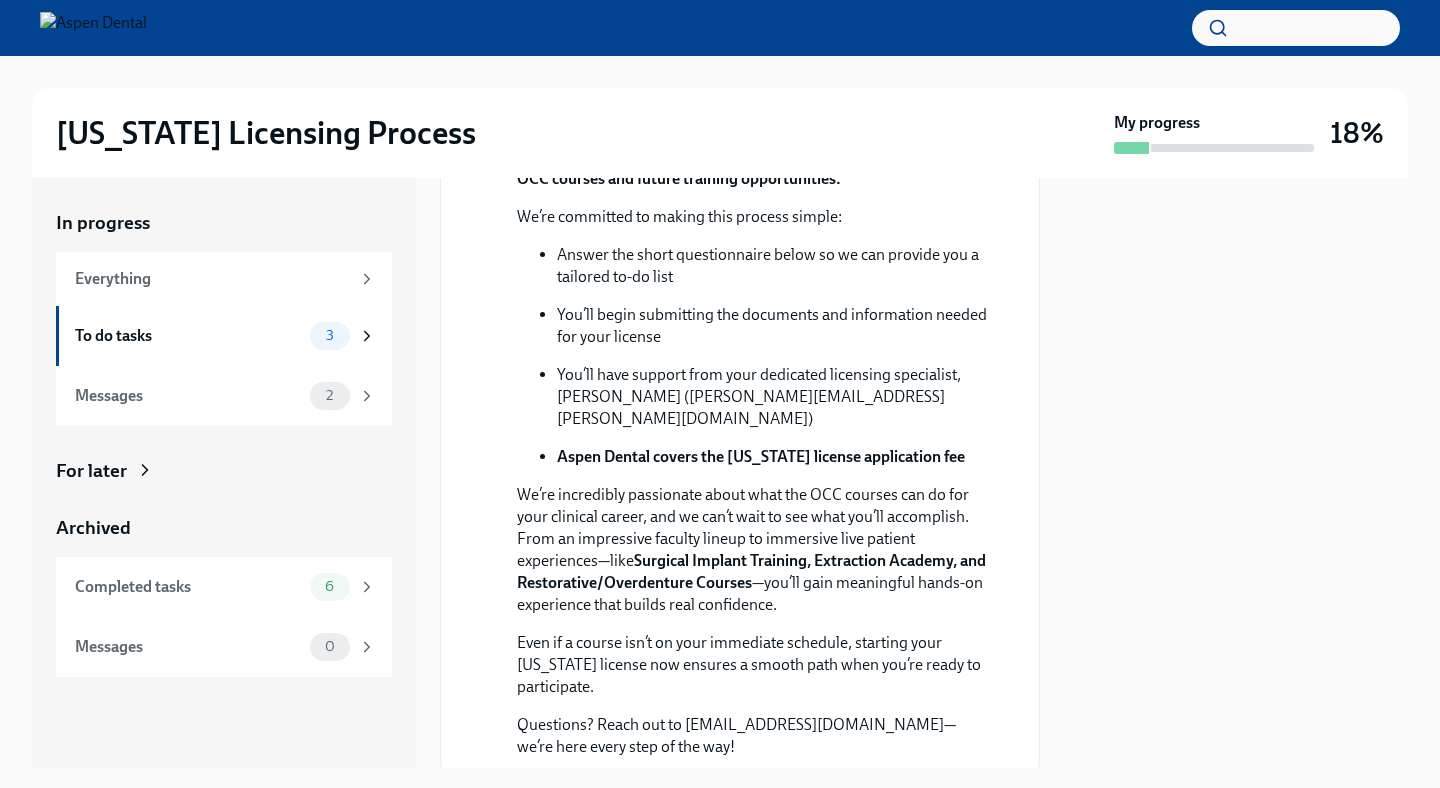 scroll, scrollTop: 463, scrollLeft: 0, axis: vertical 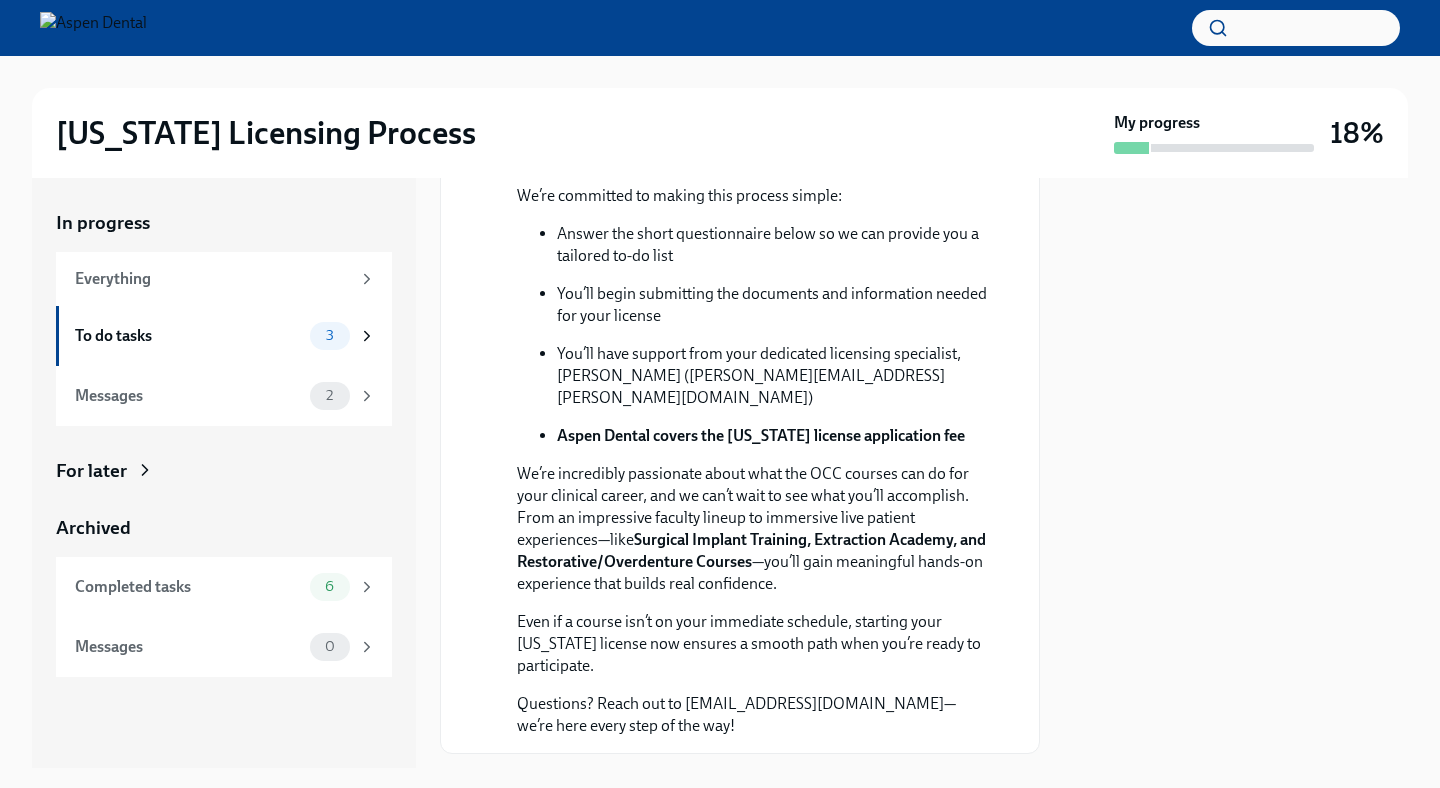 click on "You’ll have support from your dedicated licensing specialist, [PERSON_NAME] ([PERSON_NAME][EMAIL_ADDRESS][PERSON_NAME][DOMAIN_NAME])" at bounding box center [774, 376] 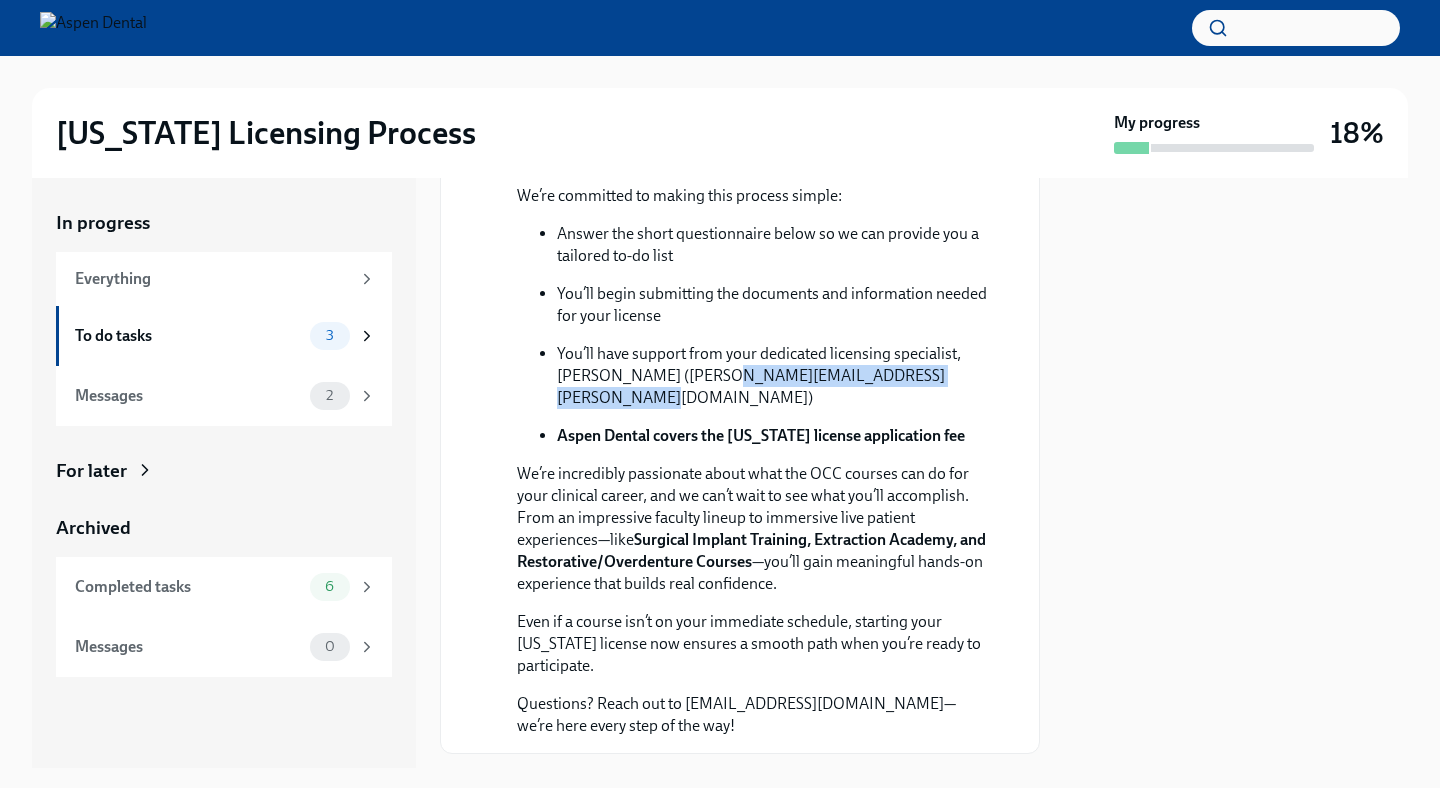 drag, startPoint x: 713, startPoint y: 502, endPoint x: 979, endPoint y: 510, distance: 266.12027 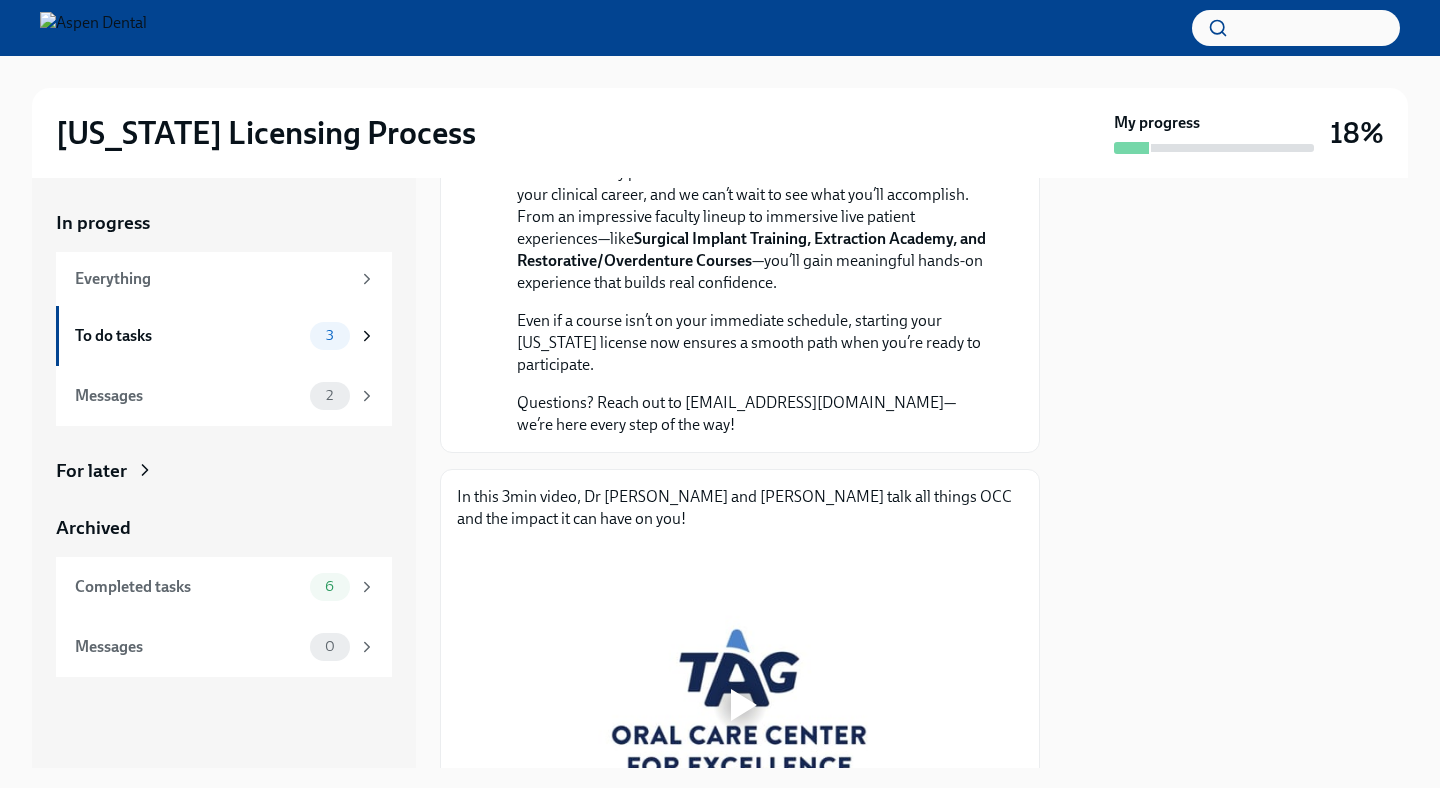 scroll, scrollTop: 0, scrollLeft: 0, axis: both 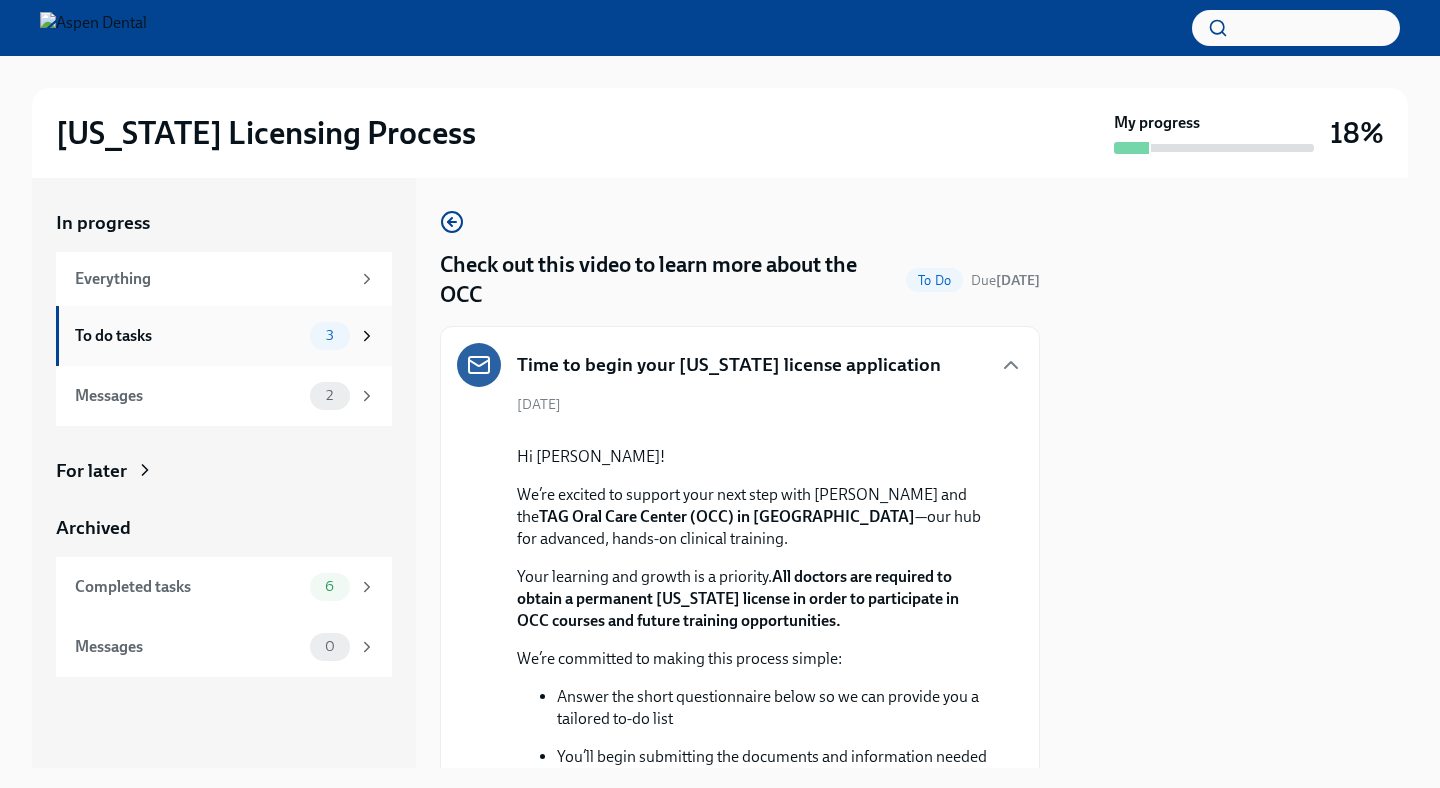 click on "To do tasks" at bounding box center (188, 336) 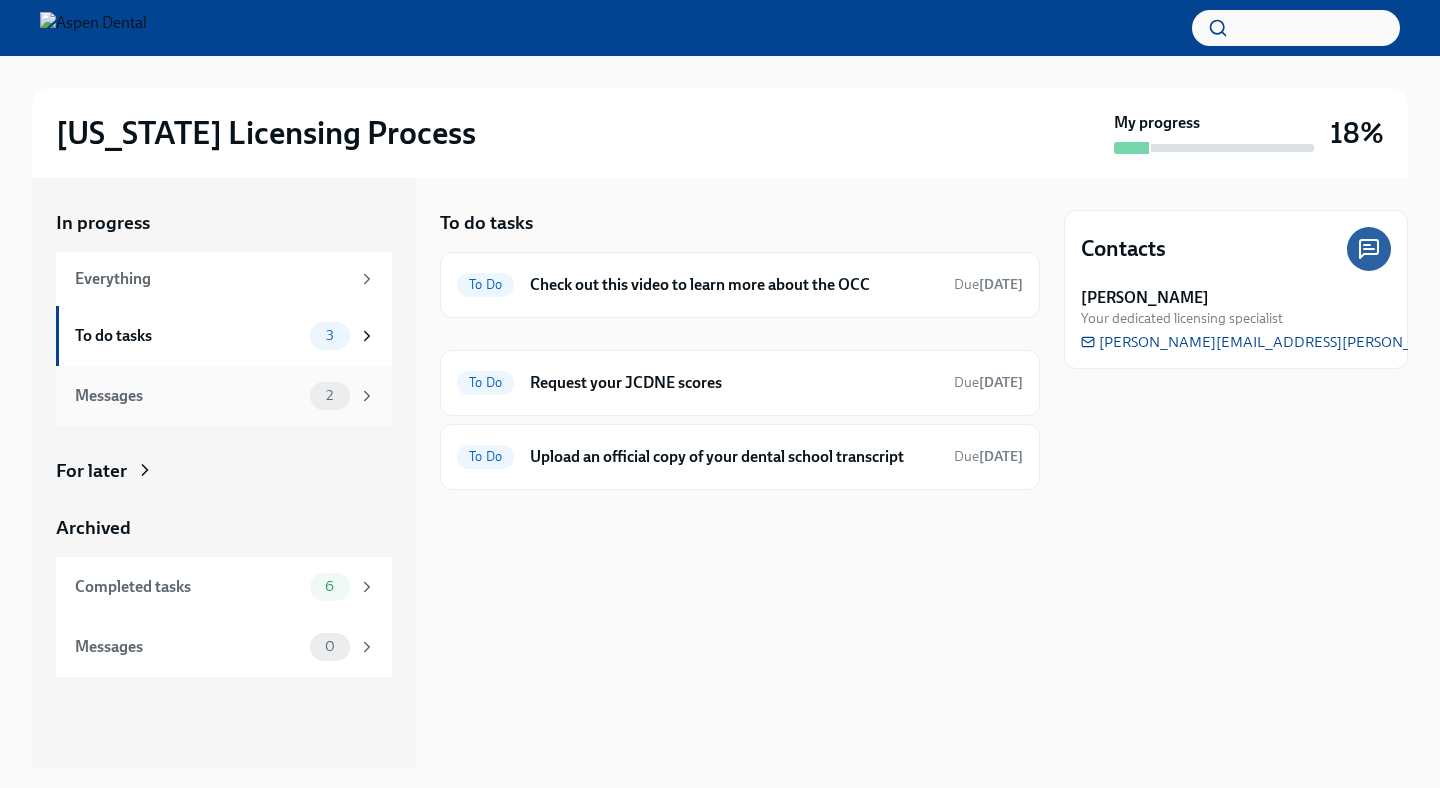 click on "Messages 2" at bounding box center (225, 396) 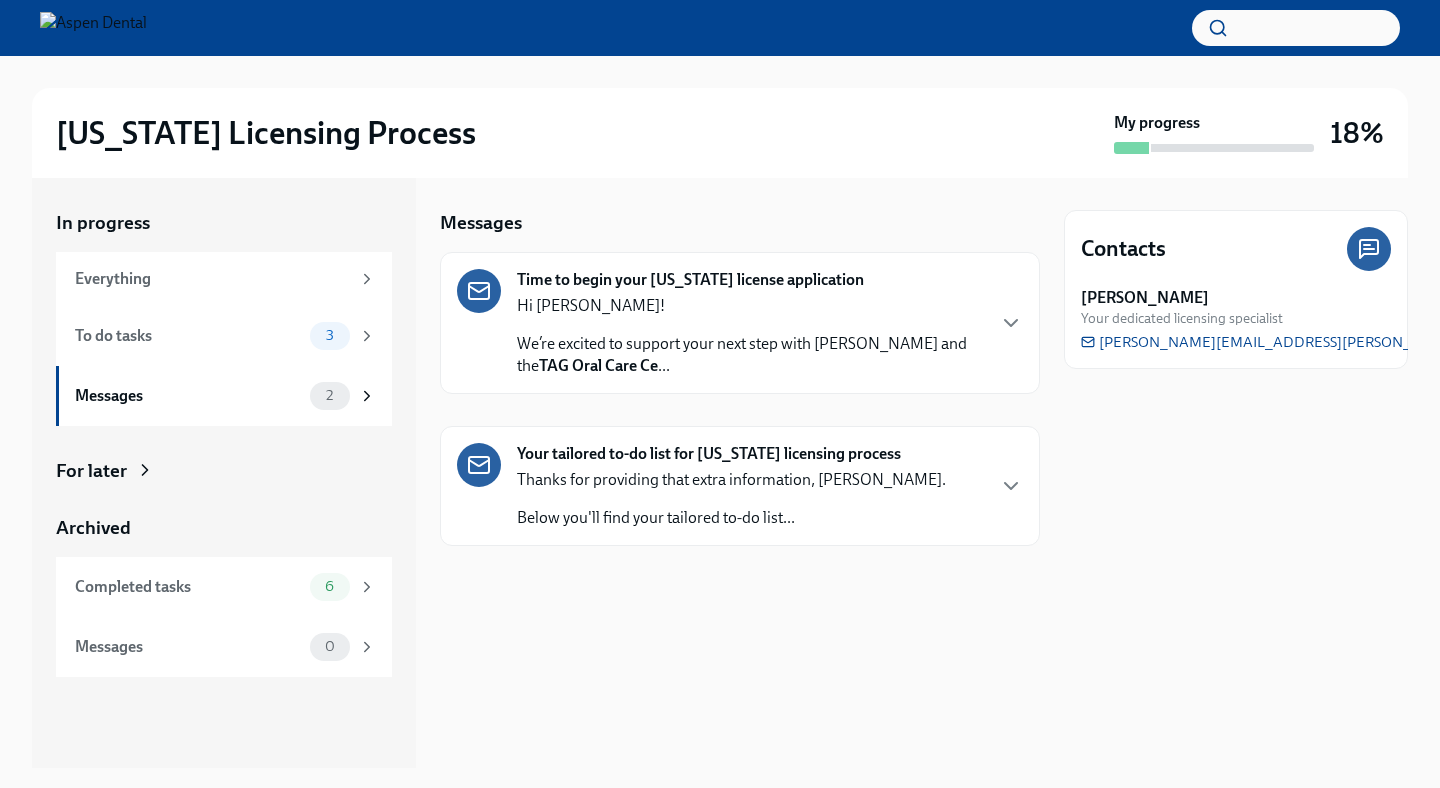 click on "Thanks for providing that extra information, [PERSON_NAME]." at bounding box center (731, 480) 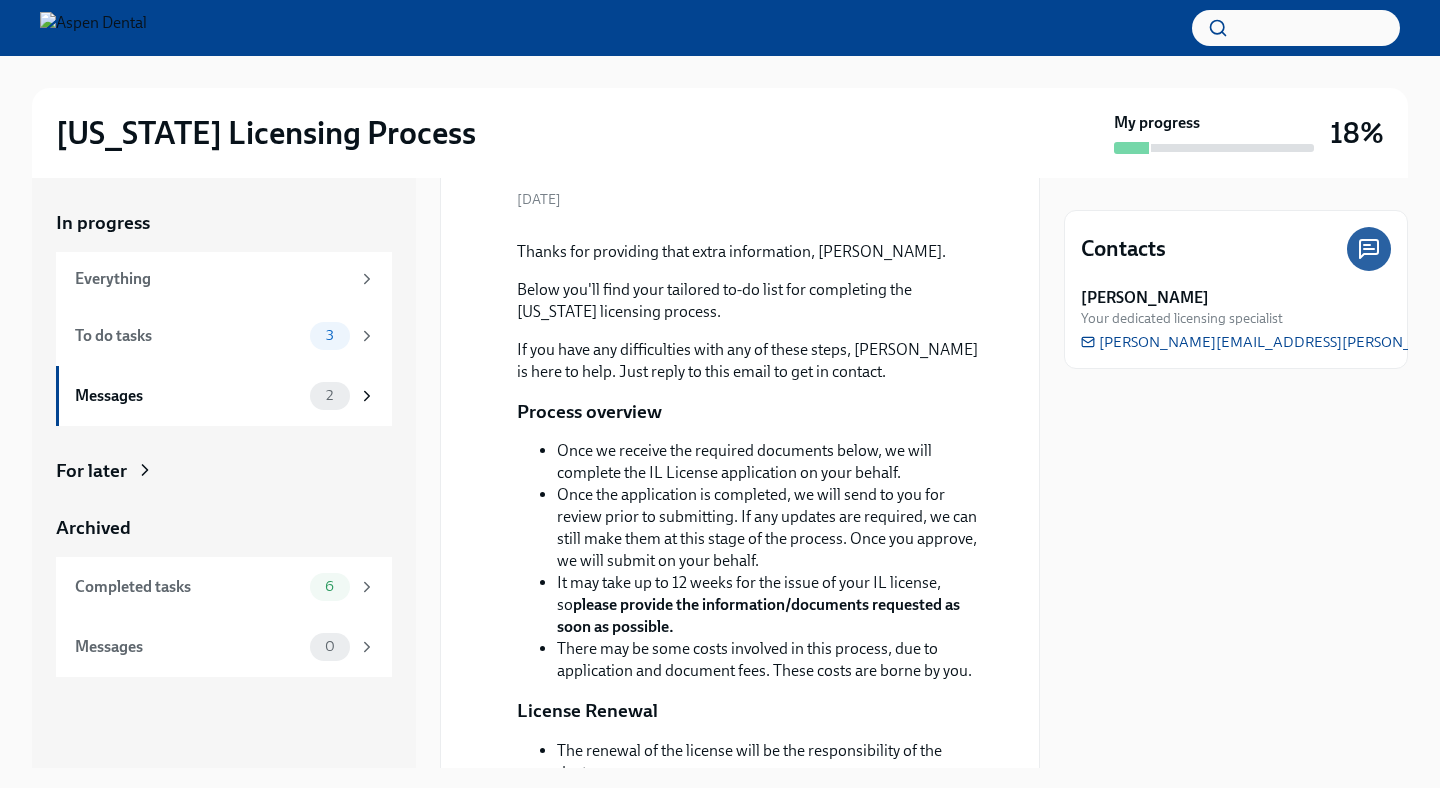 scroll, scrollTop: 0, scrollLeft: 0, axis: both 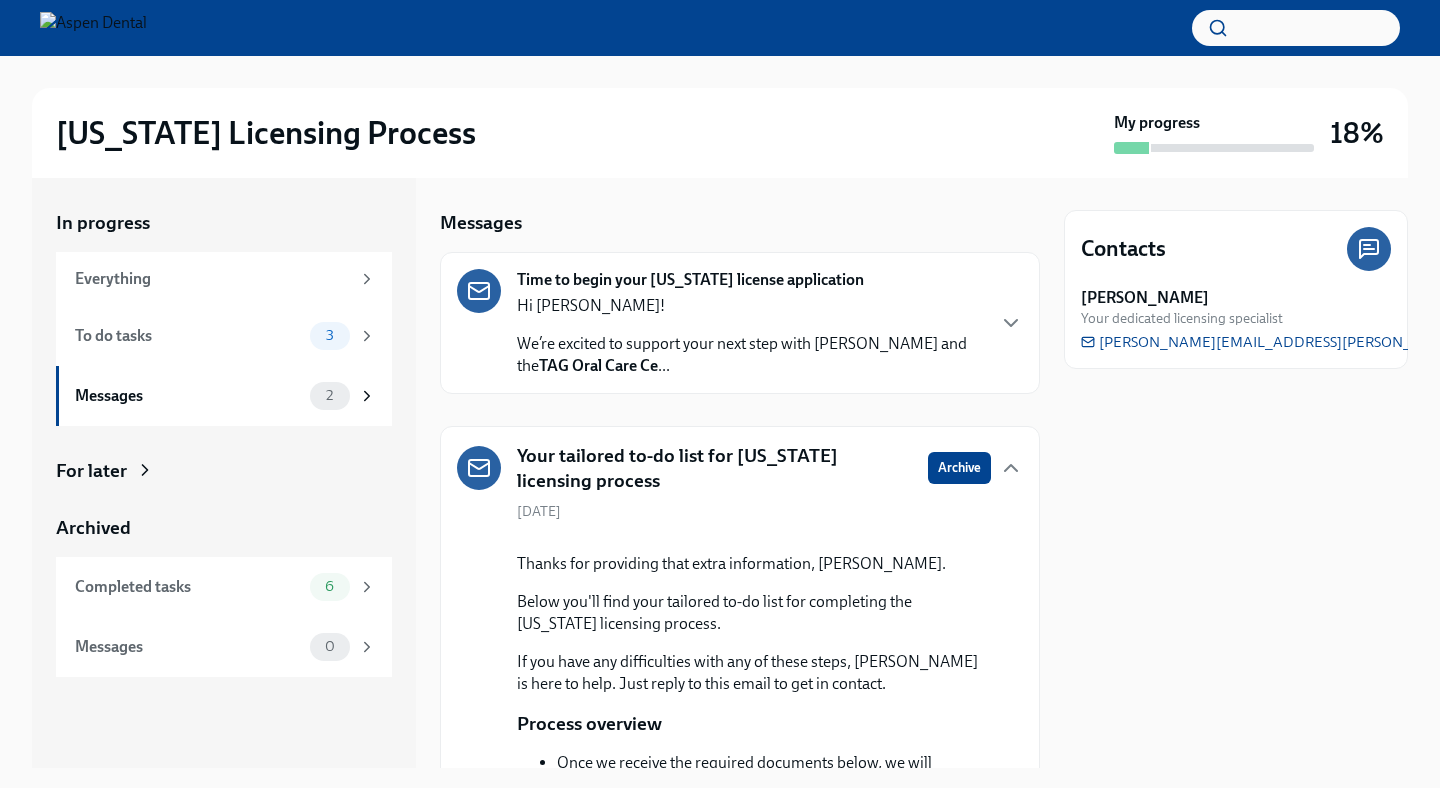 click on "We’re excited to support your next step with Aspen Dental and the  TAG Oral Care Ce ..." at bounding box center [750, 355] 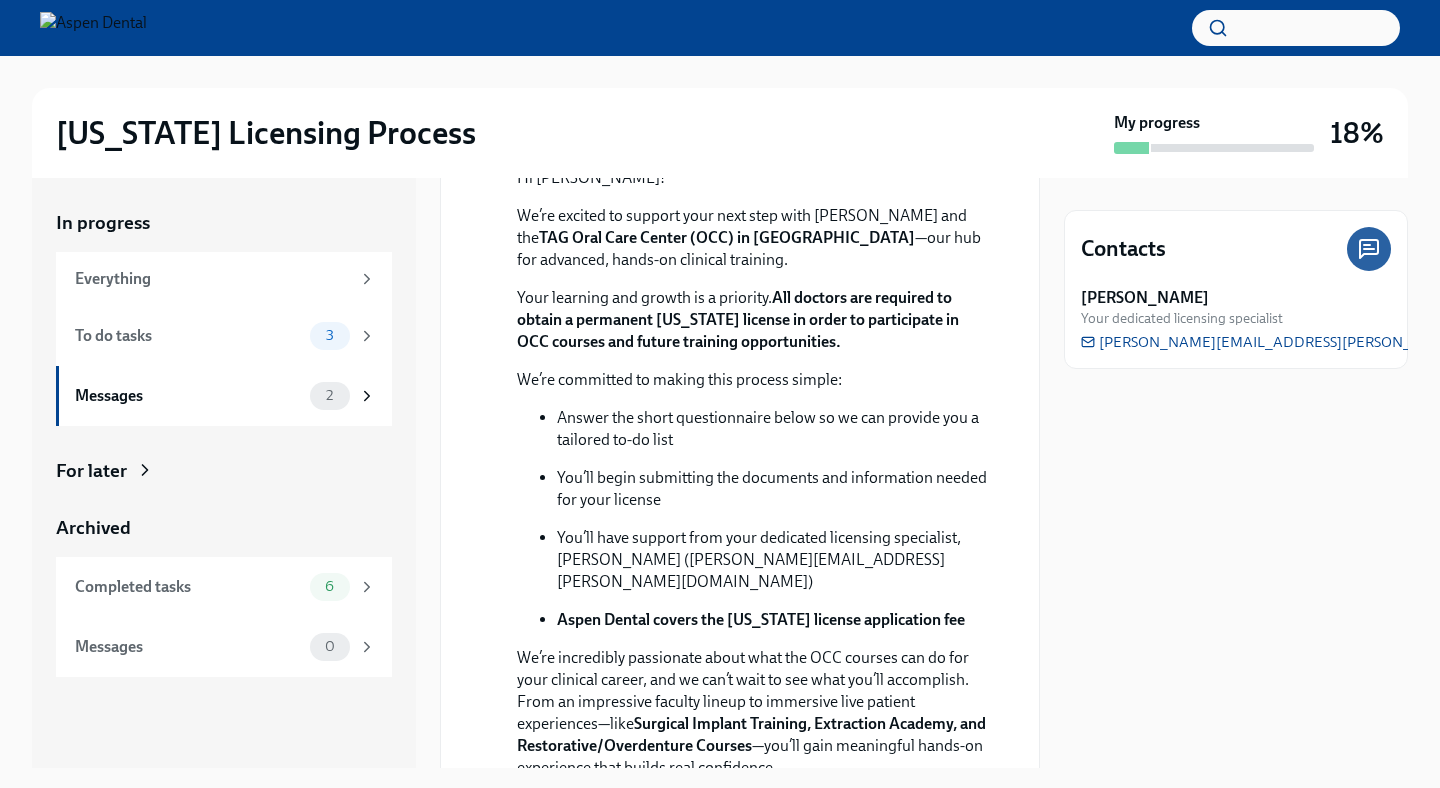 scroll, scrollTop: 0, scrollLeft: 0, axis: both 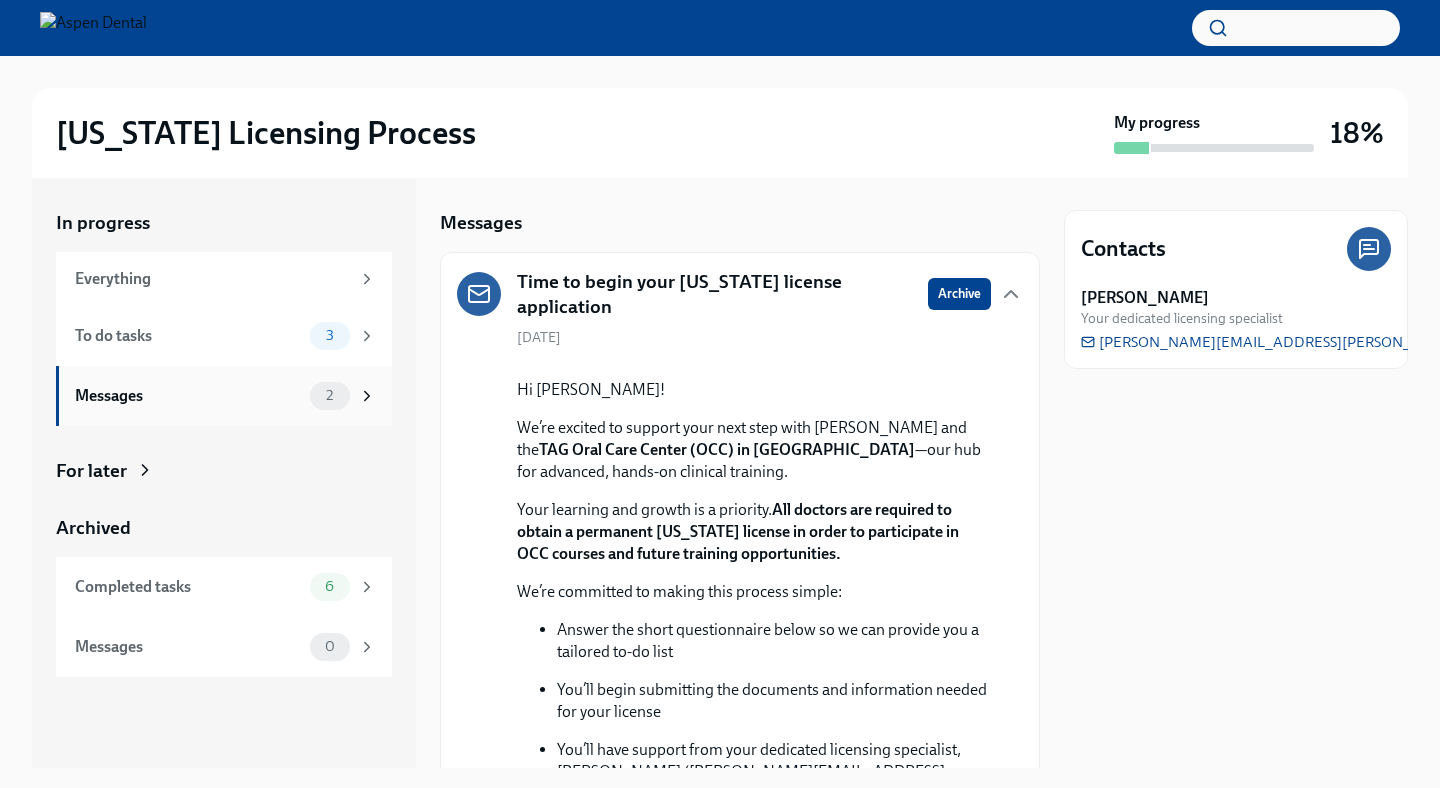click on "Messages 2" at bounding box center (224, 396) 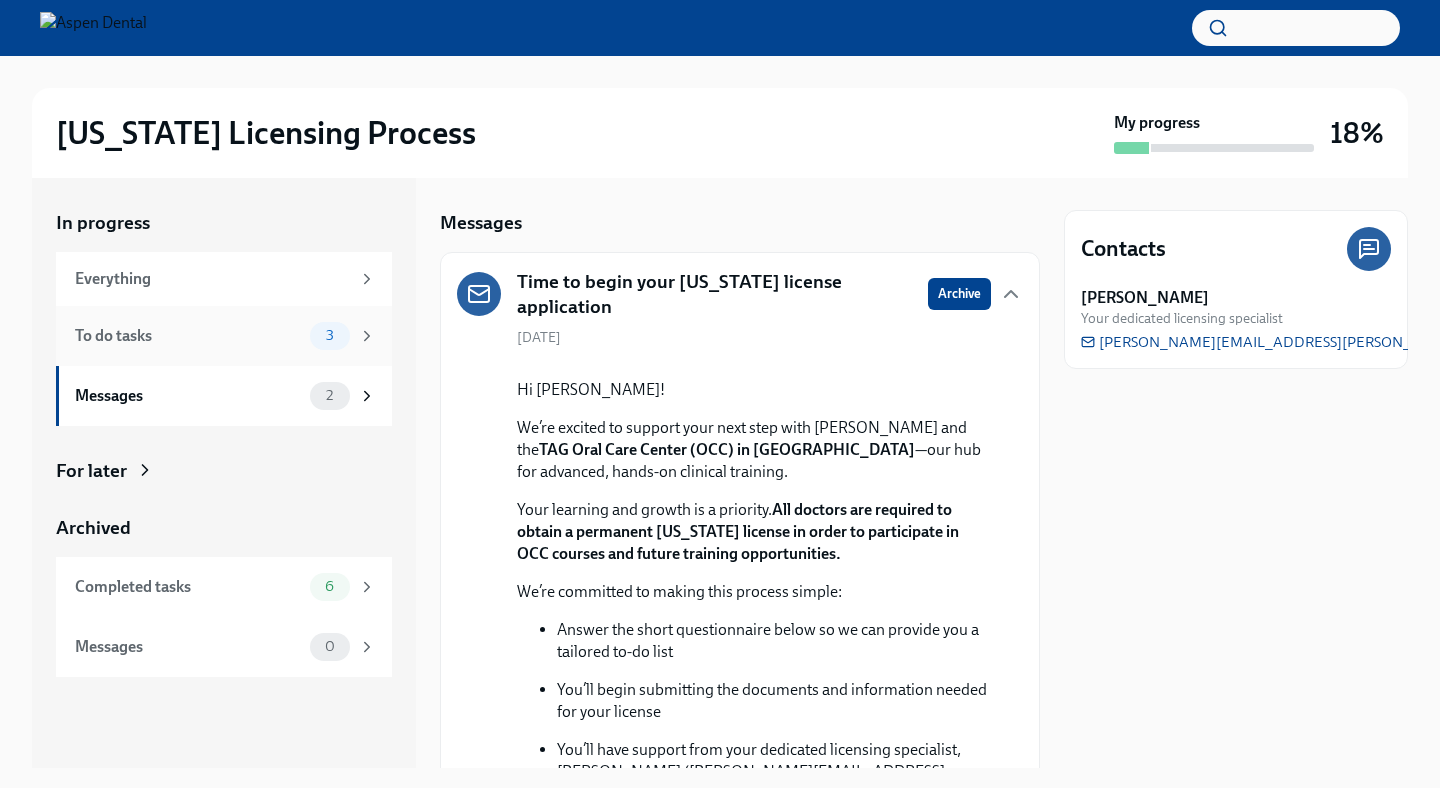 click on "To do tasks" at bounding box center [188, 336] 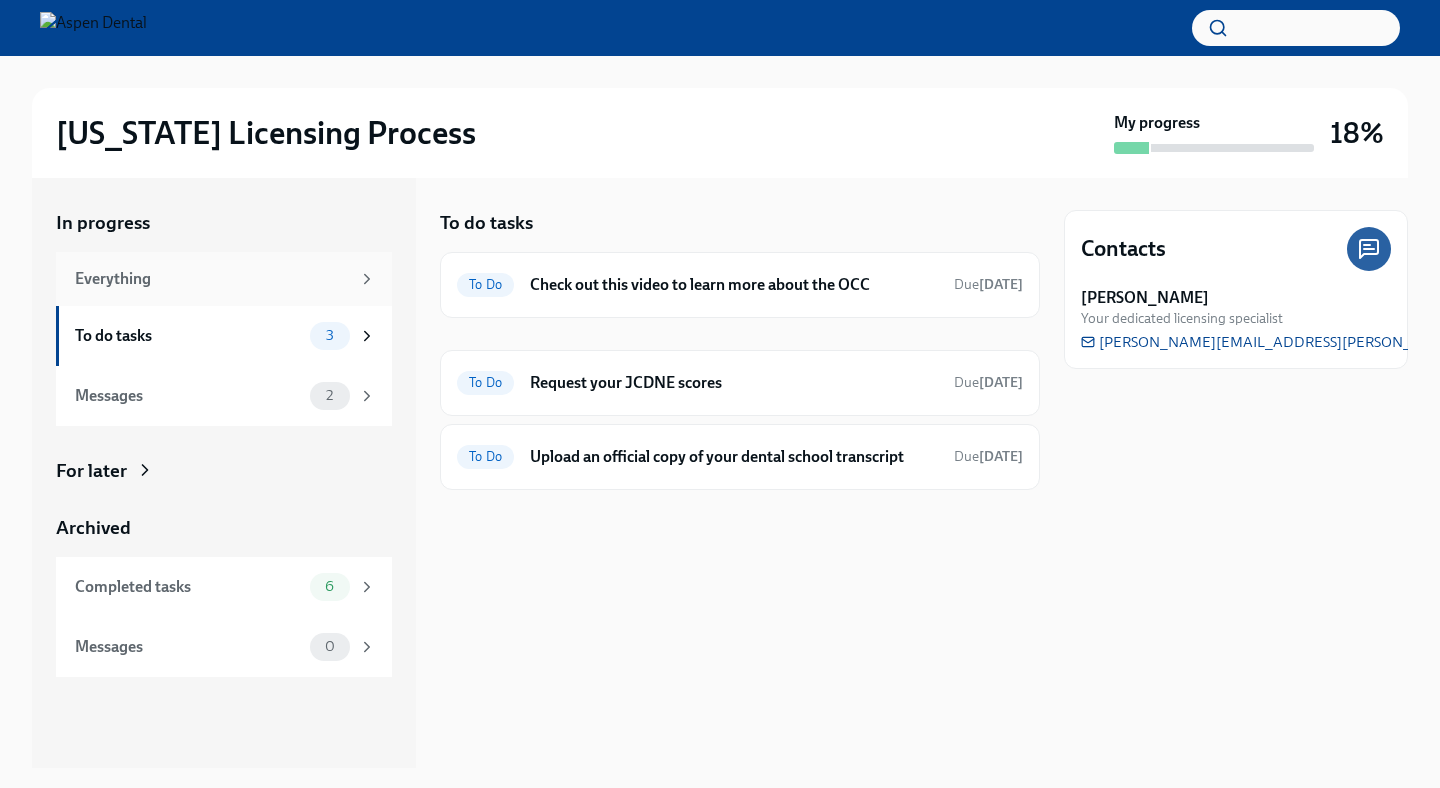 click on "Everything" at bounding box center [212, 279] 